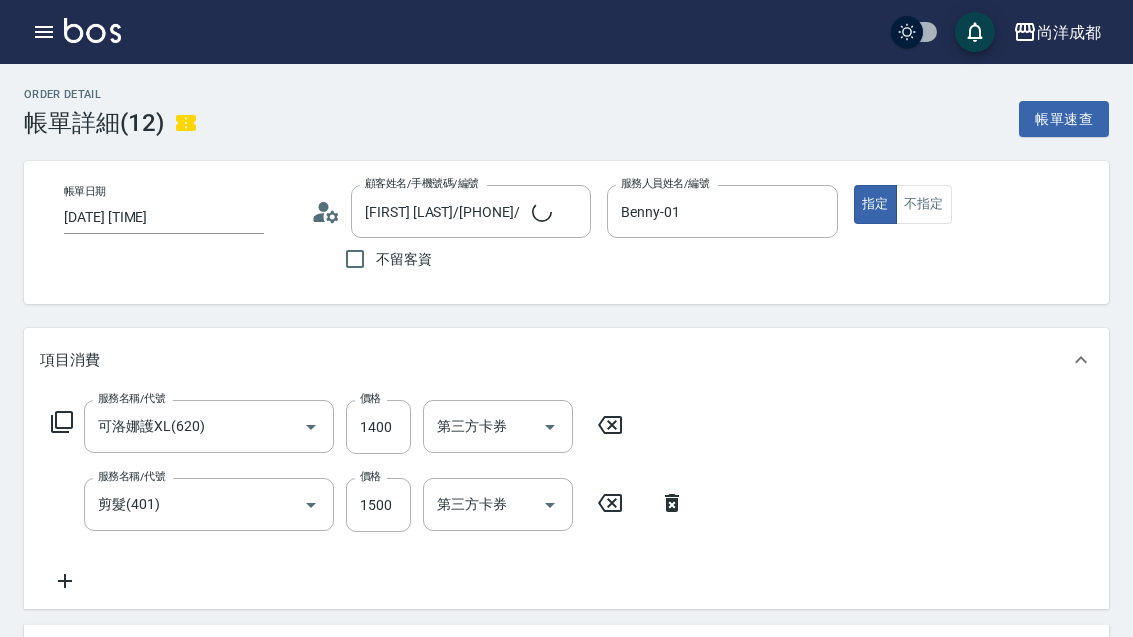 scroll, scrollTop: 64, scrollLeft: 0, axis: vertical 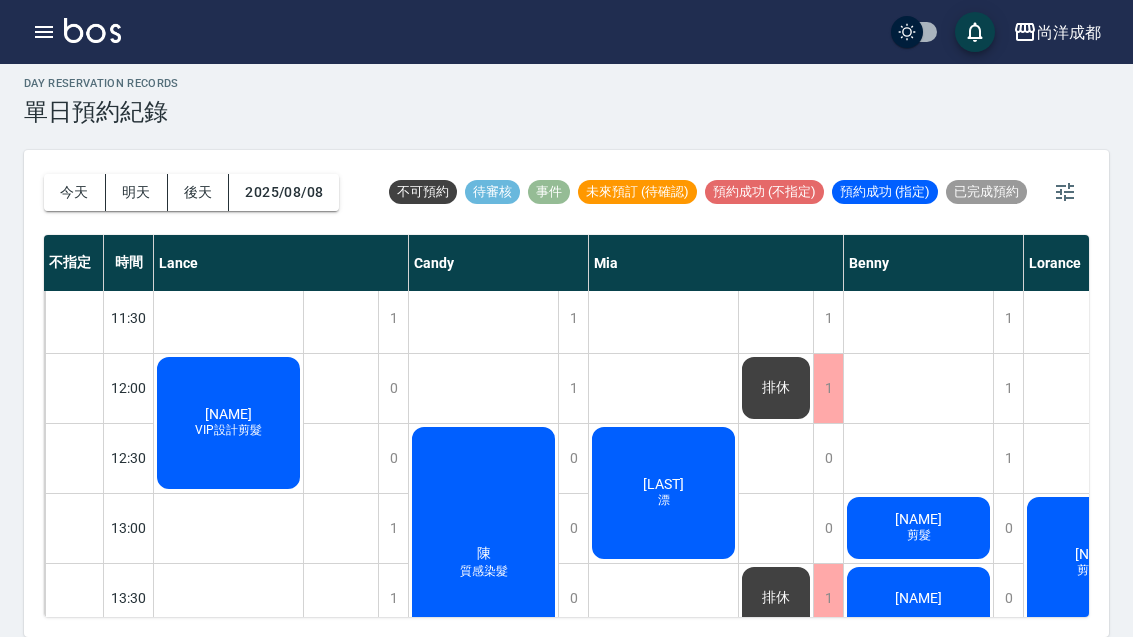 click on "沈怡君 漂" at bounding box center [228, 423] 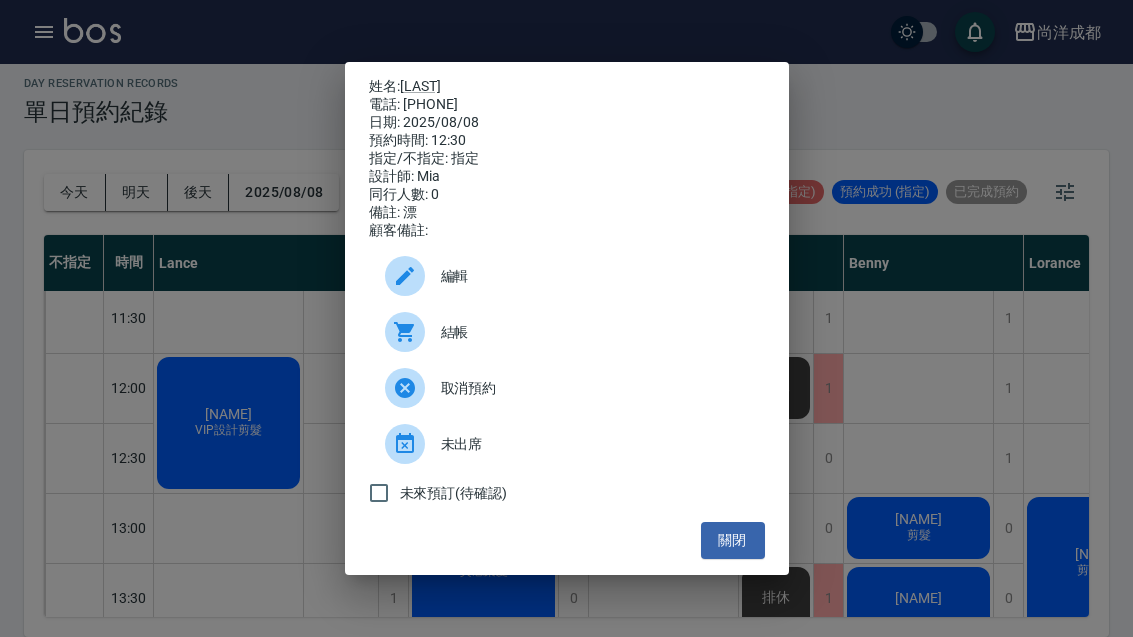 click on "姓名:  沈怡君 電話: 0975380952 日期: 2025/08/08 預約時間: 12:30 指定/不指定: 指定 設計師: Mia 同行人數: 0 備註: 漂 顧客備註:  編輯 結帳 取消預約 未出席 未來預訂(待確認) 關閉" at bounding box center [566, 318] 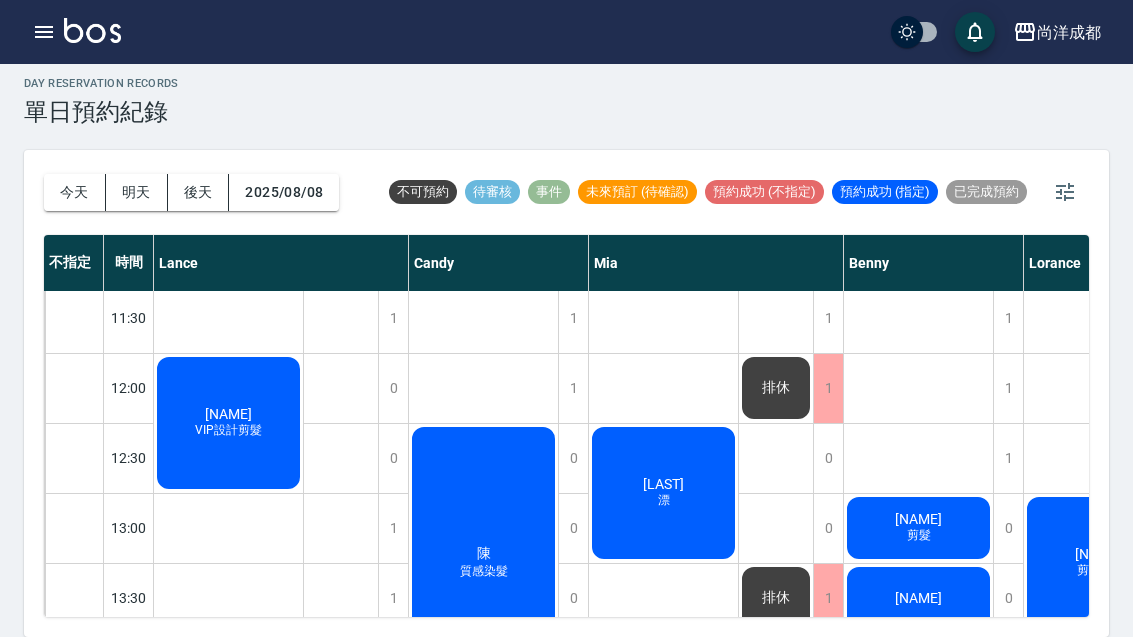 click on "今天" at bounding box center [75, 192] 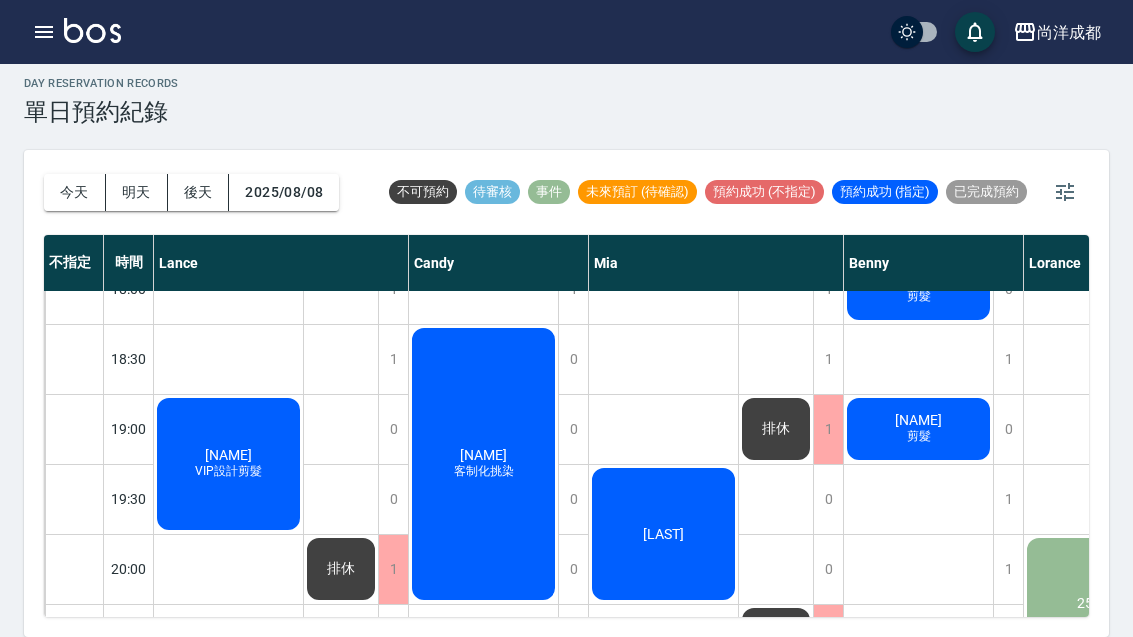 scroll, scrollTop: 1156, scrollLeft: 0, axis: vertical 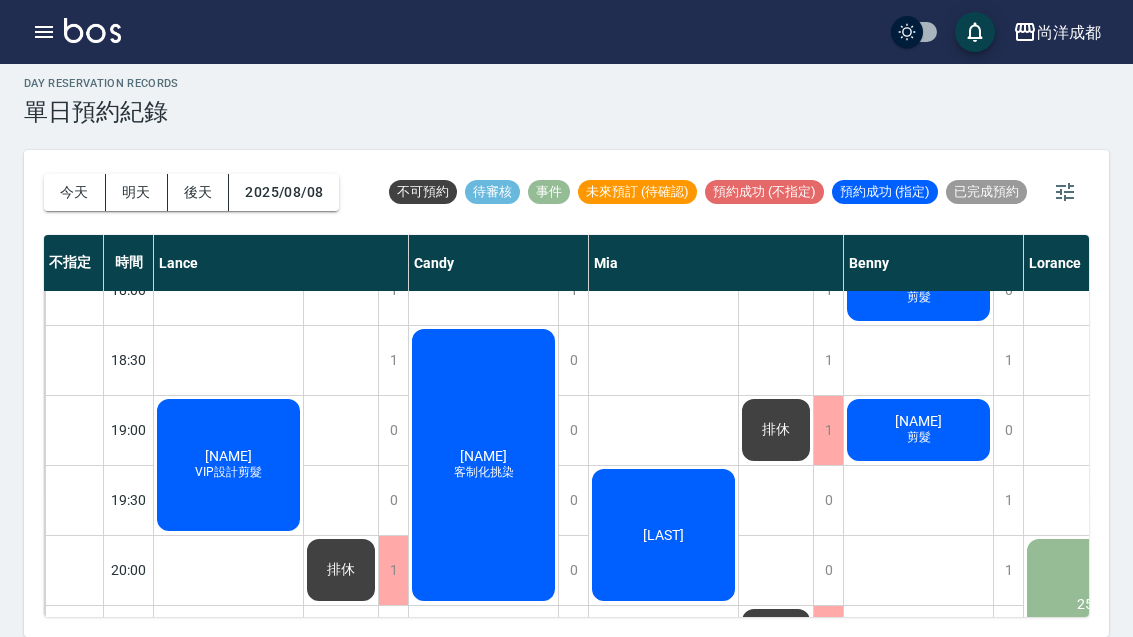 click on "今天" at bounding box center [75, 192] 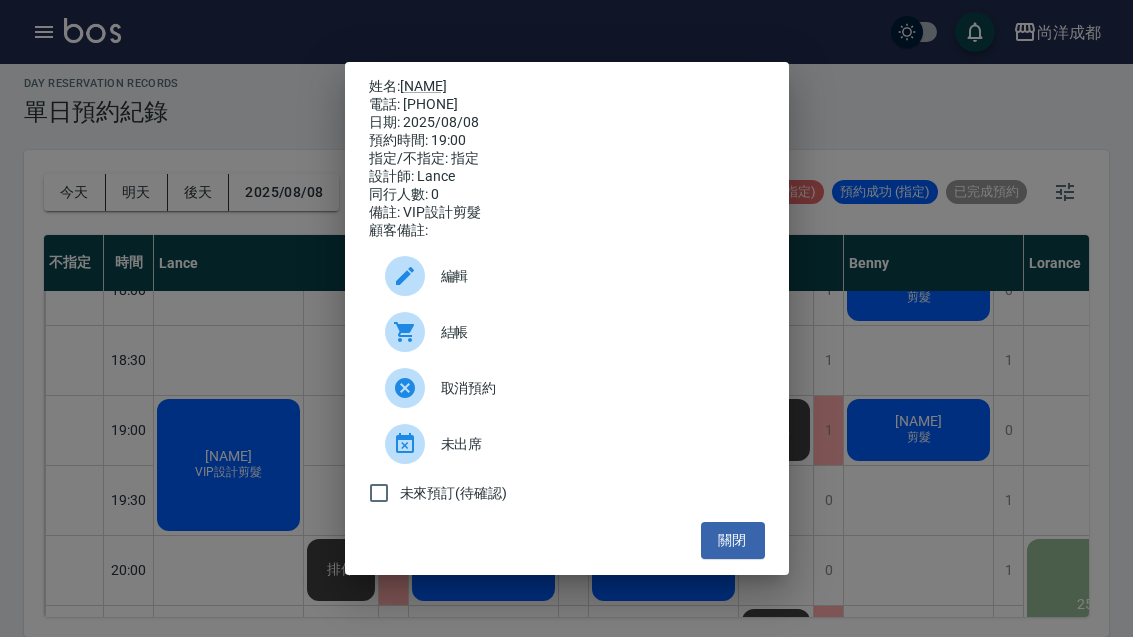 click on "關閉" at bounding box center [733, 540] 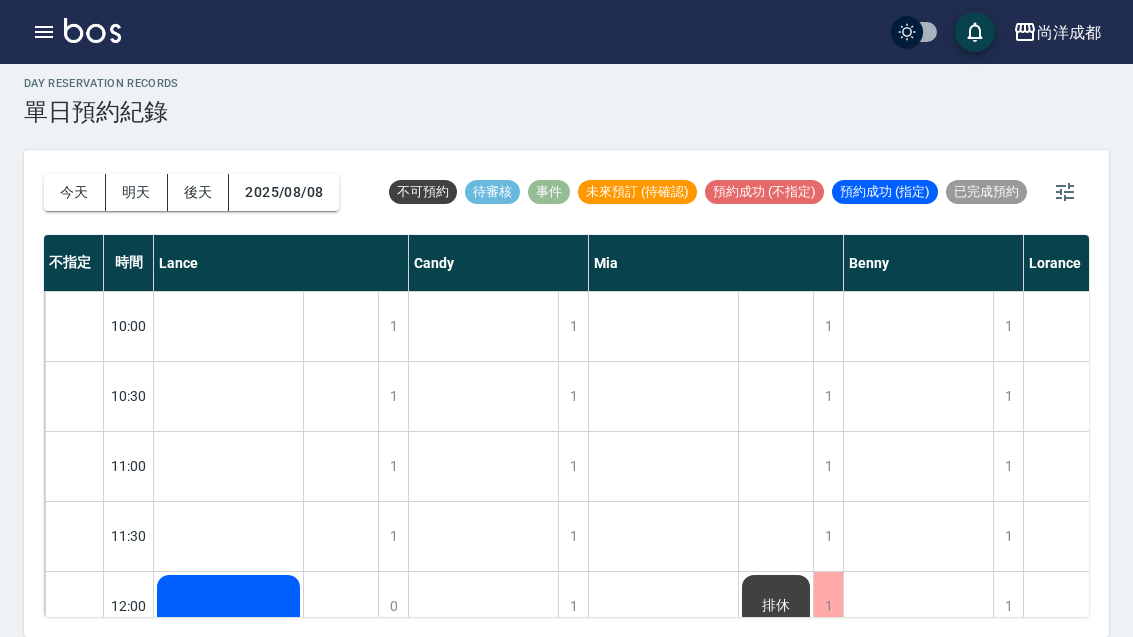 scroll, scrollTop: 0, scrollLeft: 0, axis: both 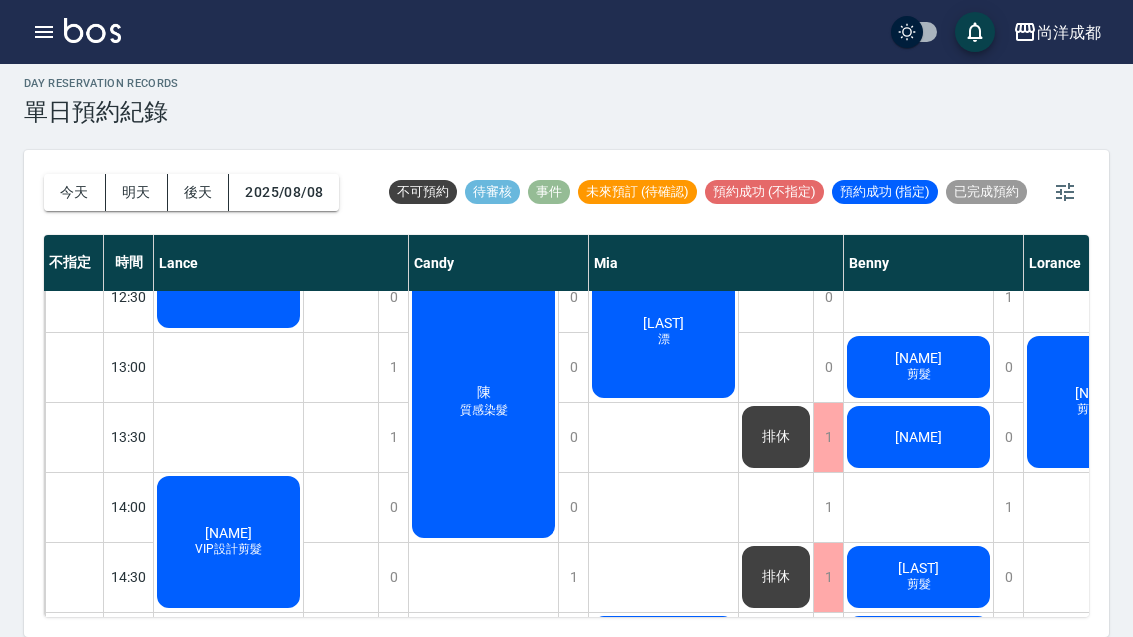 click on "今天" at bounding box center [75, 192] 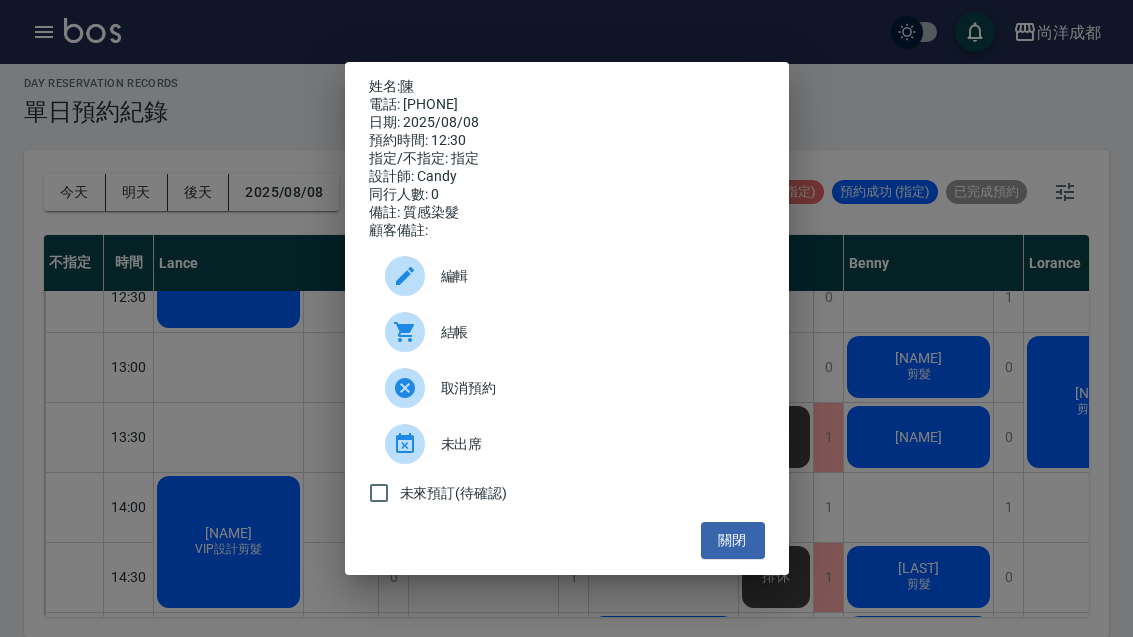 click on "關閉" at bounding box center (733, 540) 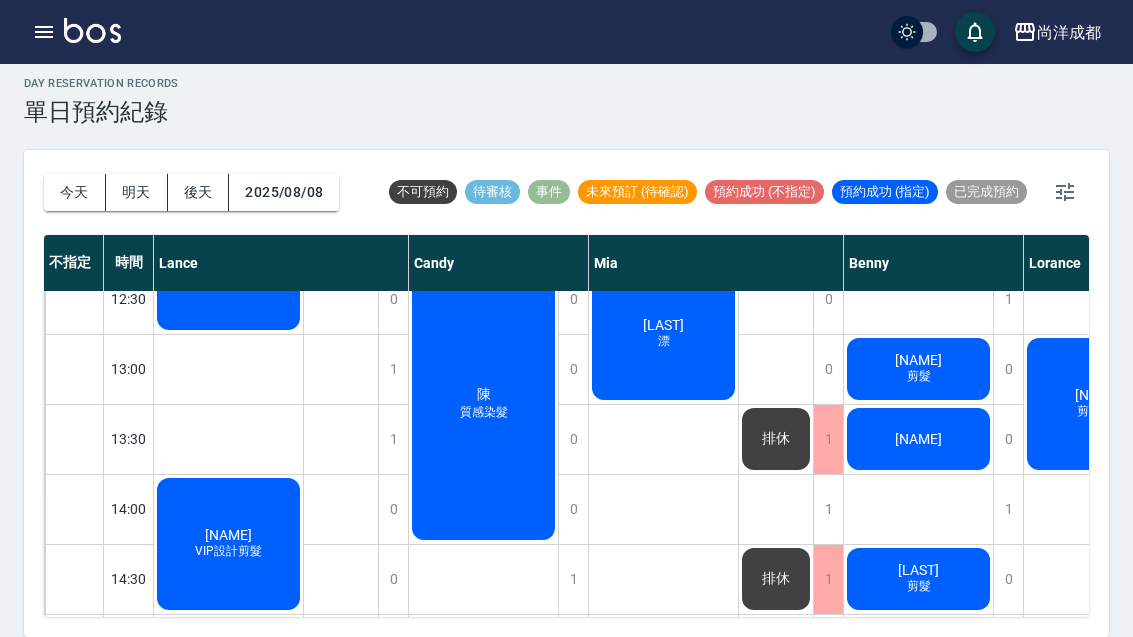 scroll, scrollTop: 378, scrollLeft: 0, axis: vertical 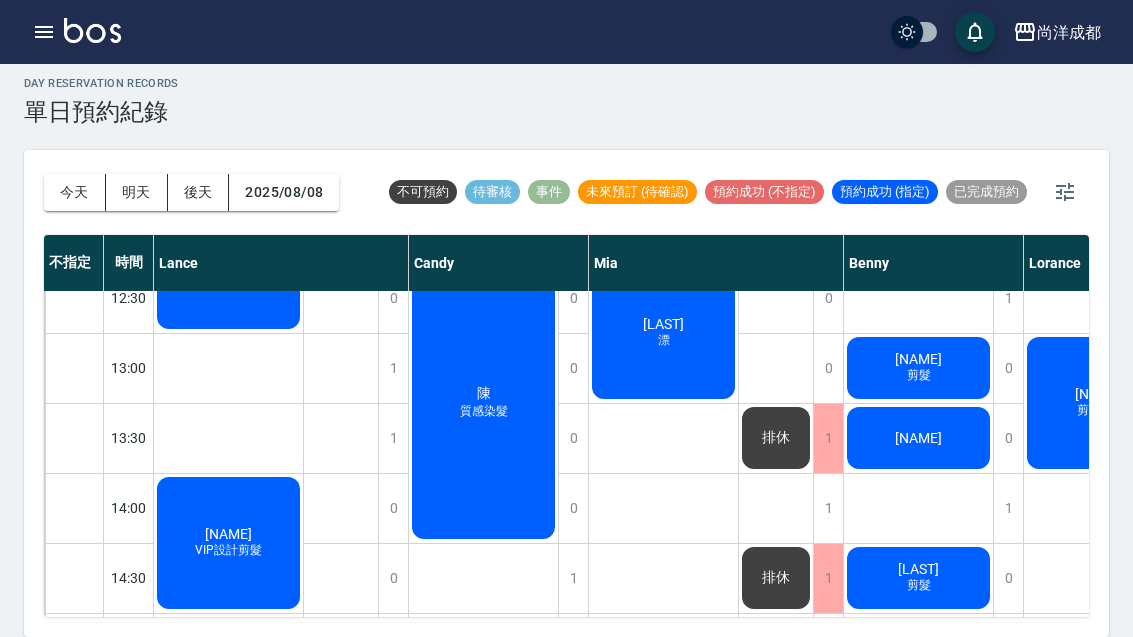 click on "2025/08/08" at bounding box center [284, 192] 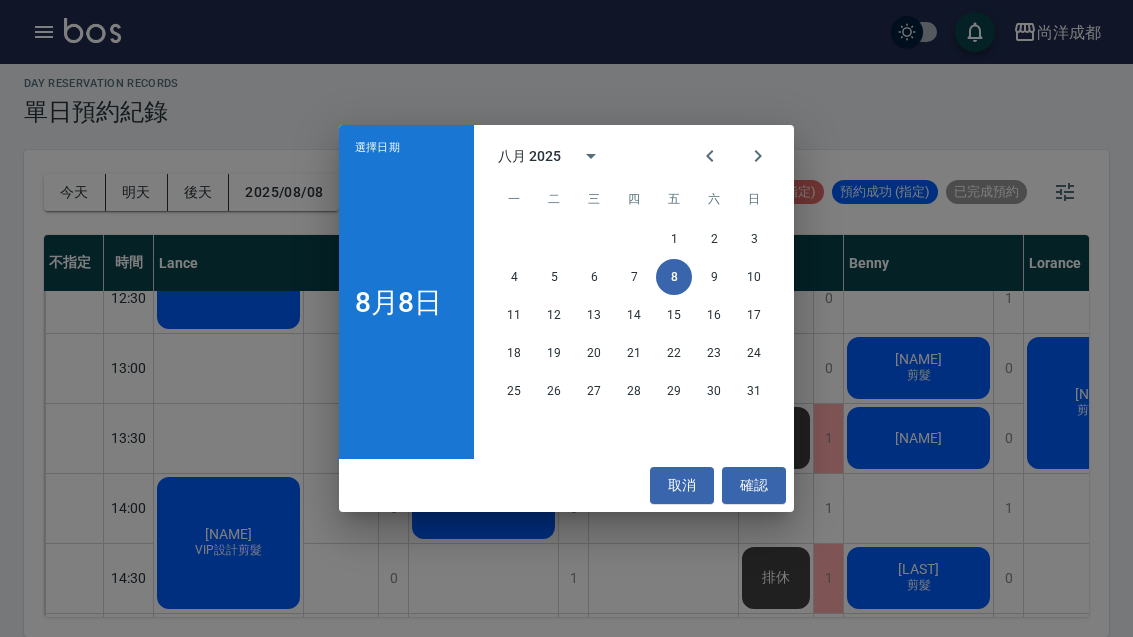 click on "7" at bounding box center (634, 277) 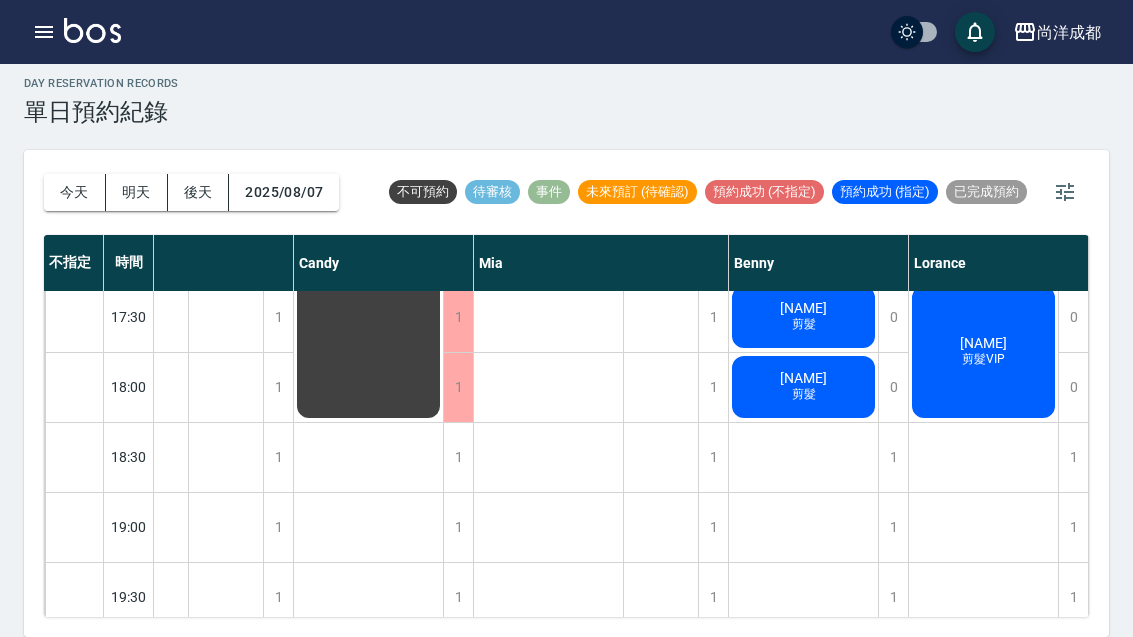 scroll, scrollTop: 1086, scrollLeft: 115, axis: both 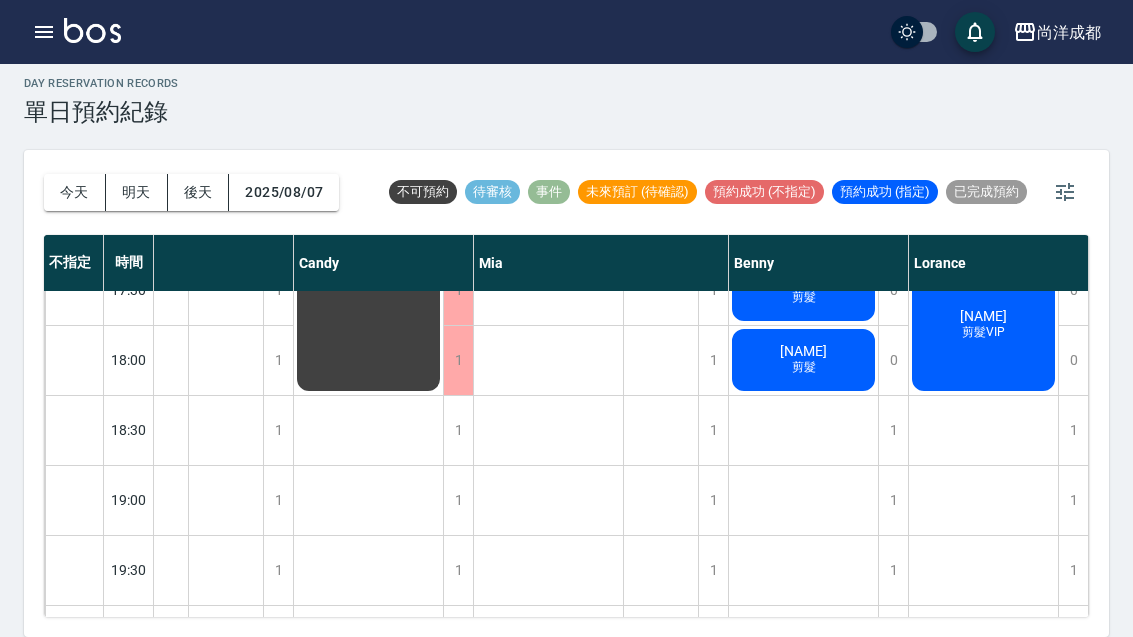 click on "明天" at bounding box center (137, 192) 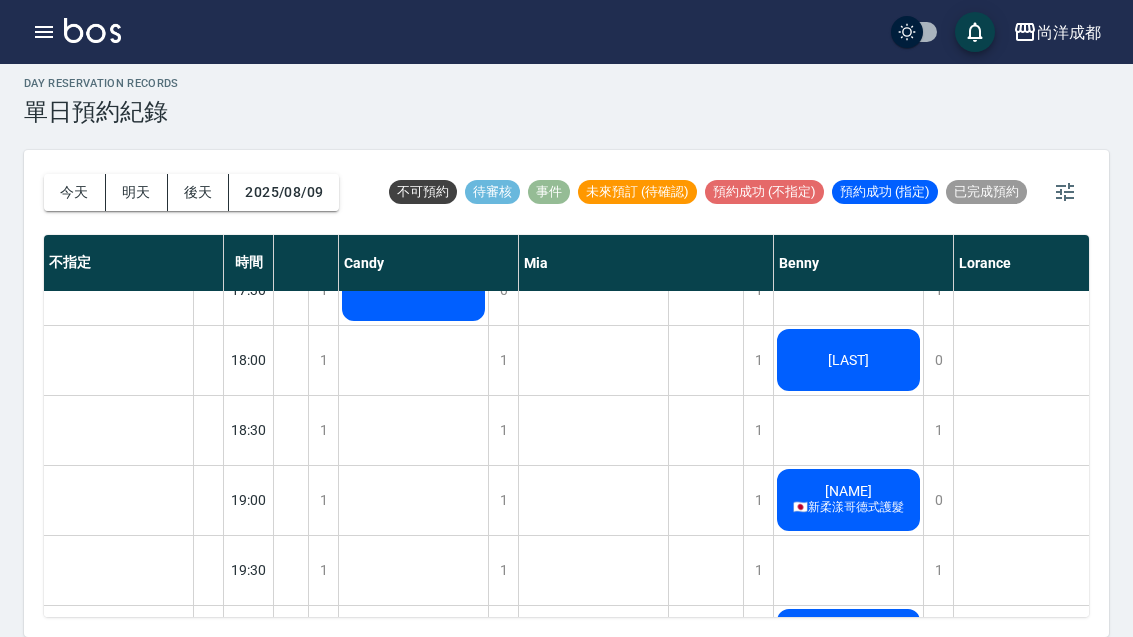 click on "今天" at bounding box center (75, 192) 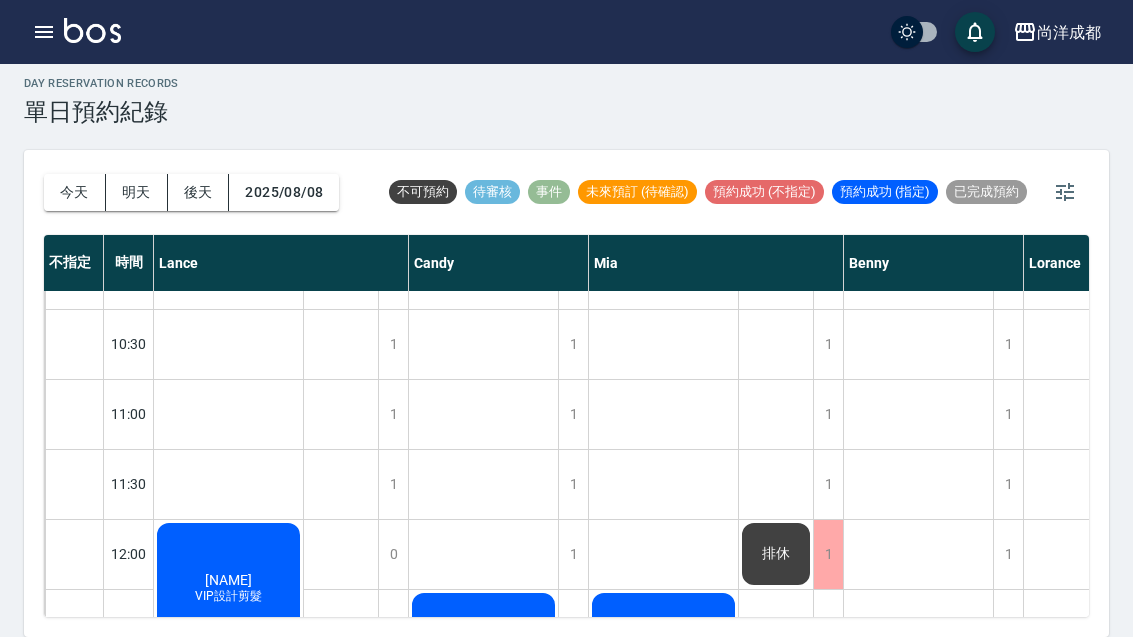 scroll, scrollTop: 52, scrollLeft: 0, axis: vertical 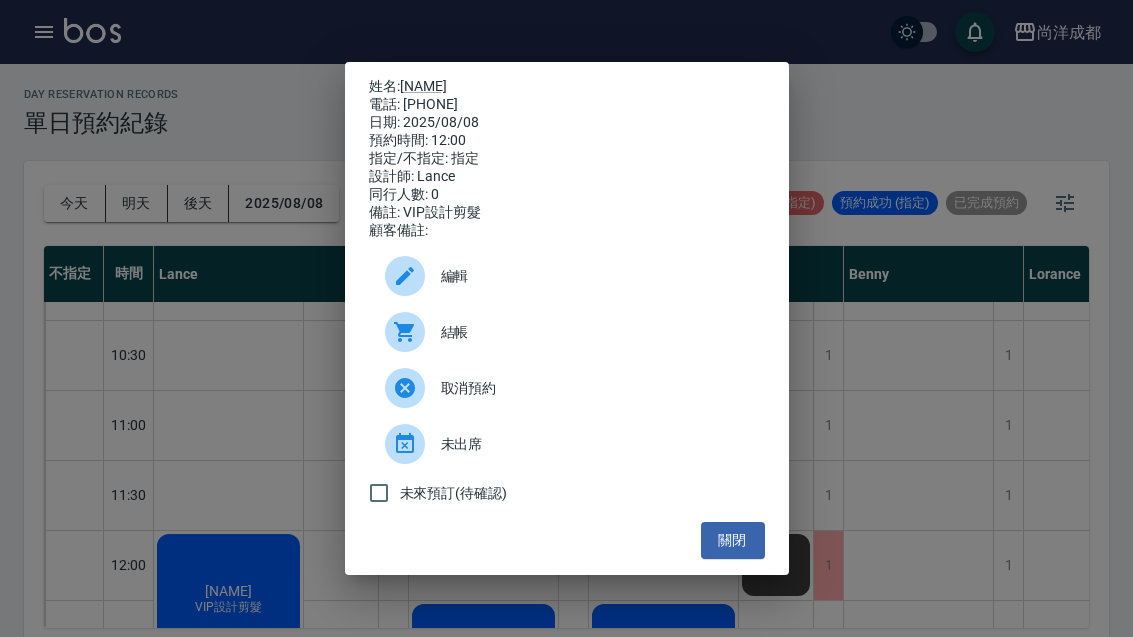 click on "關閉" at bounding box center [733, 540] 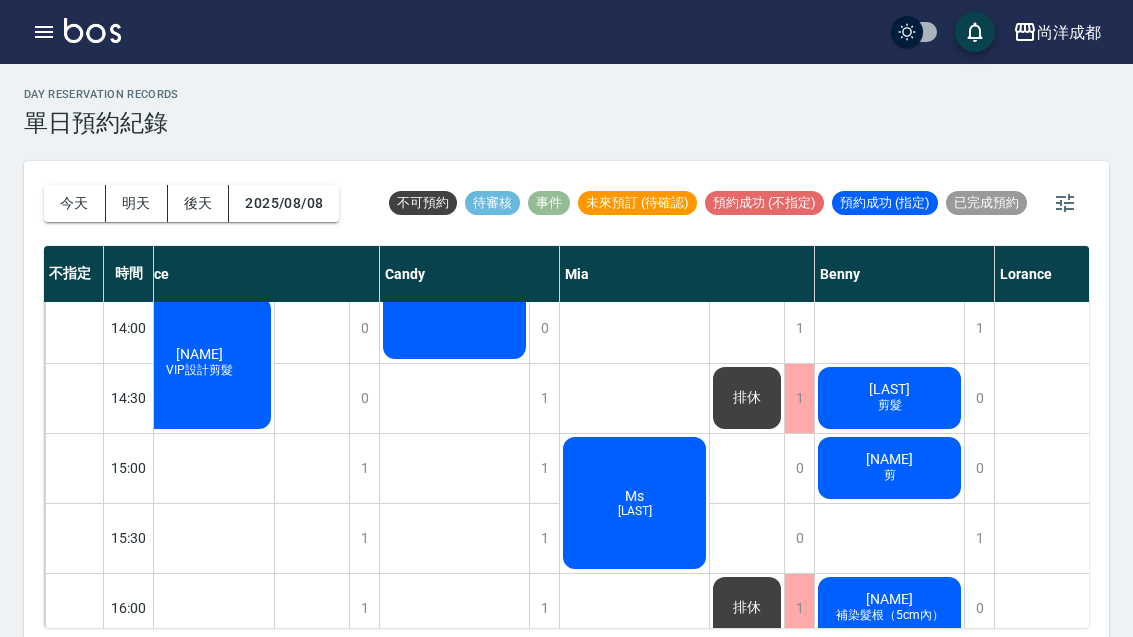 scroll, scrollTop: 567, scrollLeft: 34, axis: both 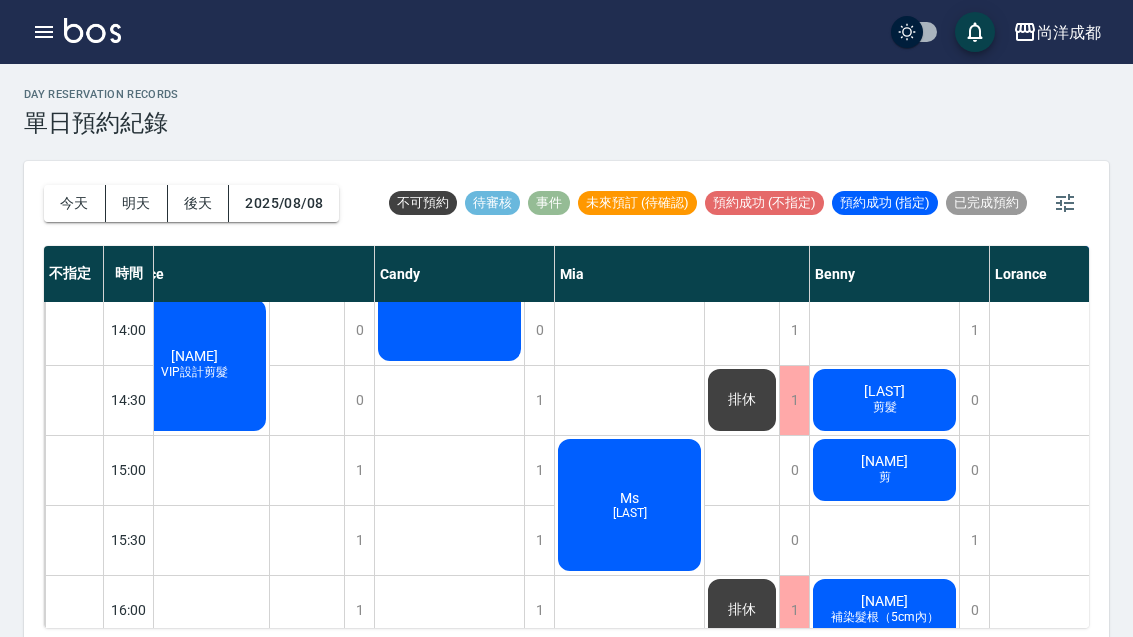 click on "明天" at bounding box center (137, 203) 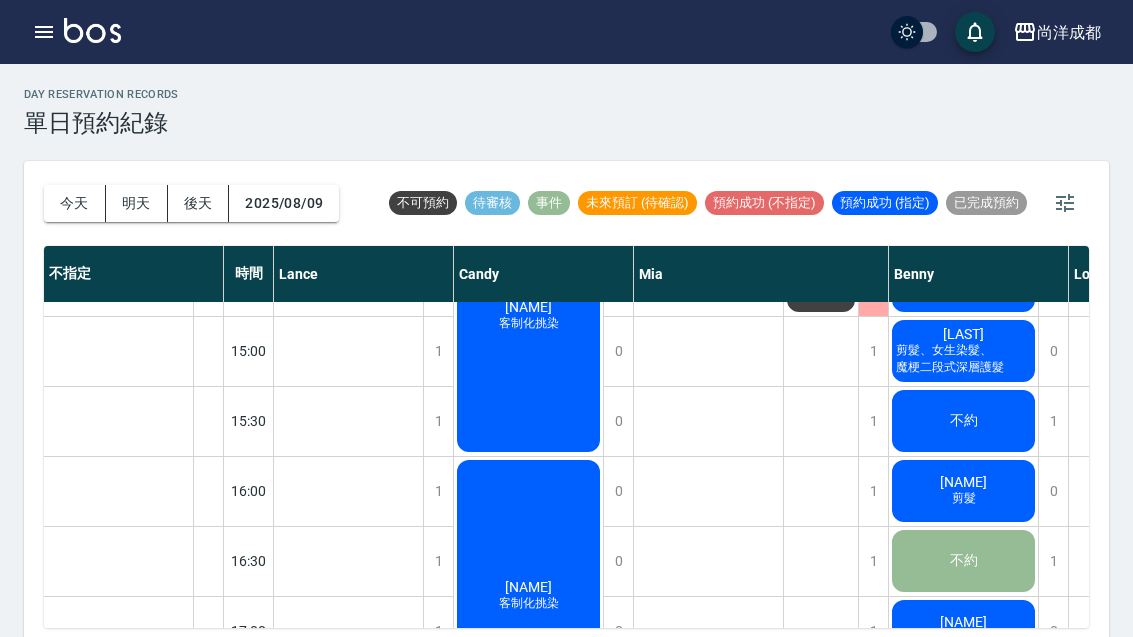 scroll, scrollTop: 523, scrollLeft: 0, axis: vertical 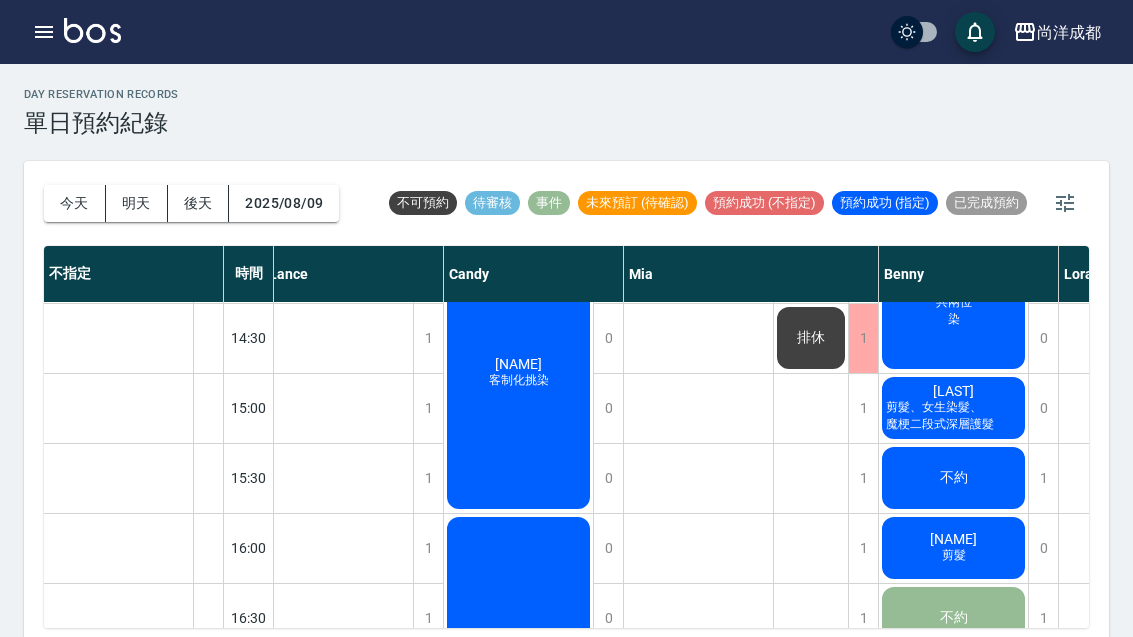 click on "今天" at bounding box center (75, 203) 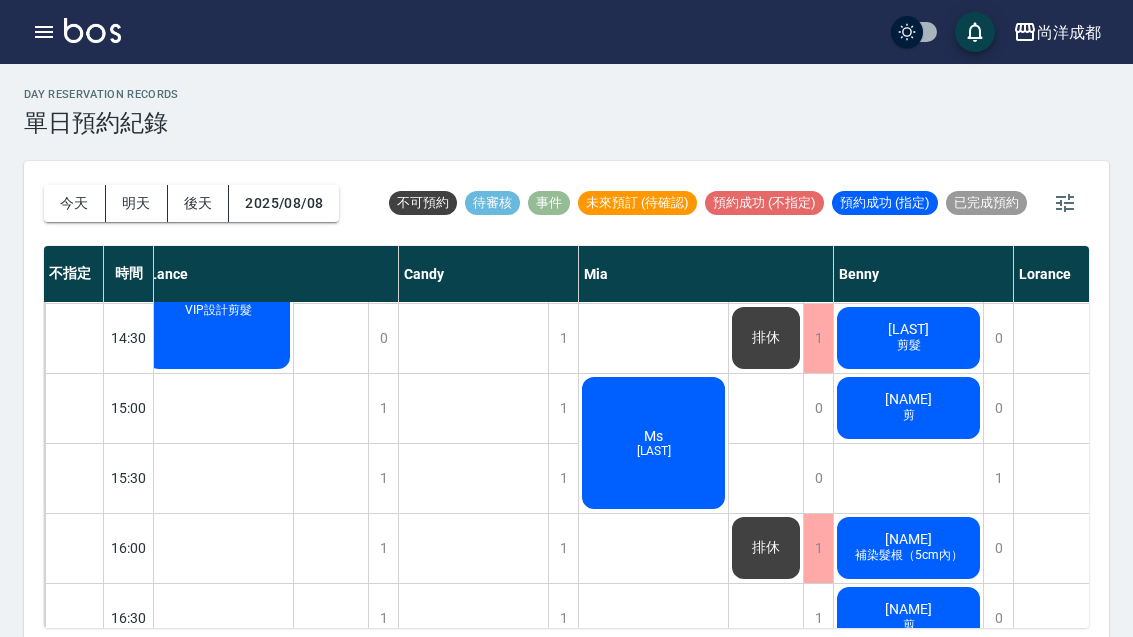 click on "明天" at bounding box center (137, 203) 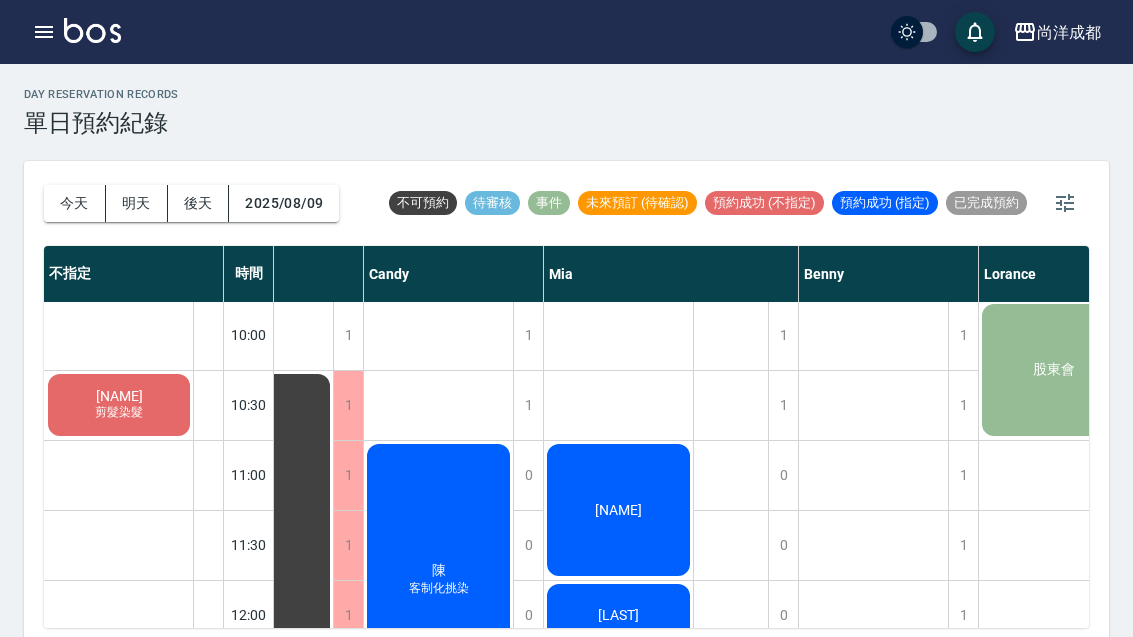 scroll, scrollTop: 2, scrollLeft: 92, axis: both 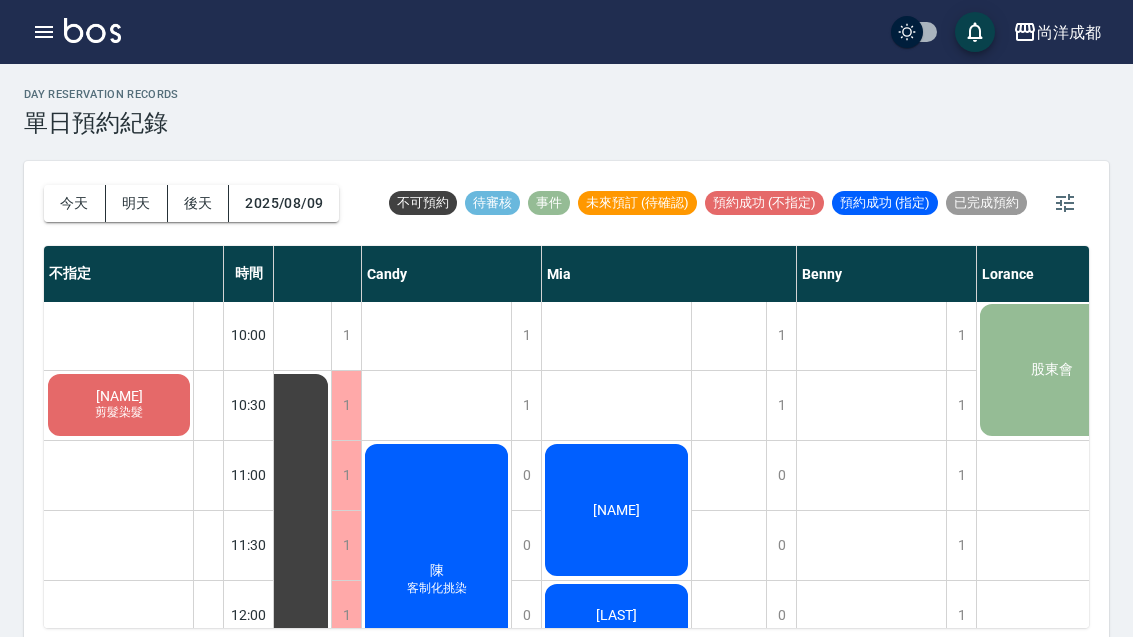 click on "後天" at bounding box center [199, 203] 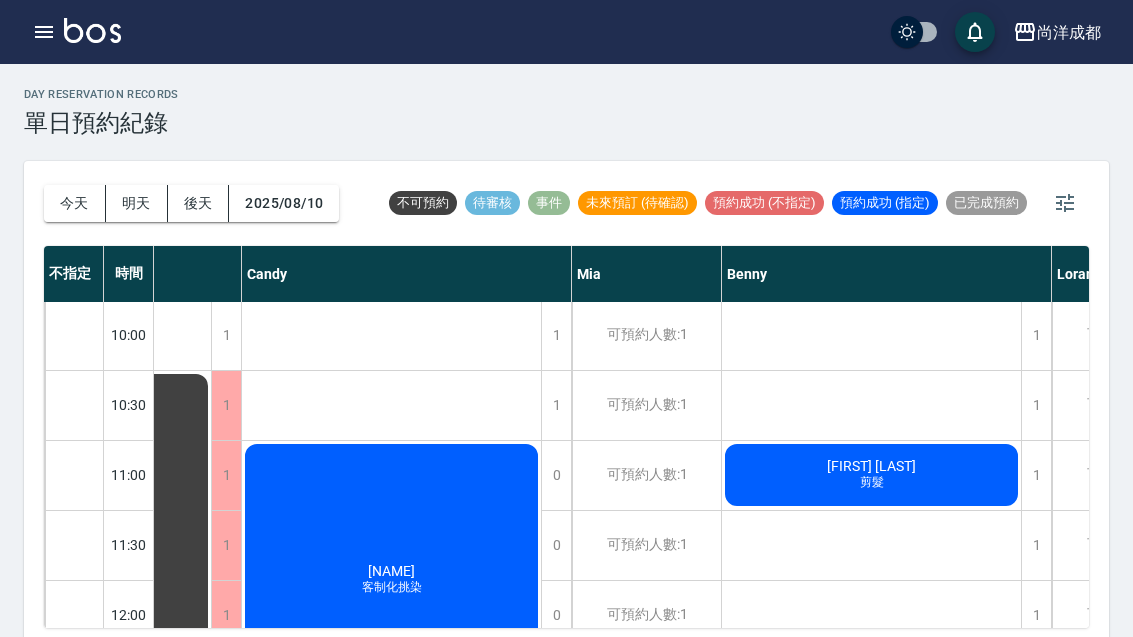 click on "剪髮" at bounding box center [392, 587] 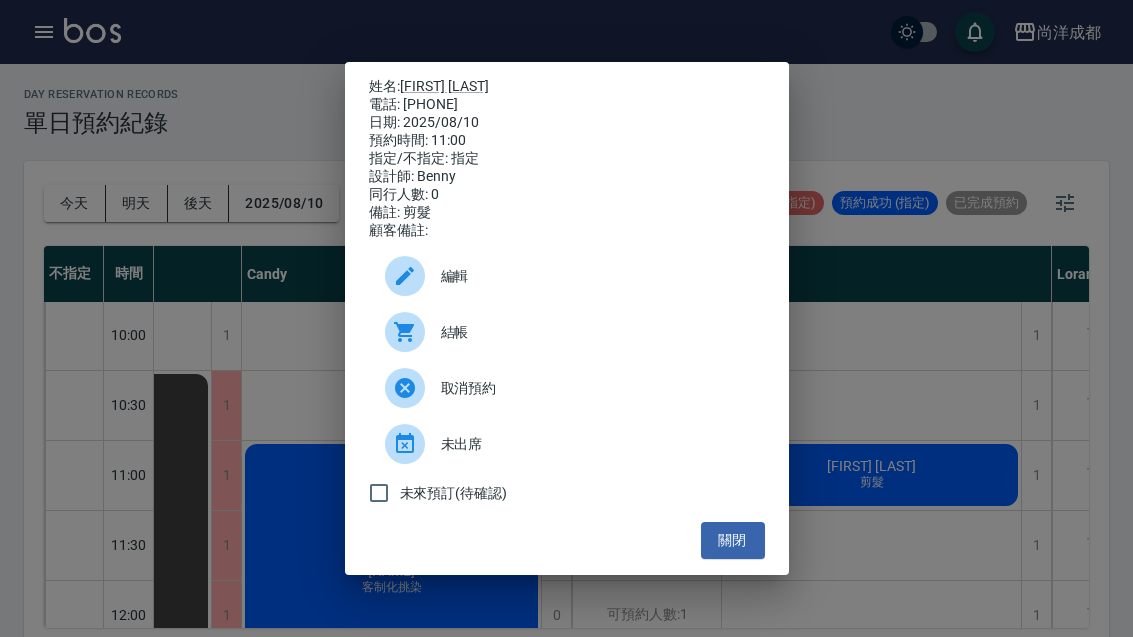 click on "楊凱捷" at bounding box center [444, 86] 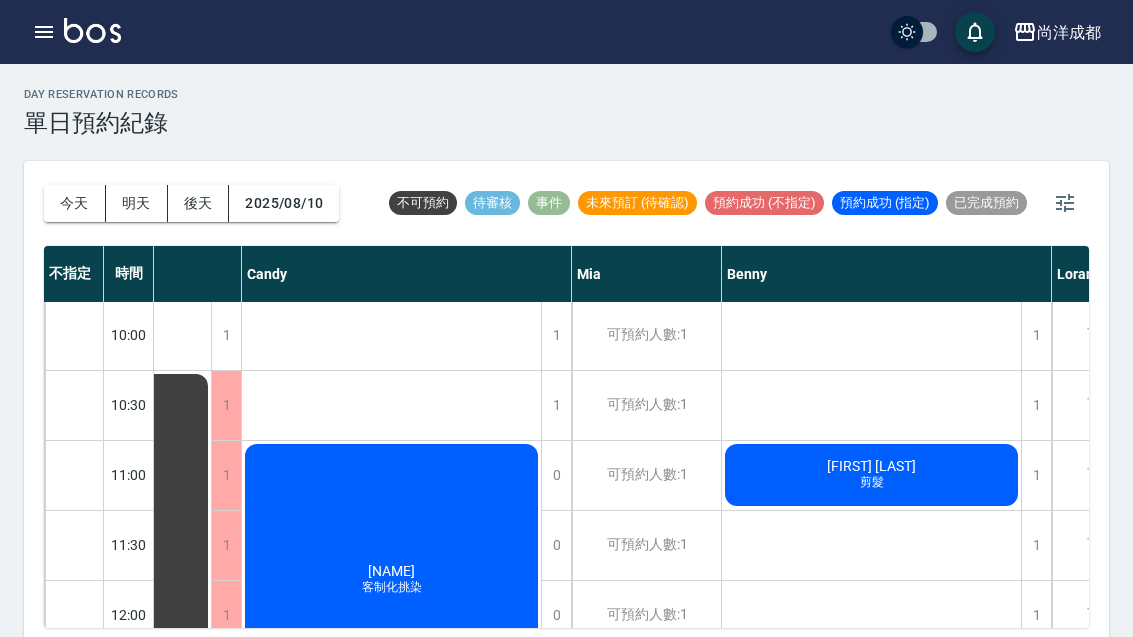 click on "今天" at bounding box center [75, 203] 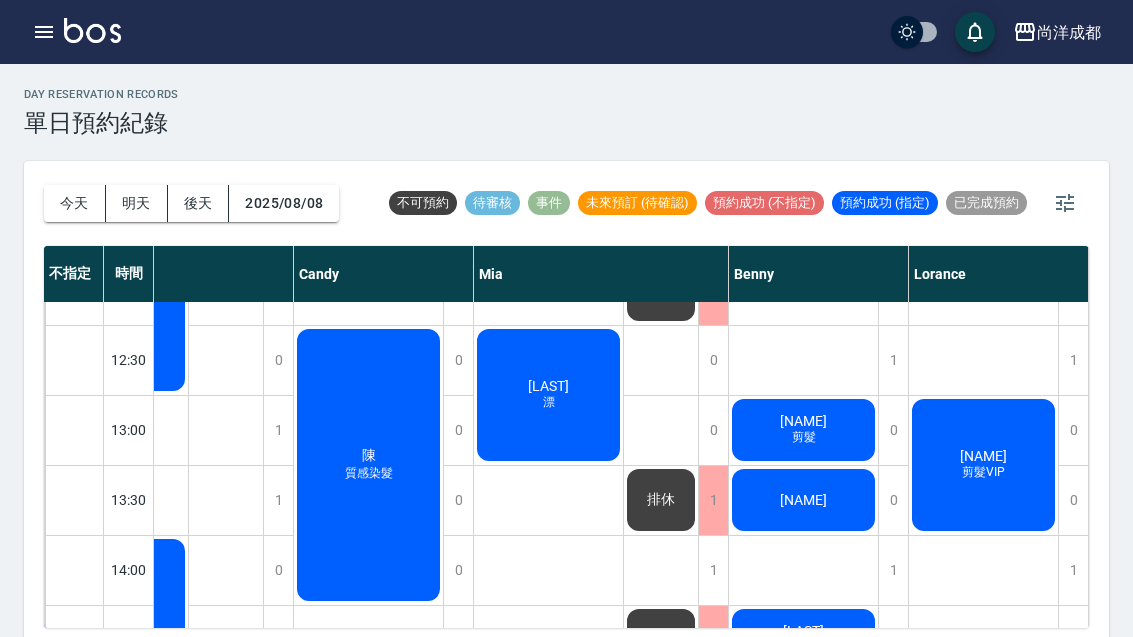 scroll, scrollTop: 327, scrollLeft: 115, axis: both 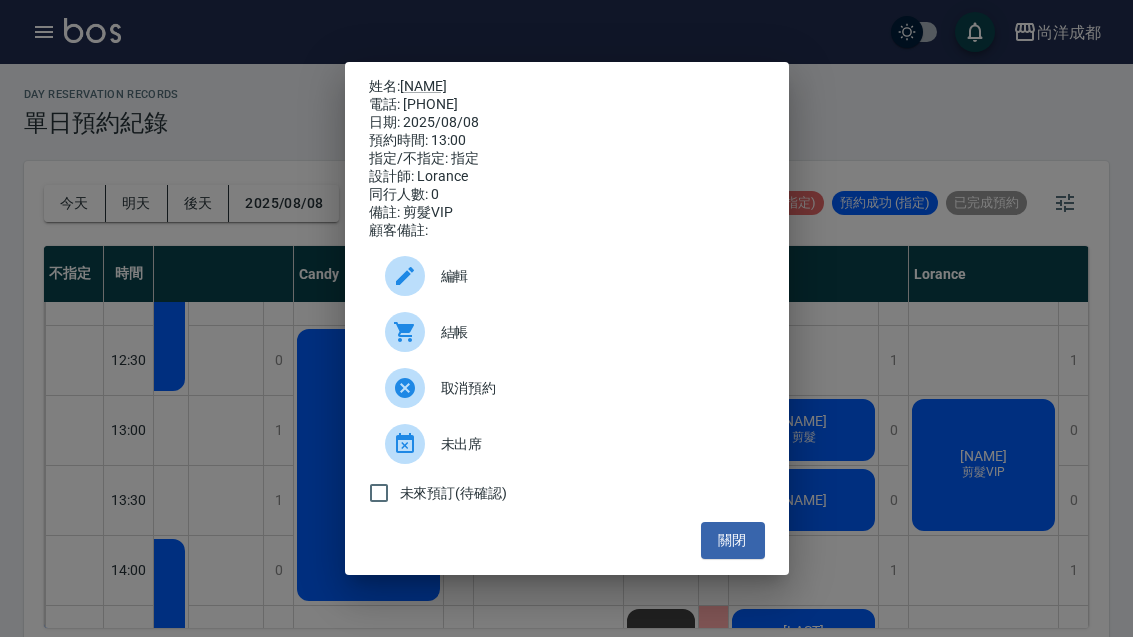 click on "關閉" at bounding box center (733, 540) 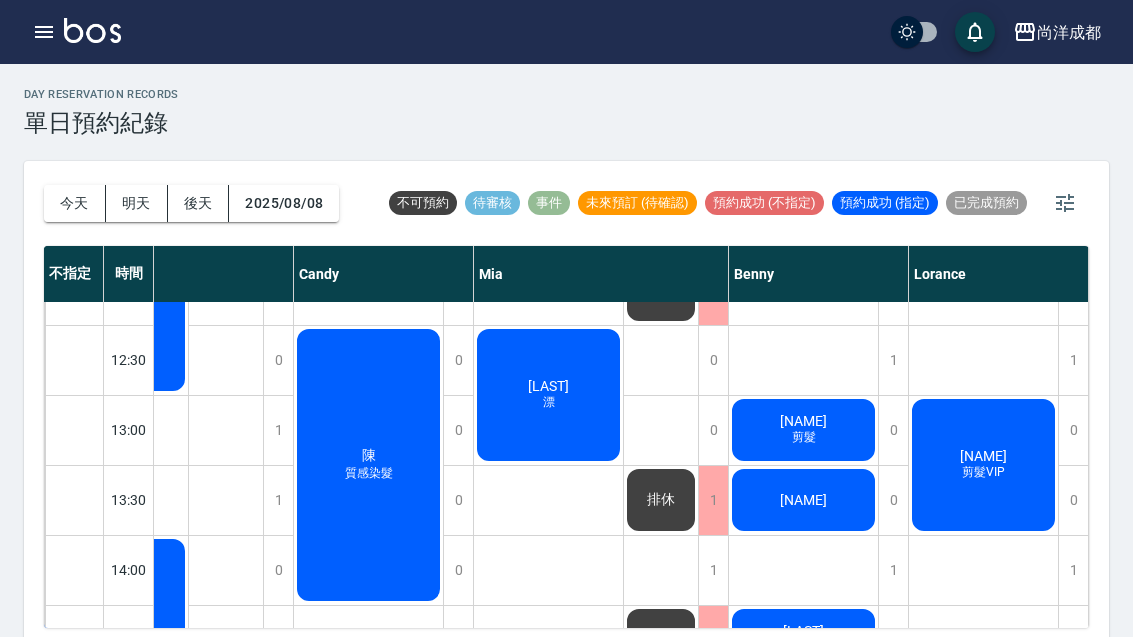 click on "剪髮" at bounding box center (113, 332) 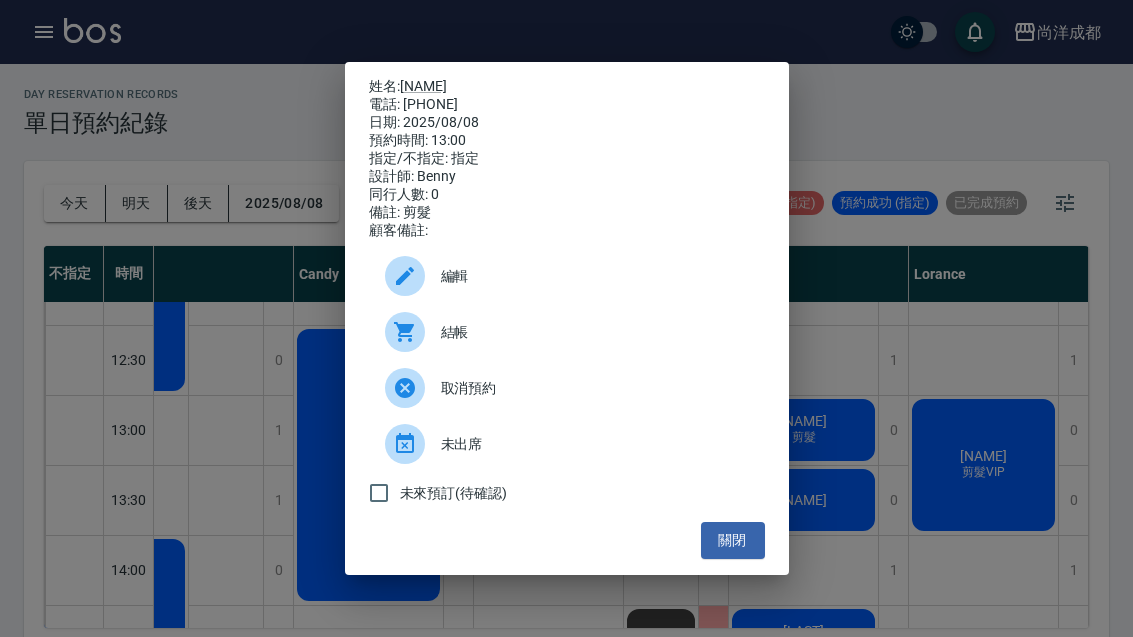 click on "姓名:  蘇漢強 電話: 0926161422 日期: 2025/08/08 預約時間: 13:00 指定/不指定: 指定 設計師: Benny 同行人數: 0 備註: 剪髮 顧客備註:  編輯 結帳 取消預約 未出席 未來預訂(待確認) 關閉" at bounding box center [566, 318] 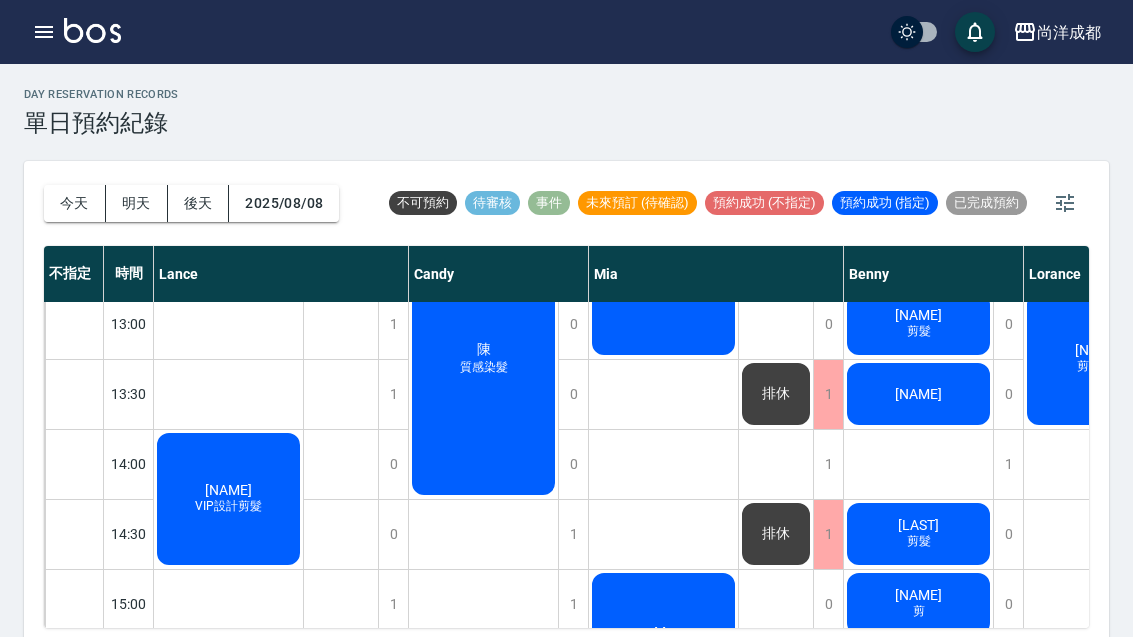 scroll, scrollTop: 434, scrollLeft: 0, axis: vertical 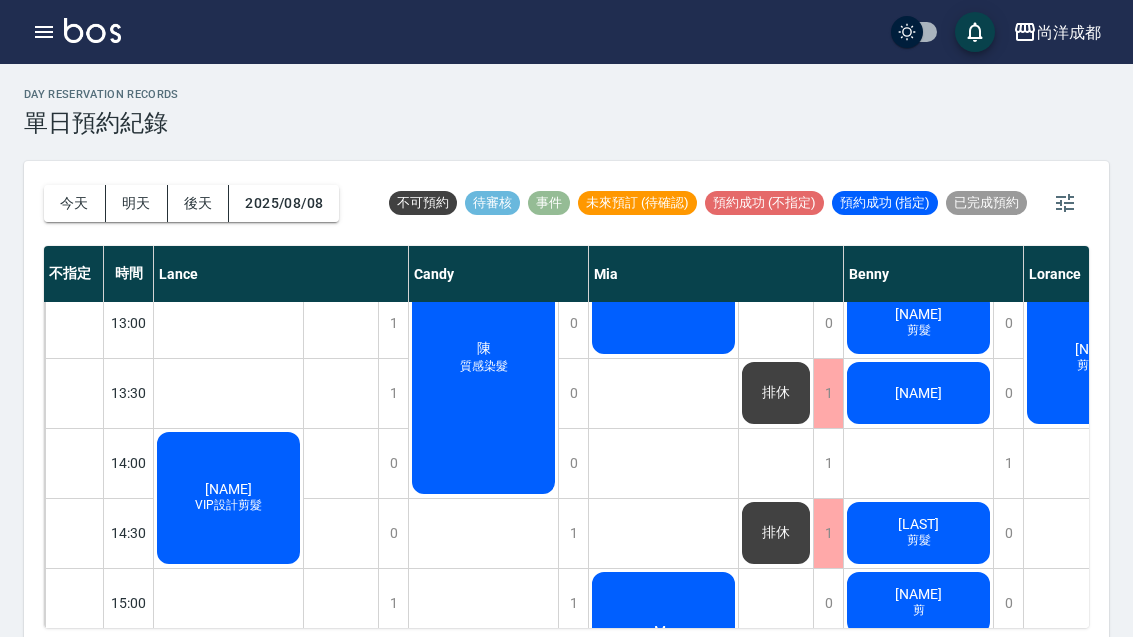 click on "1" at bounding box center (393, 393) 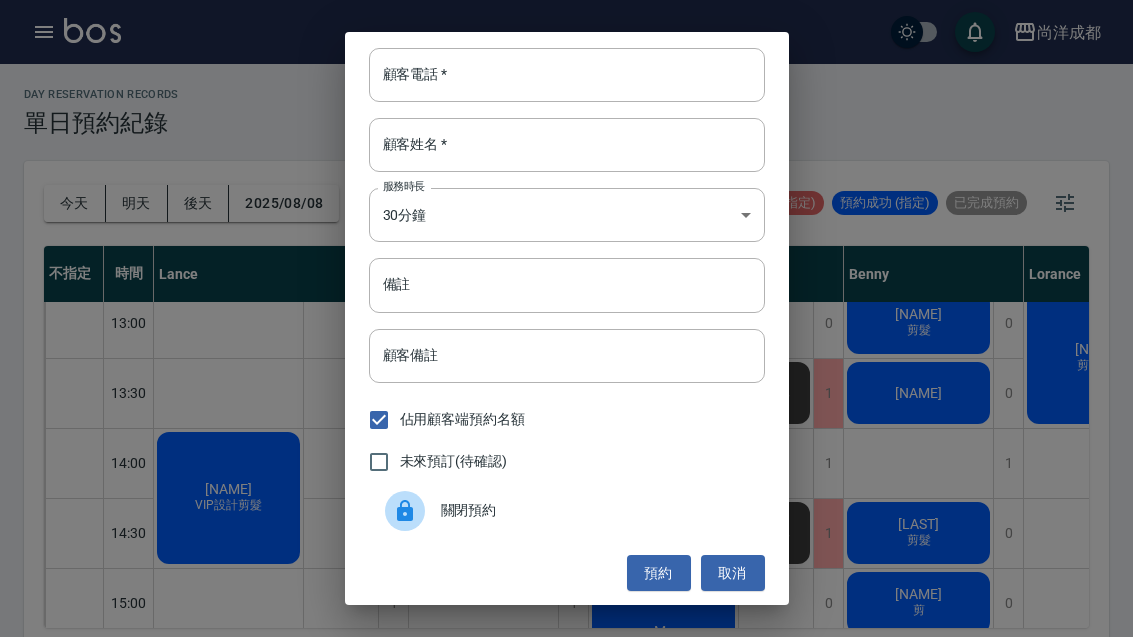 click 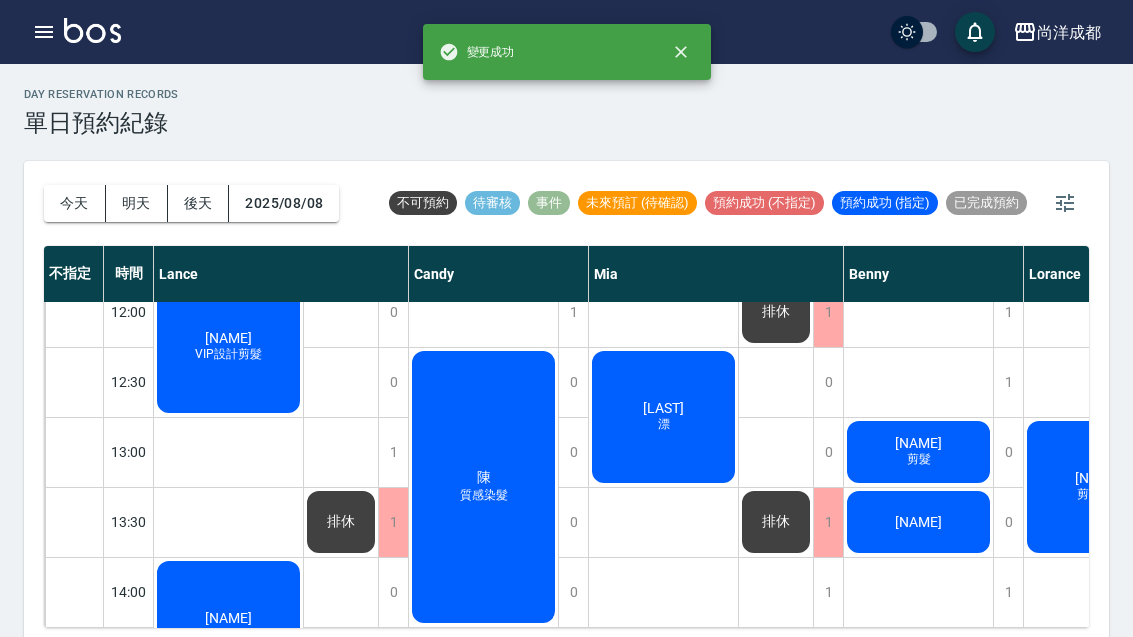 scroll, scrollTop: 305, scrollLeft: 0, axis: vertical 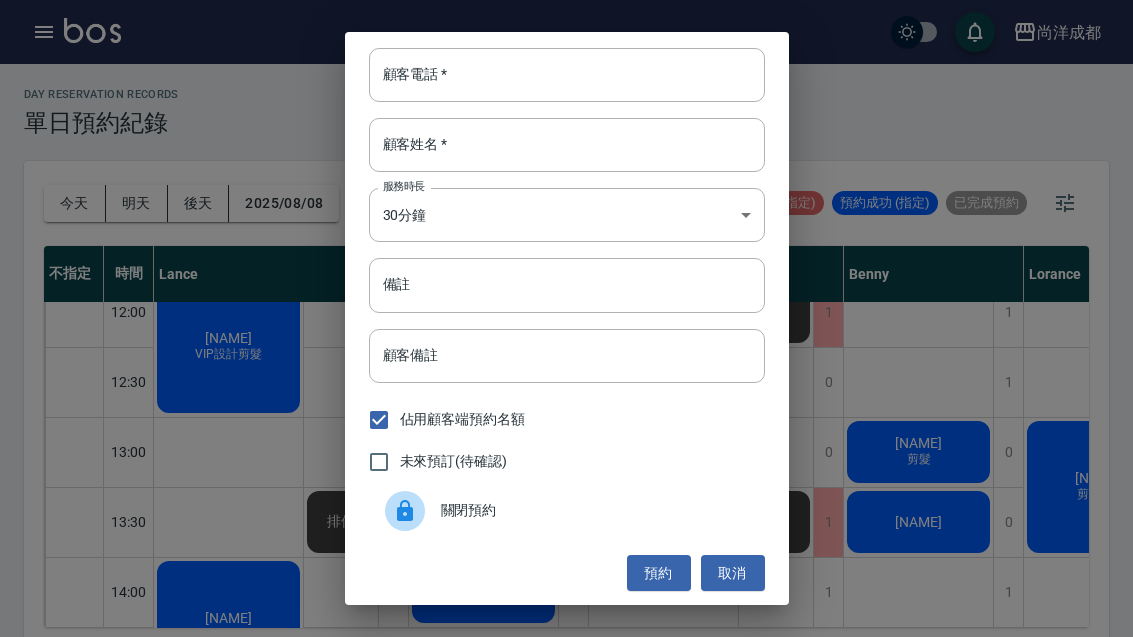 click 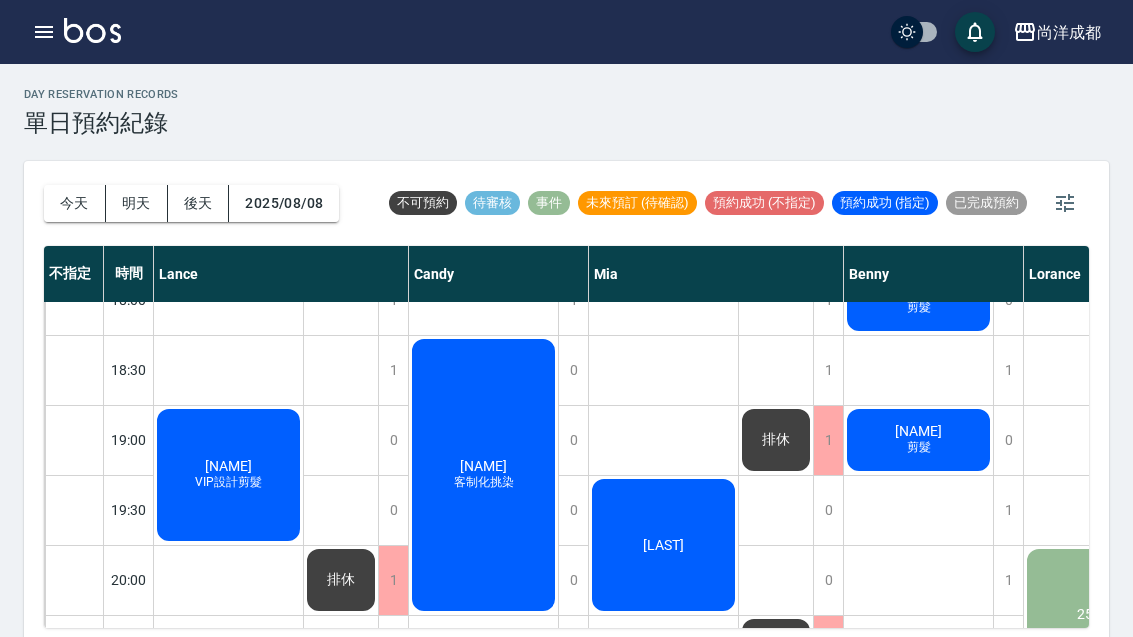 scroll, scrollTop: 1156, scrollLeft: 0, axis: vertical 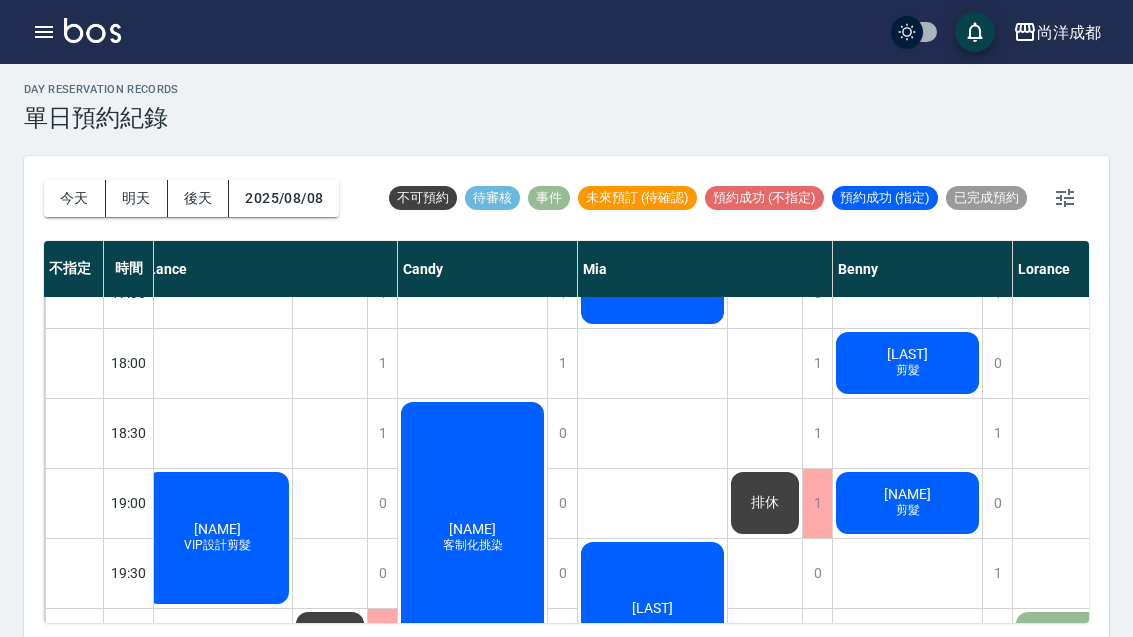 click on "1" at bounding box center [382, 433] 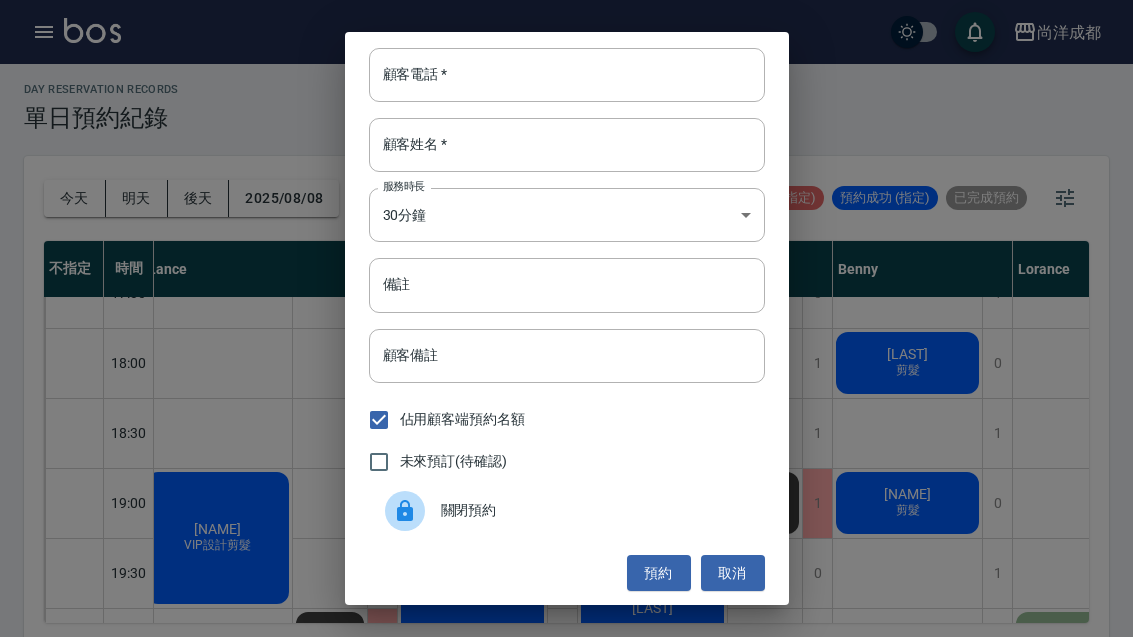 click on "顧客電話   * 顧客電話   * 顧客姓名   * 顧客姓名   * 服務時長 30分鐘 1 服務時長 備註 備註 顧客備註 顧客備註 佔用顧客端預約名額 未來預訂(待確認) 關閉預約 預約 取消" at bounding box center [566, 318] 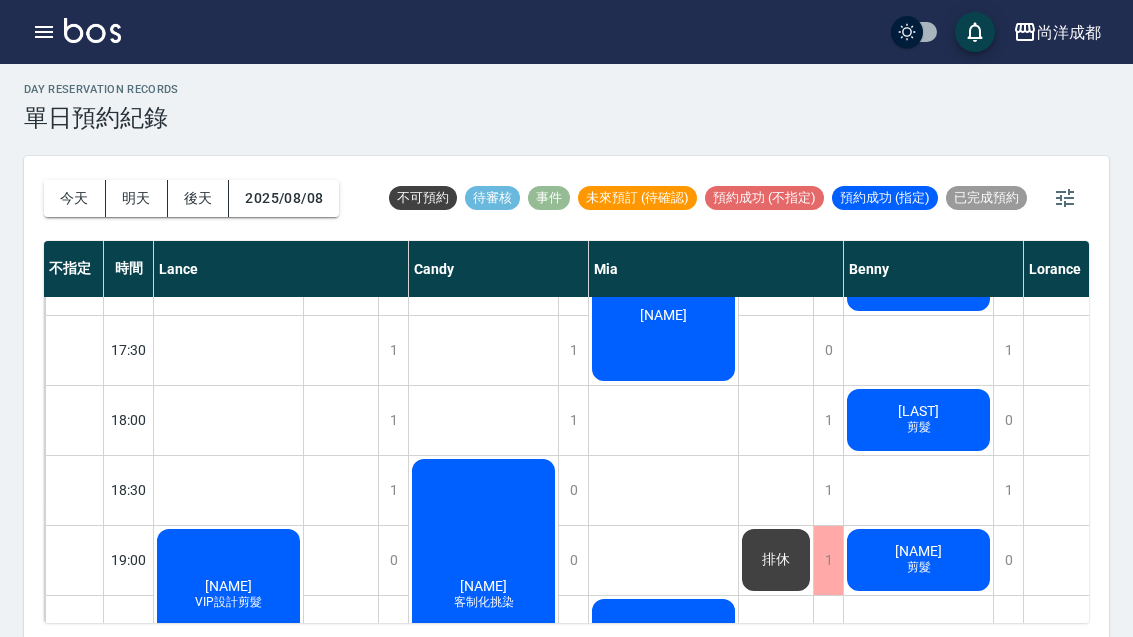scroll, scrollTop: 1032, scrollLeft: 0, axis: vertical 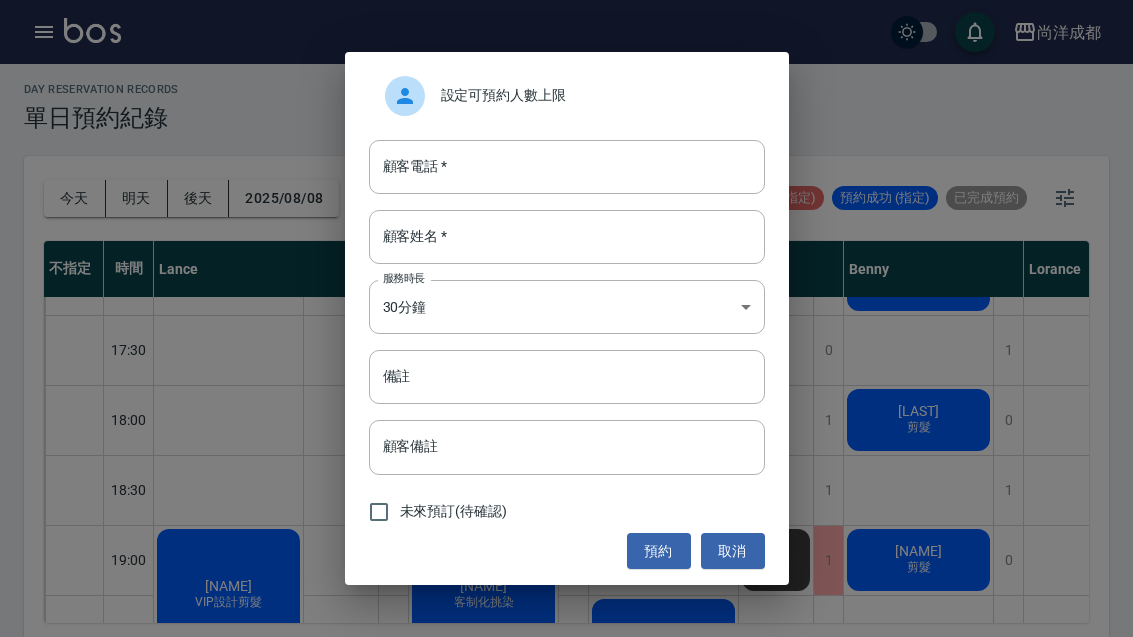 click on "設定可預約人數上限 顧客電話   * 顧客電話   * 顧客姓名   * 顧客姓名   * 服務時長 30分鐘 1 服務時長 備註 備註 顧客備註 顧客備註 未來預訂(待確認) 預約 取消" at bounding box center [566, 318] 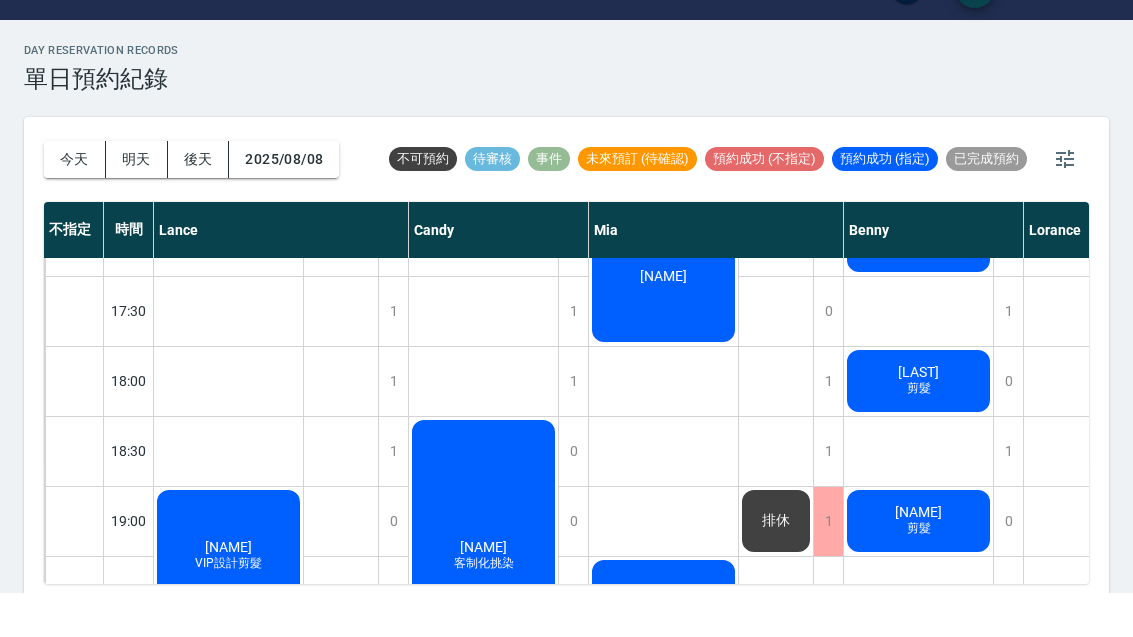 scroll, scrollTop: 45, scrollLeft: 0, axis: vertical 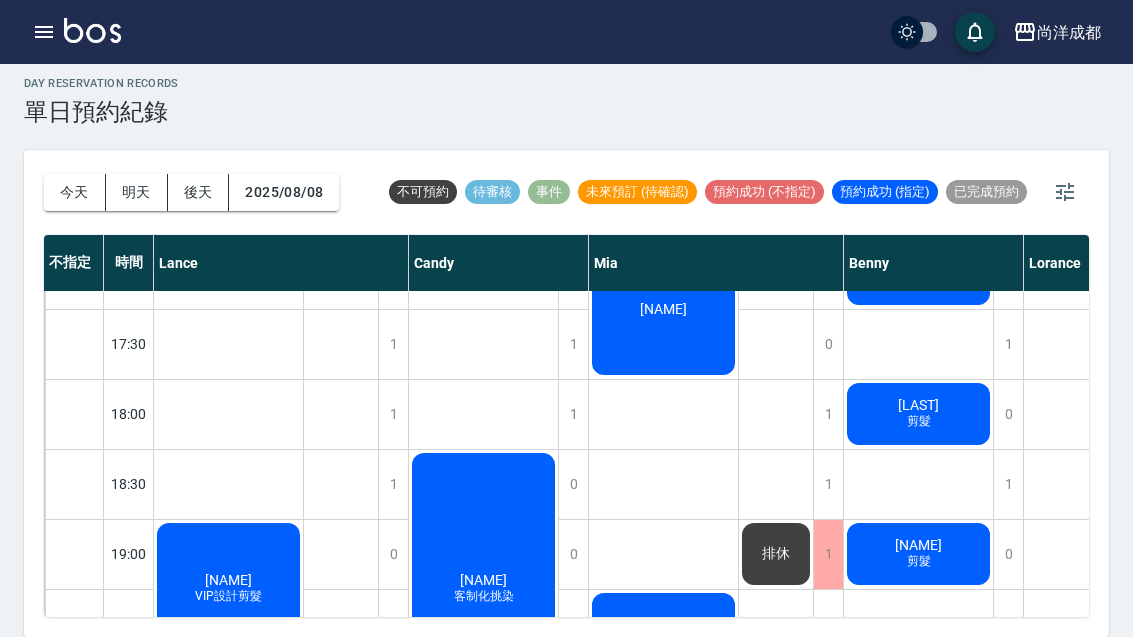 click at bounding box center [74, 484] 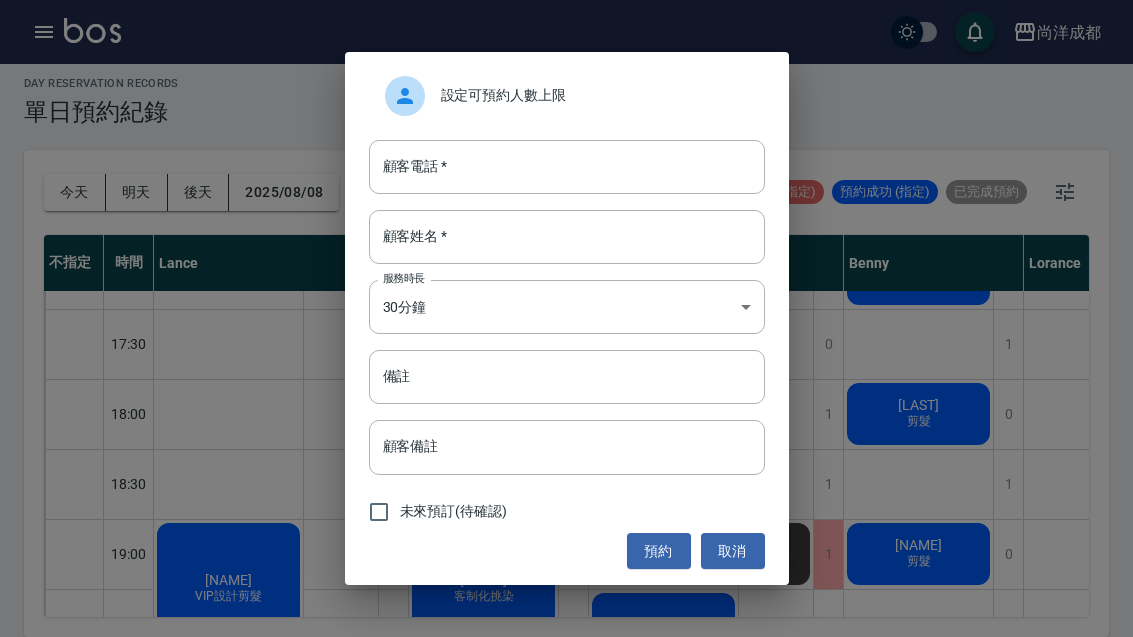 click on "顧客電話   *" at bounding box center [567, 167] 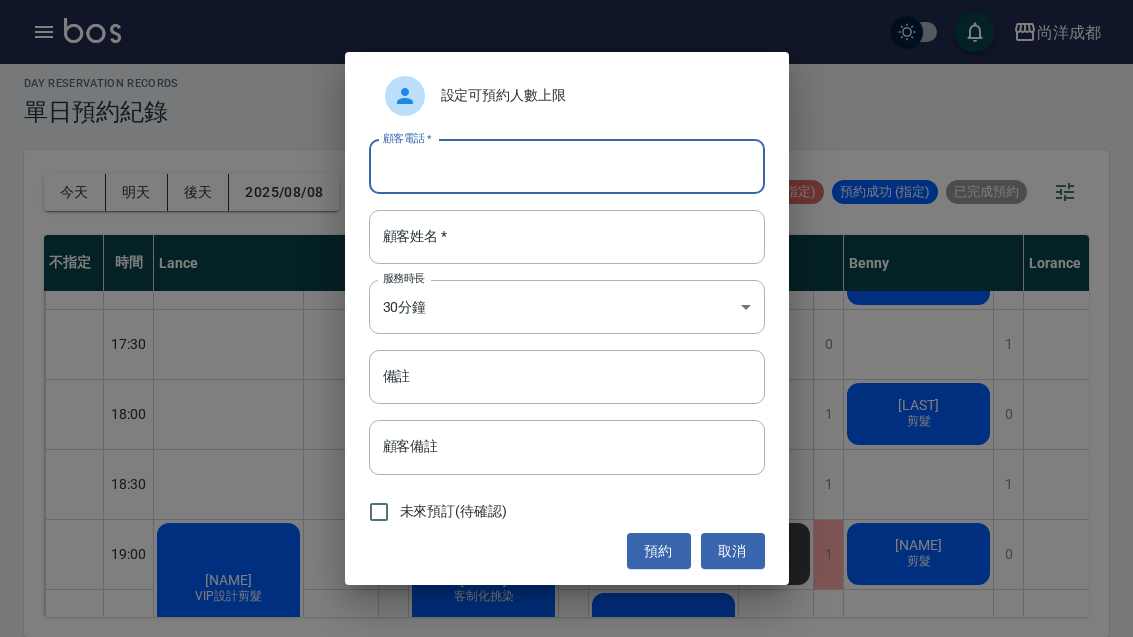 scroll, scrollTop: 44, scrollLeft: 0, axis: vertical 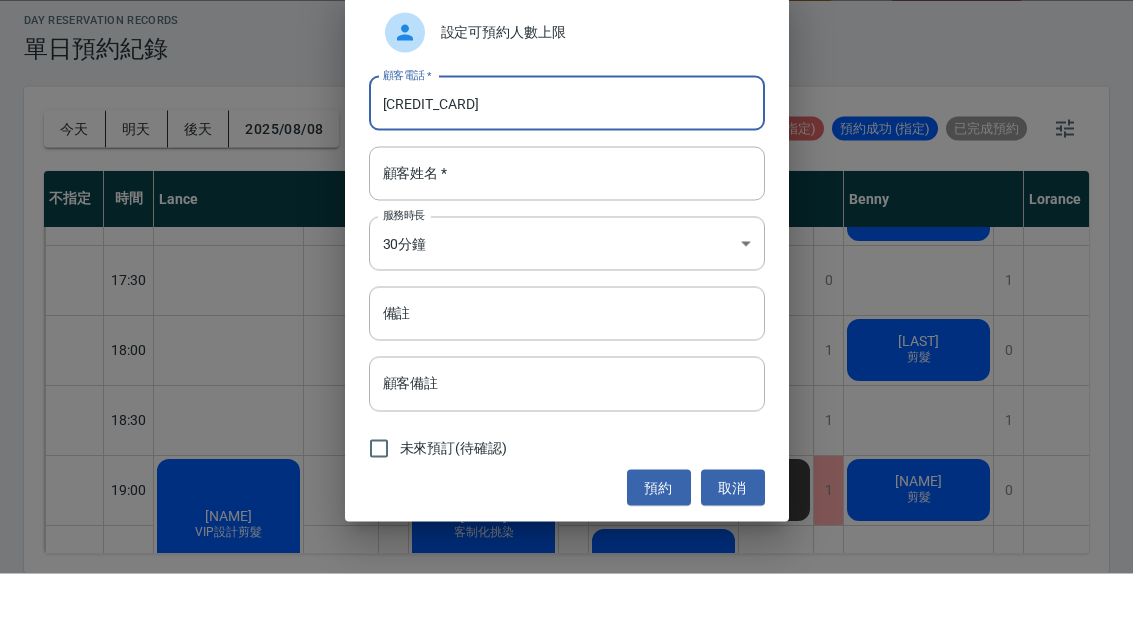 type on "00000000" 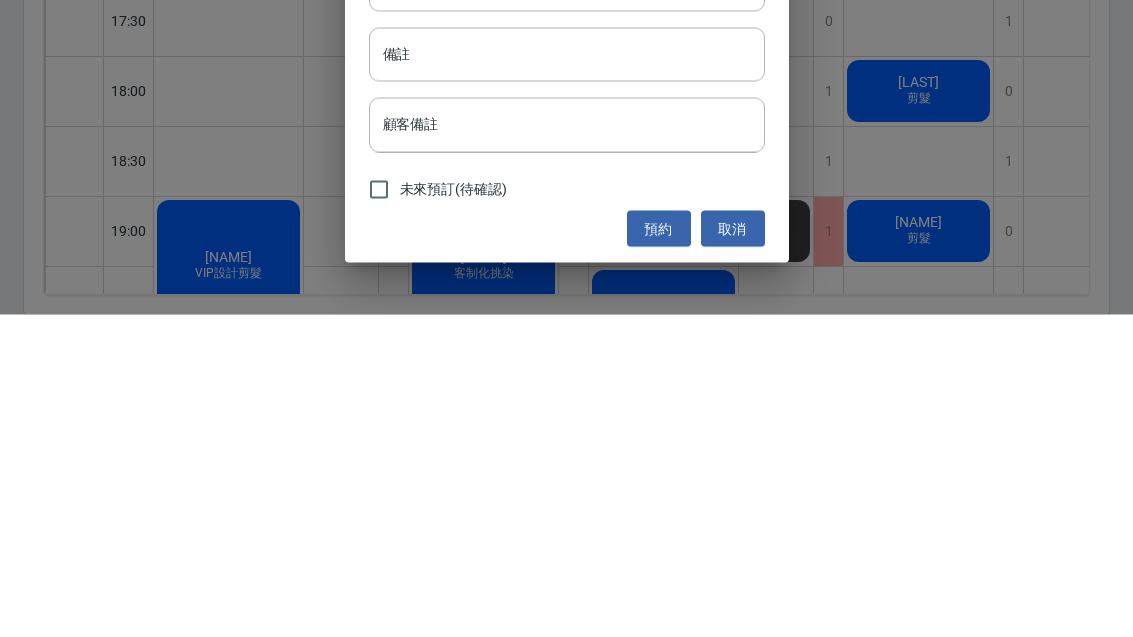 type on "Ms*2" 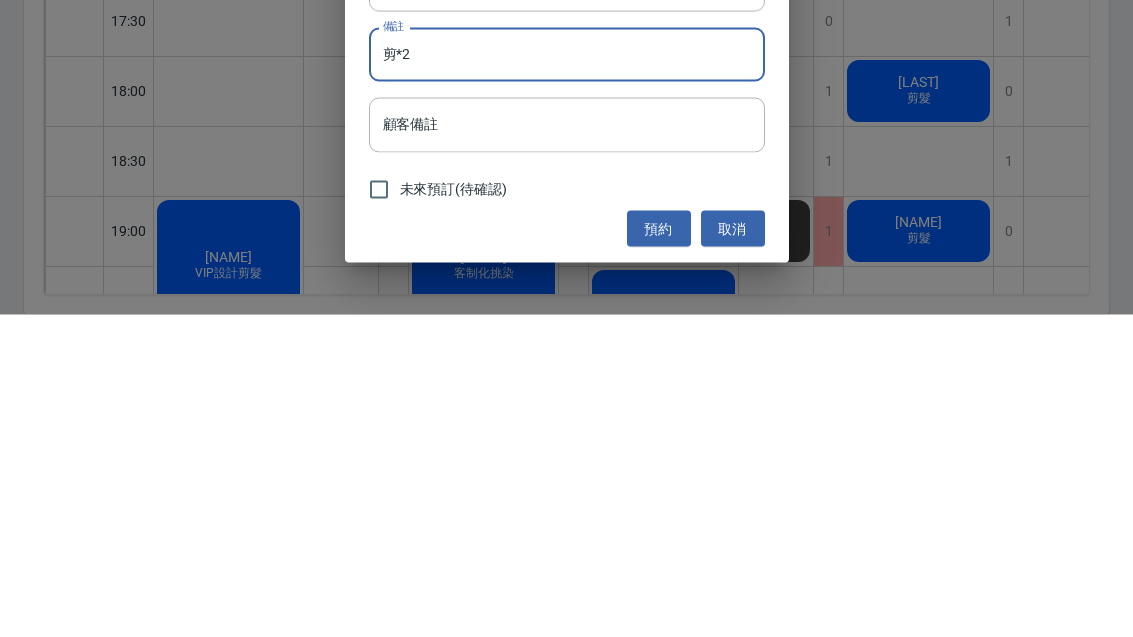 type on "剪*2" 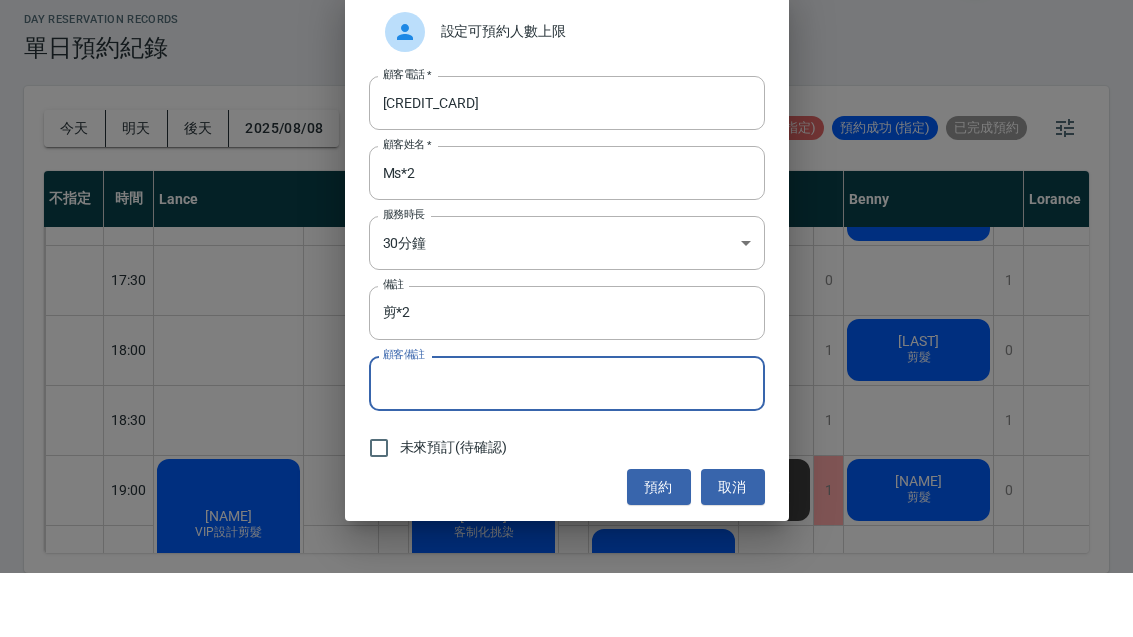 scroll, scrollTop: 0, scrollLeft: 0, axis: both 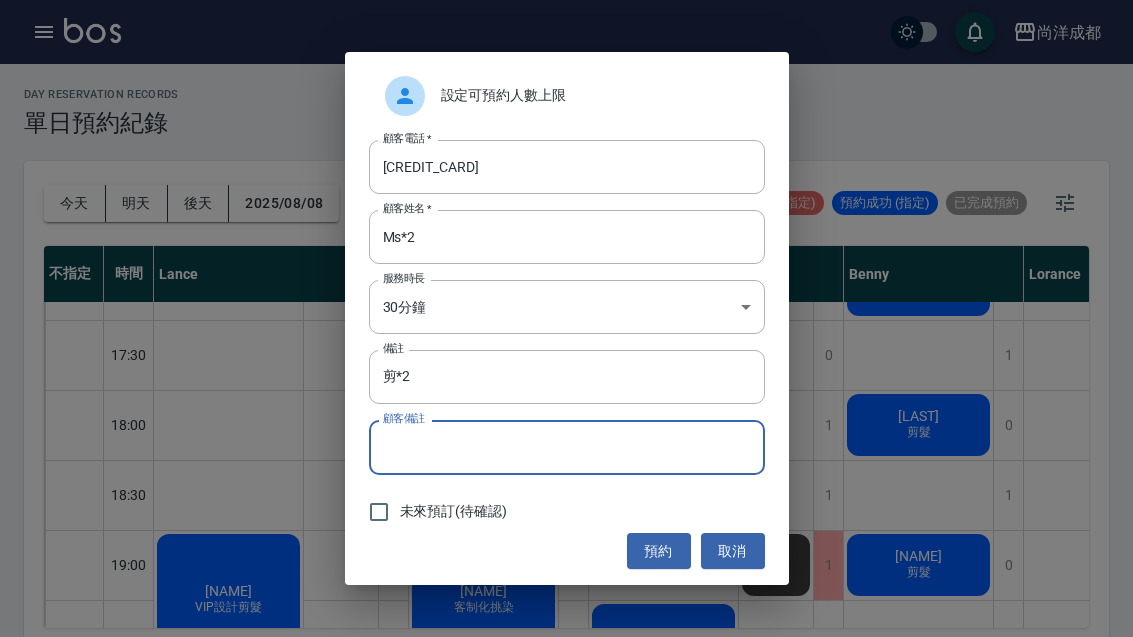 click on "00000000" at bounding box center (567, 167) 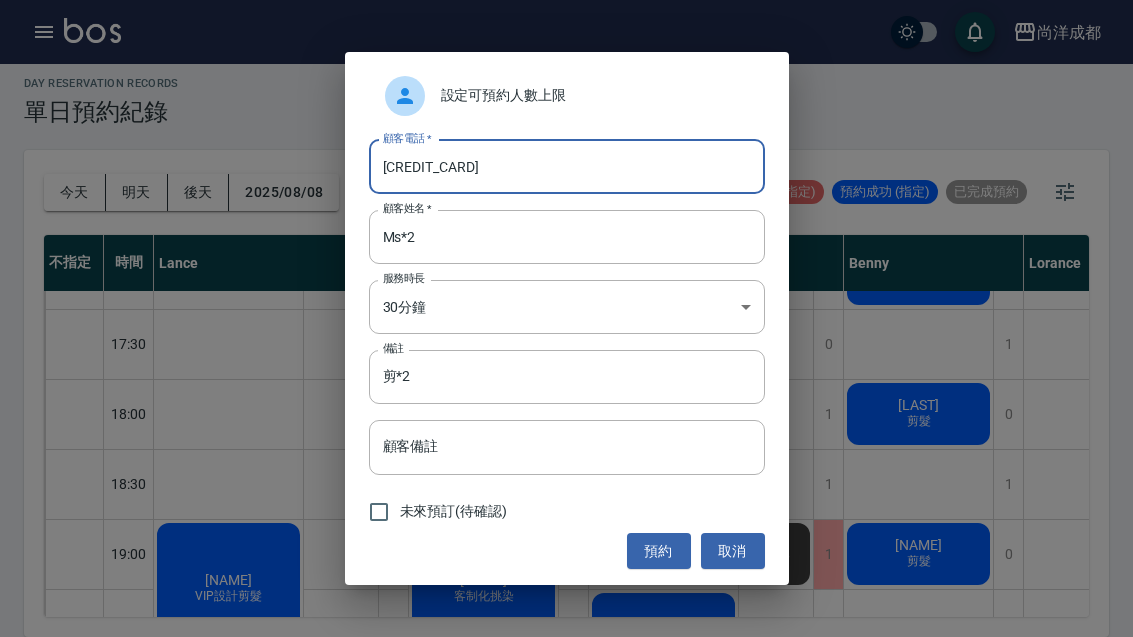 scroll, scrollTop: 69, scrollLeft: 0, axis: vertical 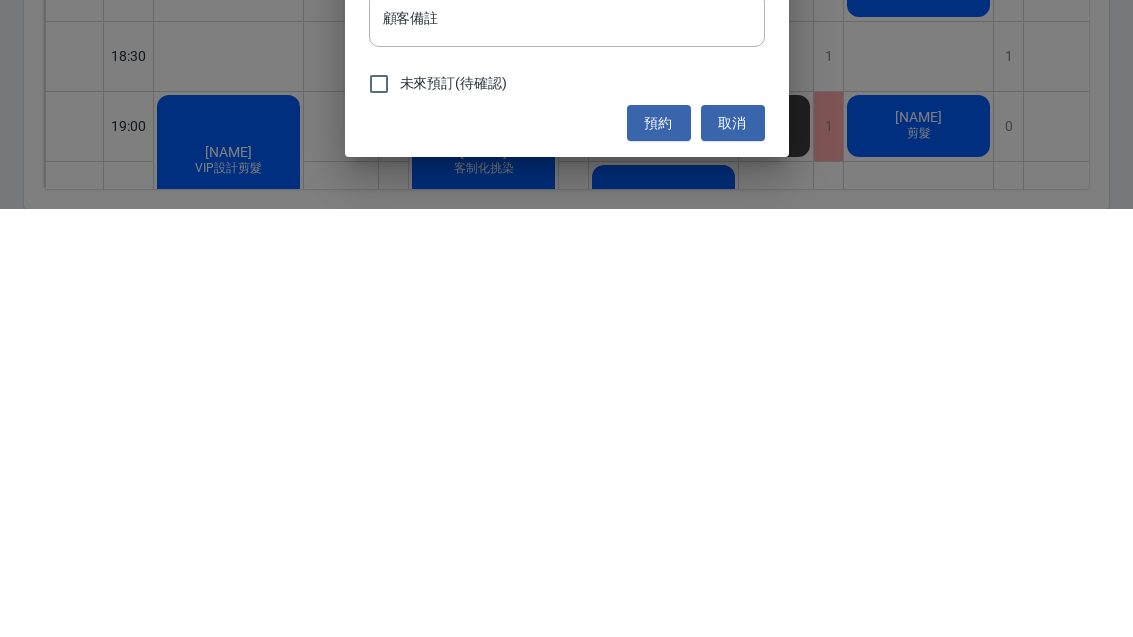 type on "000000000000000" 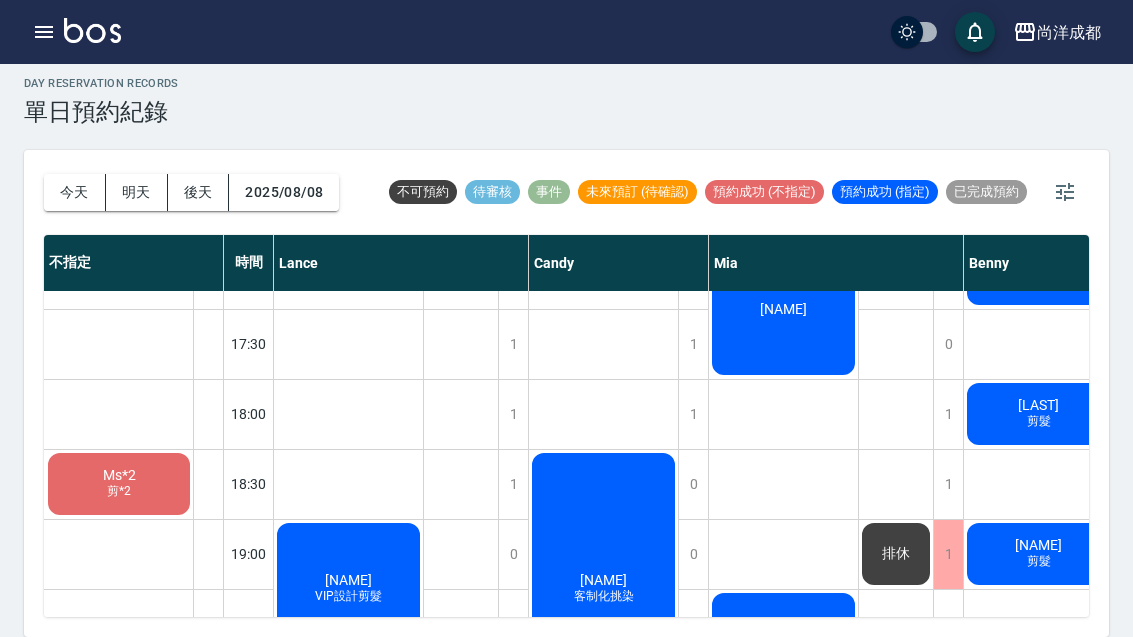 click on "今天" at bounding box center (75, 192) 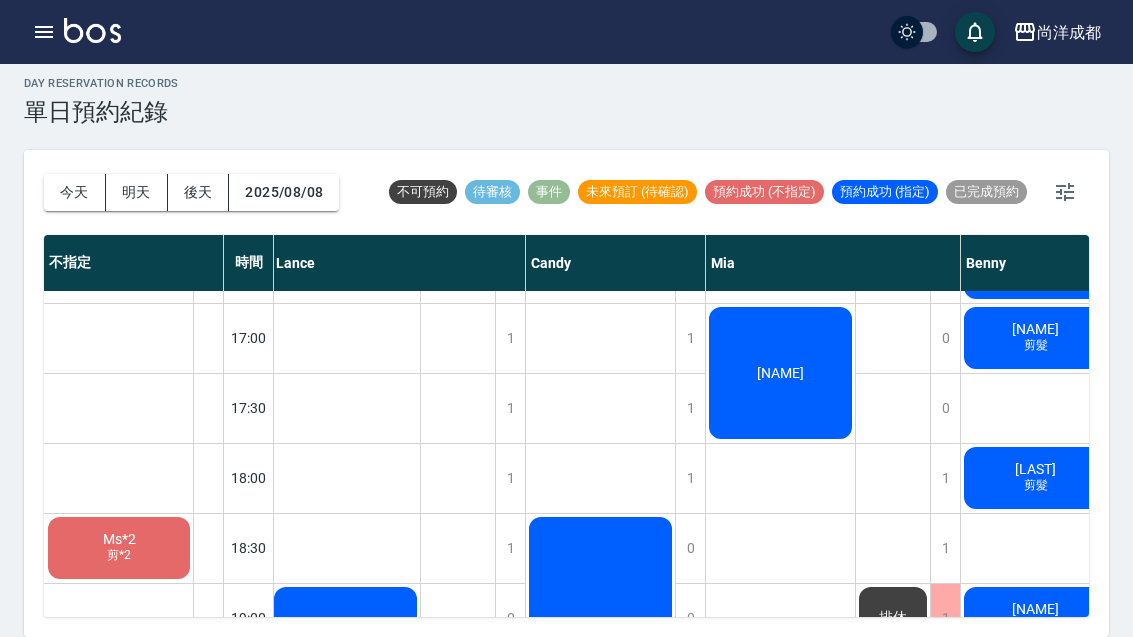 scroll, scrollTop: 966, scrollLeft: 4, axis: both 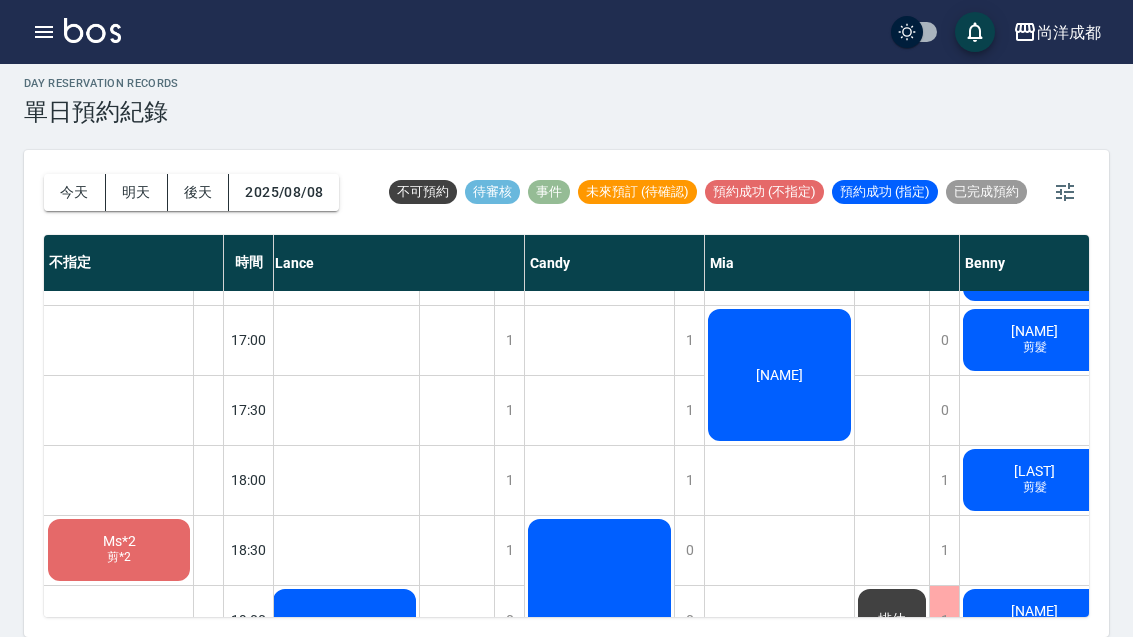 click on "Ms*2 剪*2" at bounding box center [119, 550] 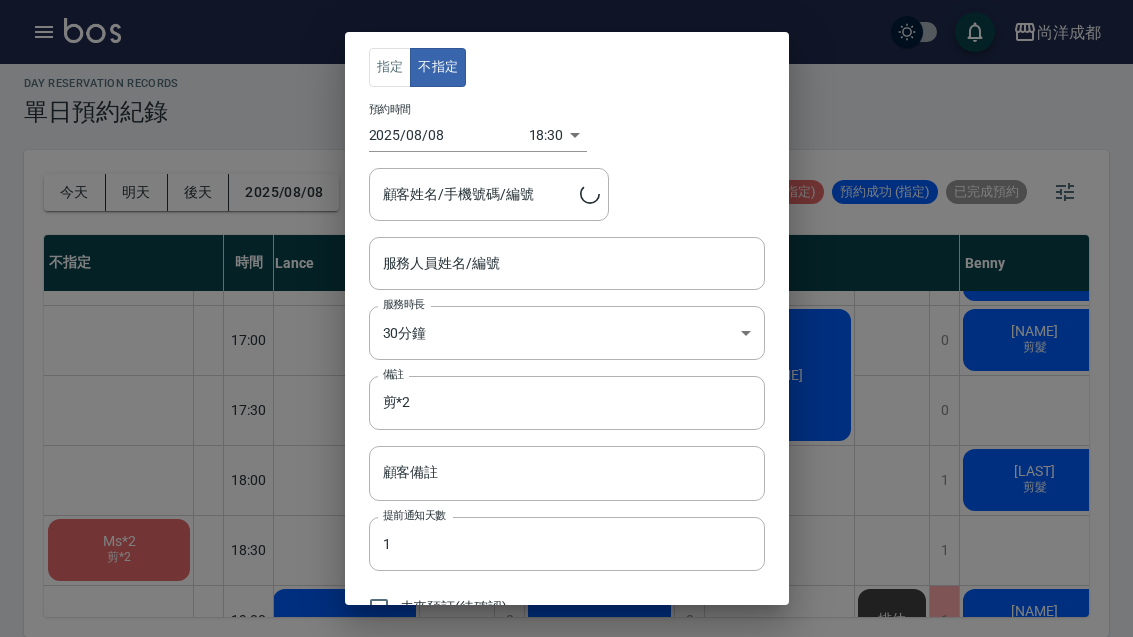 type on "Ms*2/000000000000000" 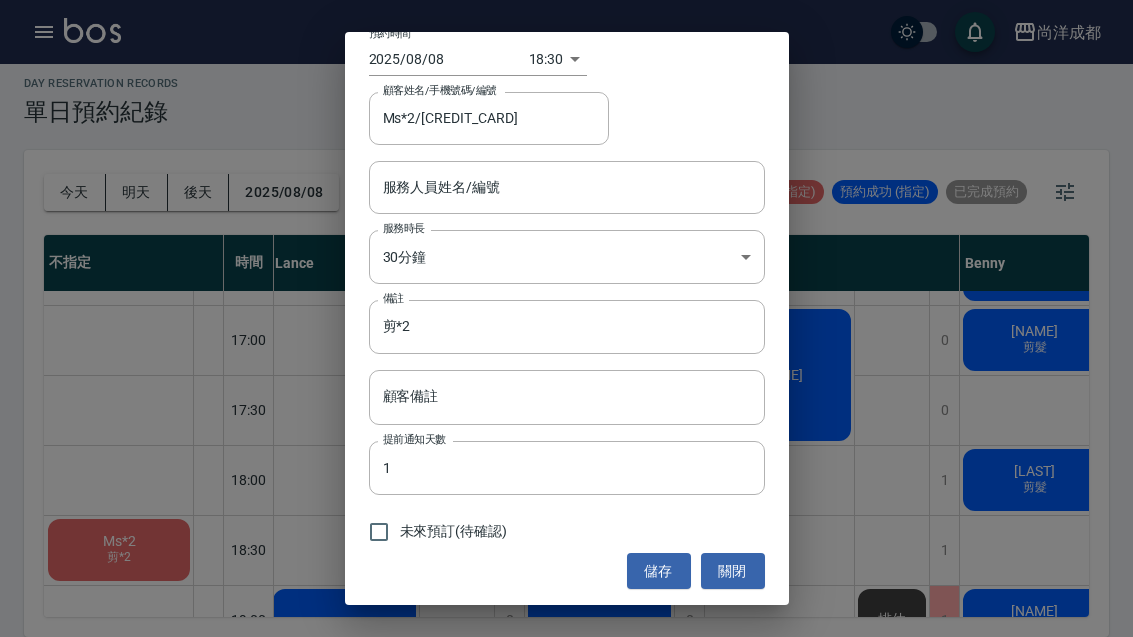 scroll, scrollTop: 75, scrollLeft: 0, axis: vertical 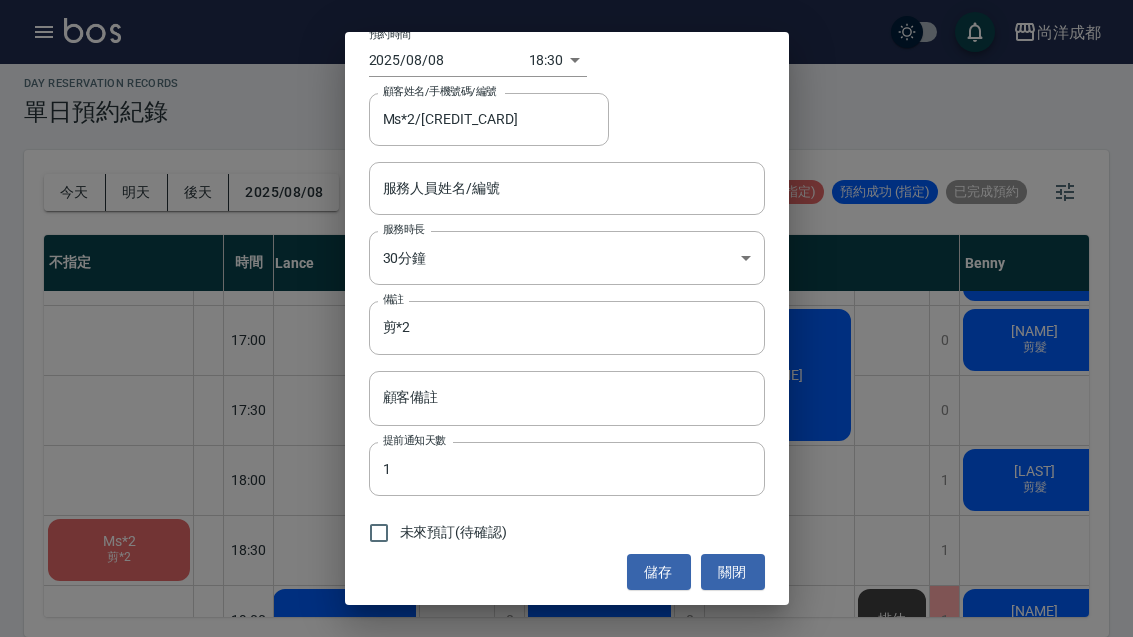 click on "服務人員姓名/編號" at bounding box center [567, 188] 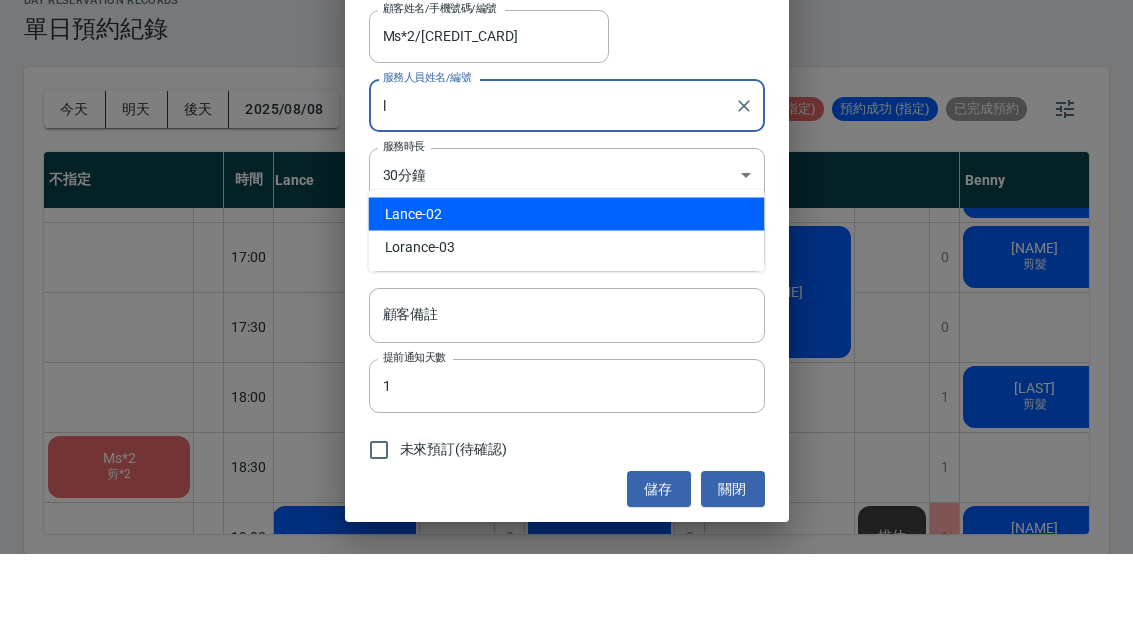 click on "Lance -02" at bounding box center [567, 297] 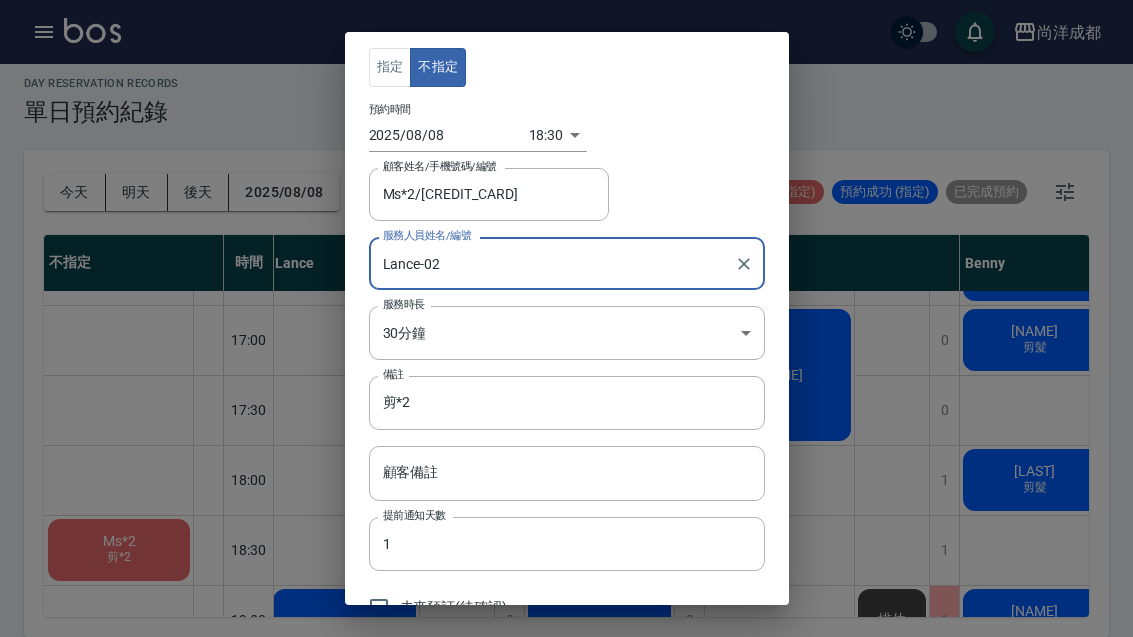 scroll, scrollTop: 0, scrollLeft: 0, axis: both 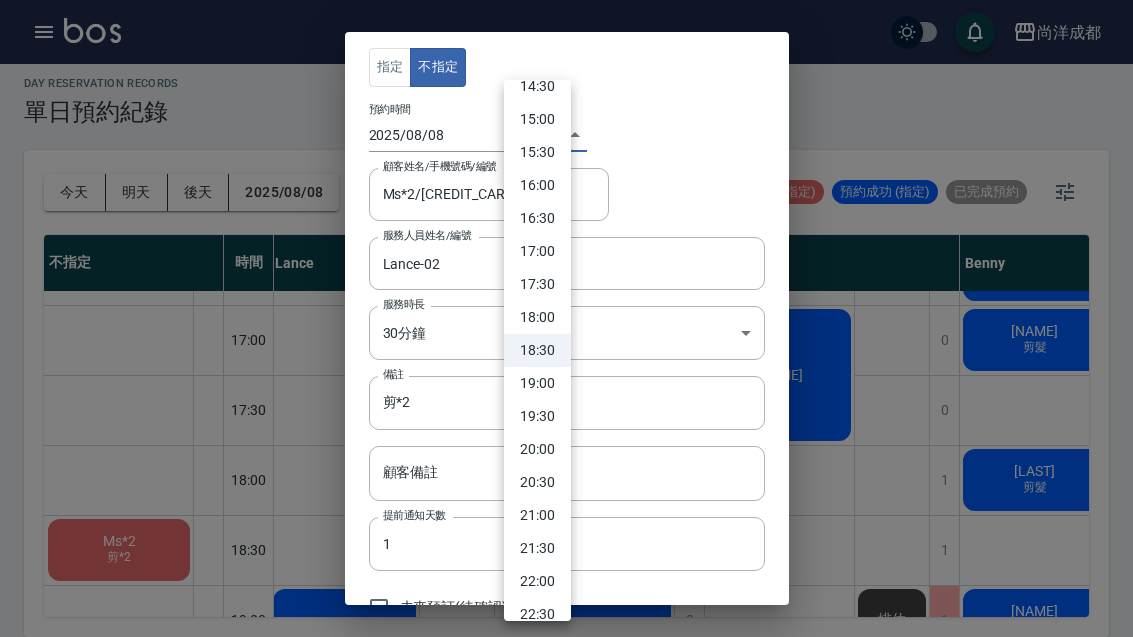 click on "17:30" at bounding box center (537, 284) 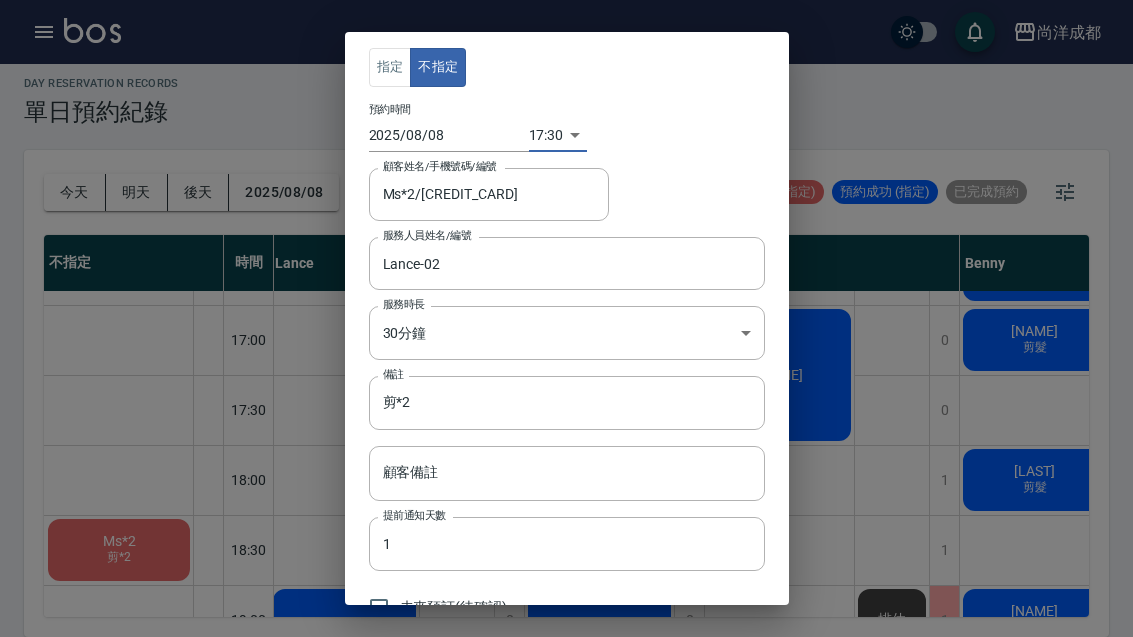 click on "尚洋成都 登出 櫃檯作業 打帳單 帳單列表 營業儀表板 高階收支登錄 材料自購登錄 每日結帳 排班表 預約管理 預約管理 單日預約紀錄 單週預約紀錄 報表及分析 報表目錄 店家區間累計表 店家日報表 互助日報表 互助月報表 營業統計分析表 設計師業績表 設計師日報表 設計師業績分析表 設計師業績月報表 設計師排行榜 商品消耗明細 單一服務項目查詢 每日非現金明細 客戶管理 客戶列表 客資篩選匯出 卡券管理 入金管理 員工及薪資 員工列表 考勤排班總表 商品管理 商品列表 紅利點數設定 紅利點數紀錄 資料設定 服務項目設定 公司櫃檯 櫃檯 day Reservation records 單日預約紀錄 今天 明天 後天 2025/08/08 不可預約 待審核 事件 未來預訂 (待確認) 預約成功 (不指定) 預約成功 (指定) 已完成預約 不指定 時間 Lance Candy Mia Benny Lorance Ms*2 剪*2 10:00 10:30 11:00 11:30 12:00 12:30 13:00 13:30" at bounding box center [566, 313] 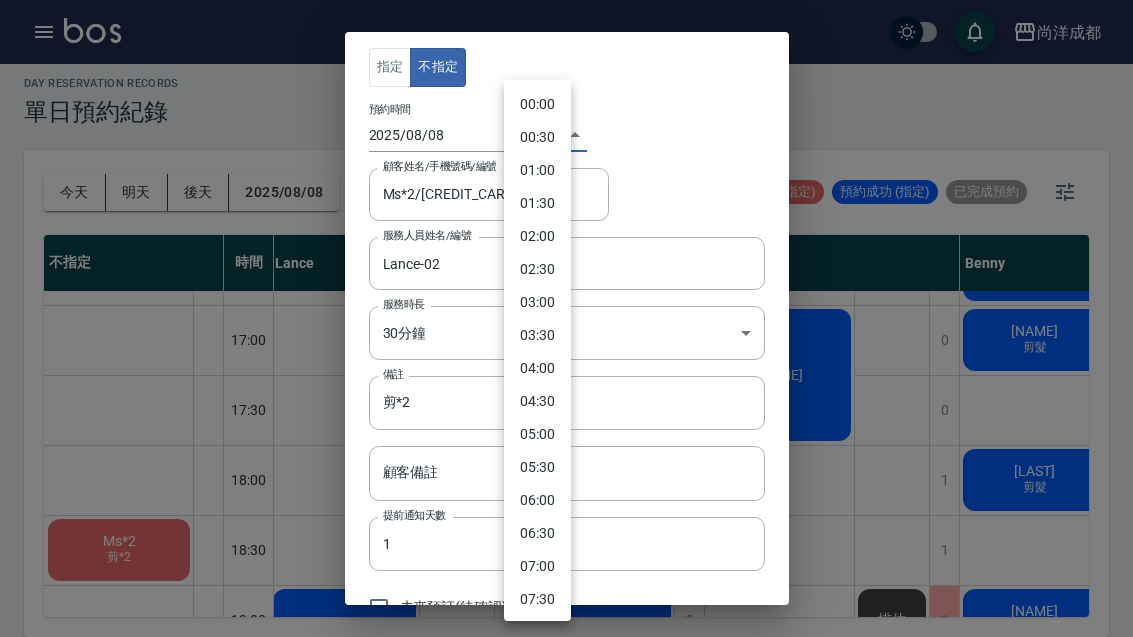 scroll, scrollTop: 909, scrollLeft: 0, axis: vertical 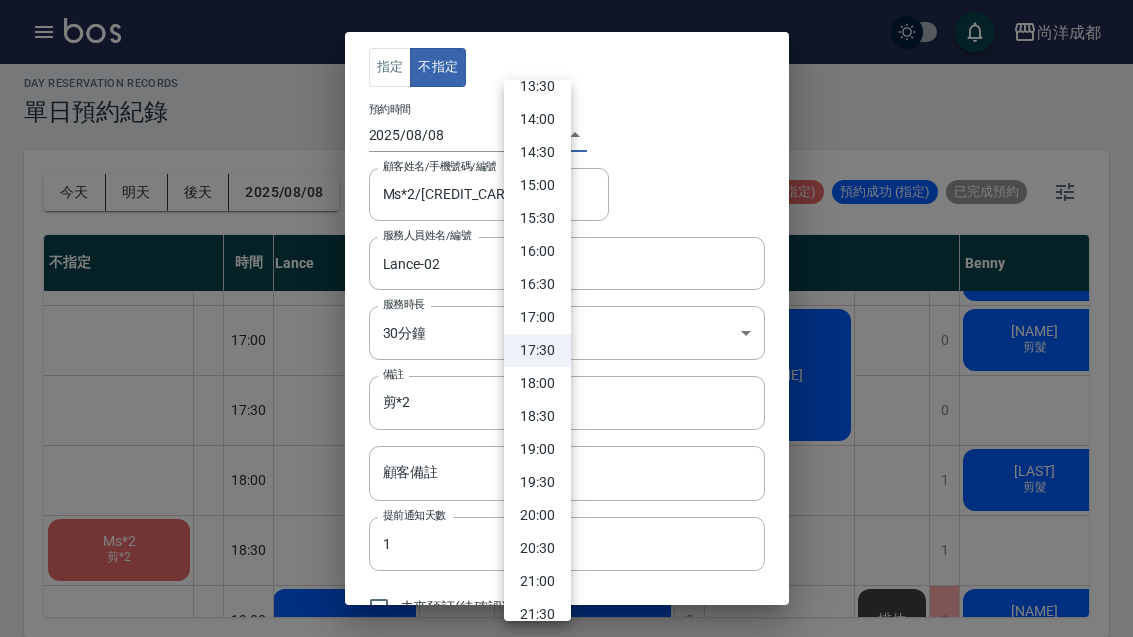 click on "18:30" at bounding box center (537, 416) 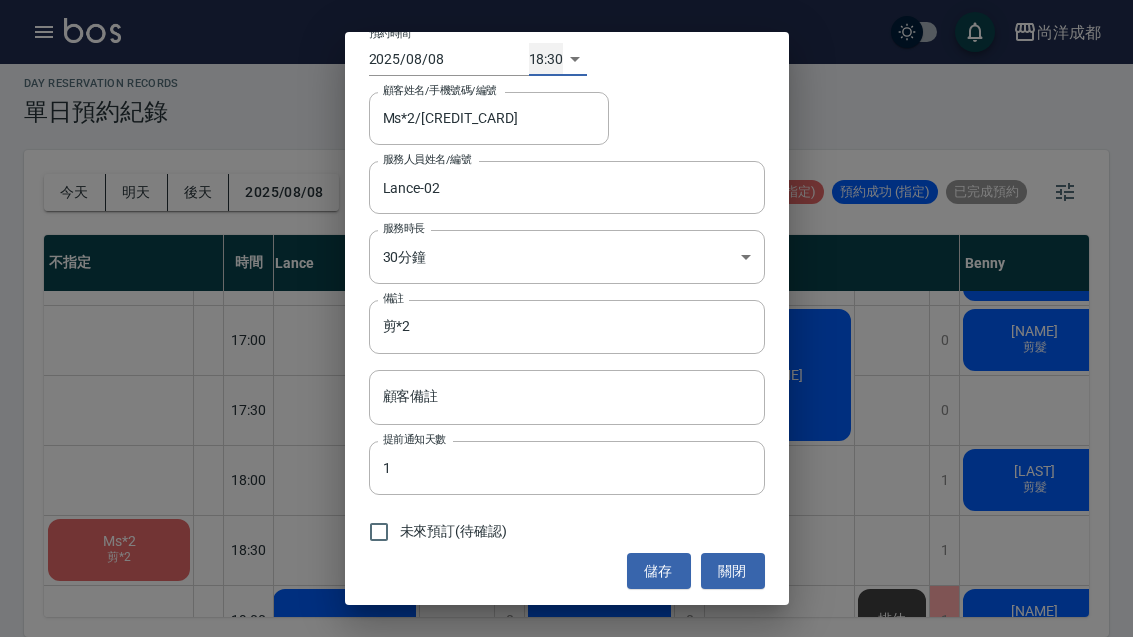 scroll, scrollTop: 75, scrollLeft: 0, axis: vertical 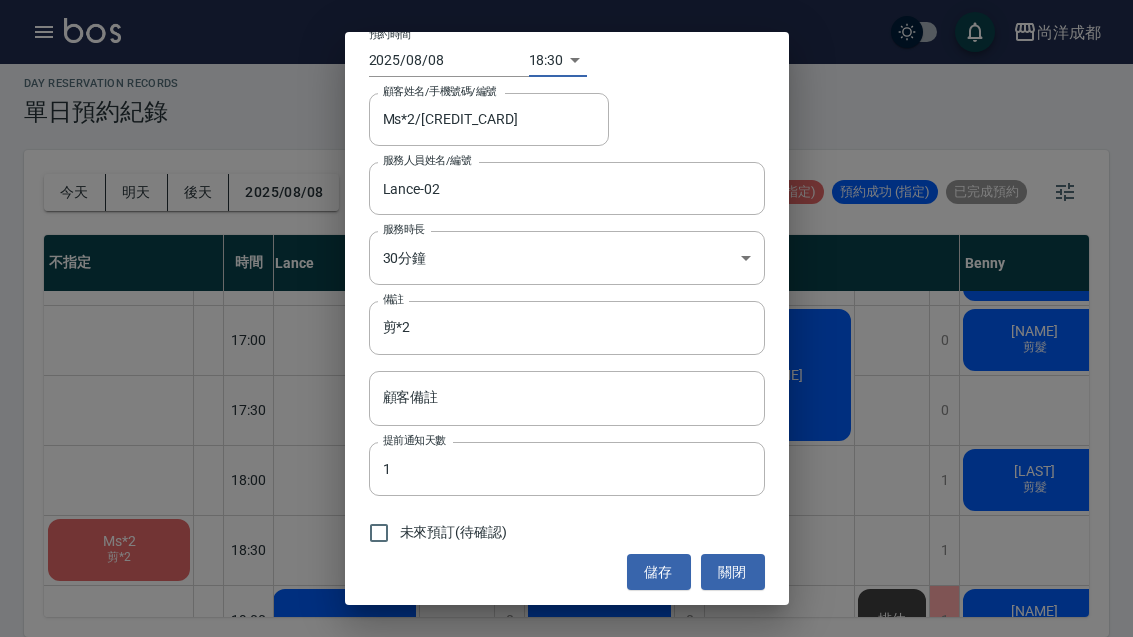 click on "儲存" at bounding box center [659, 572] 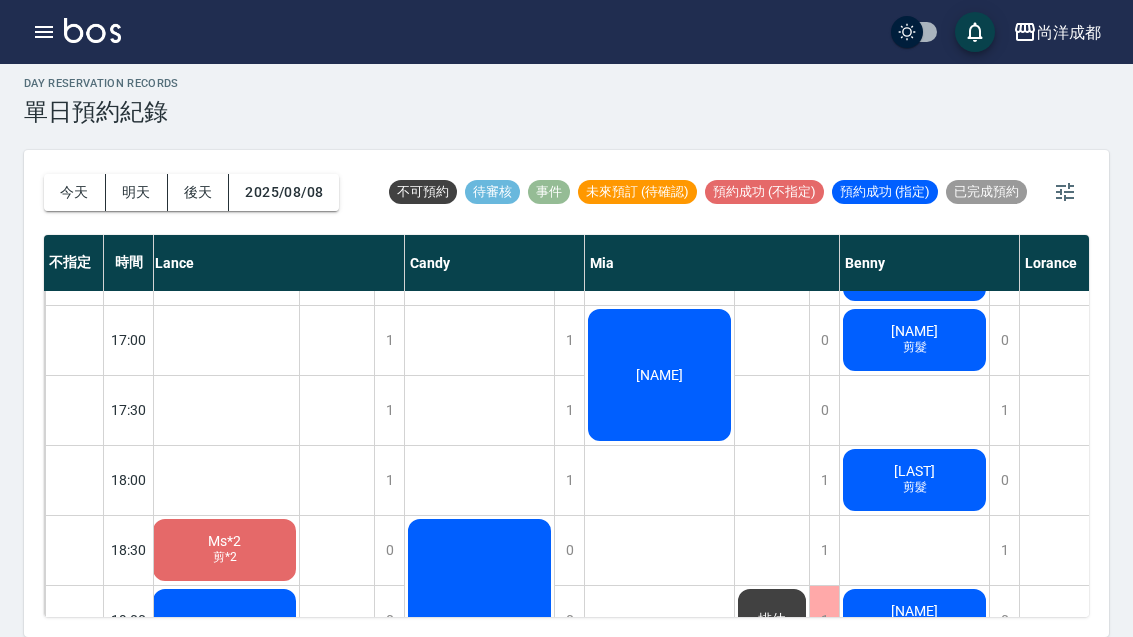 click on "今天" at bounding box center [75, 192] 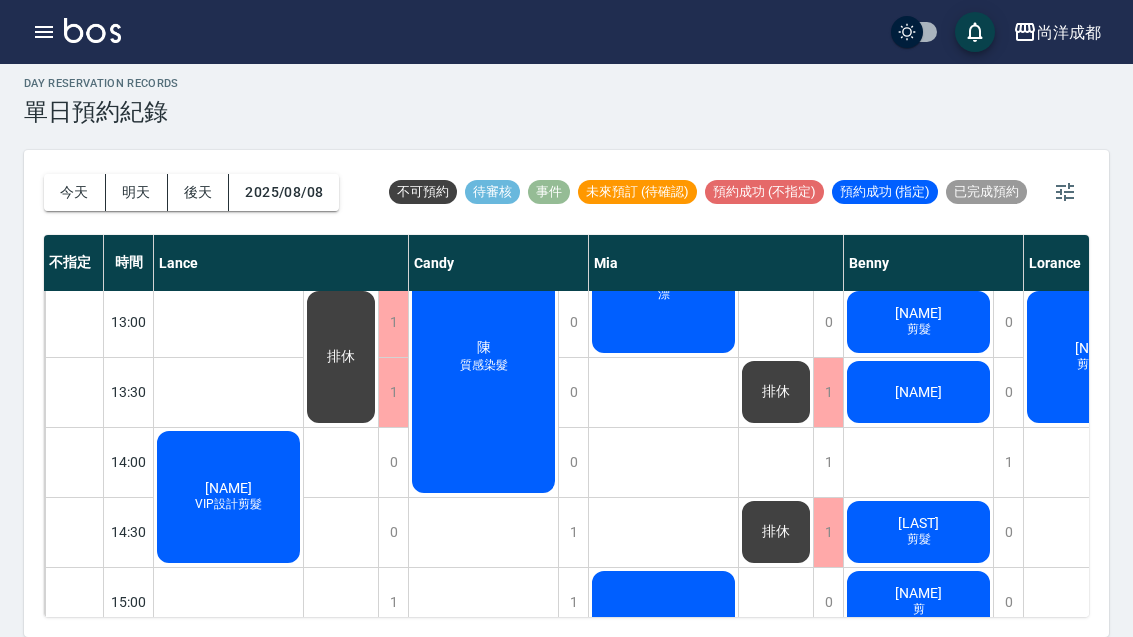 scroll, scrollTop: 413, scrollLeft: 58, axis: both 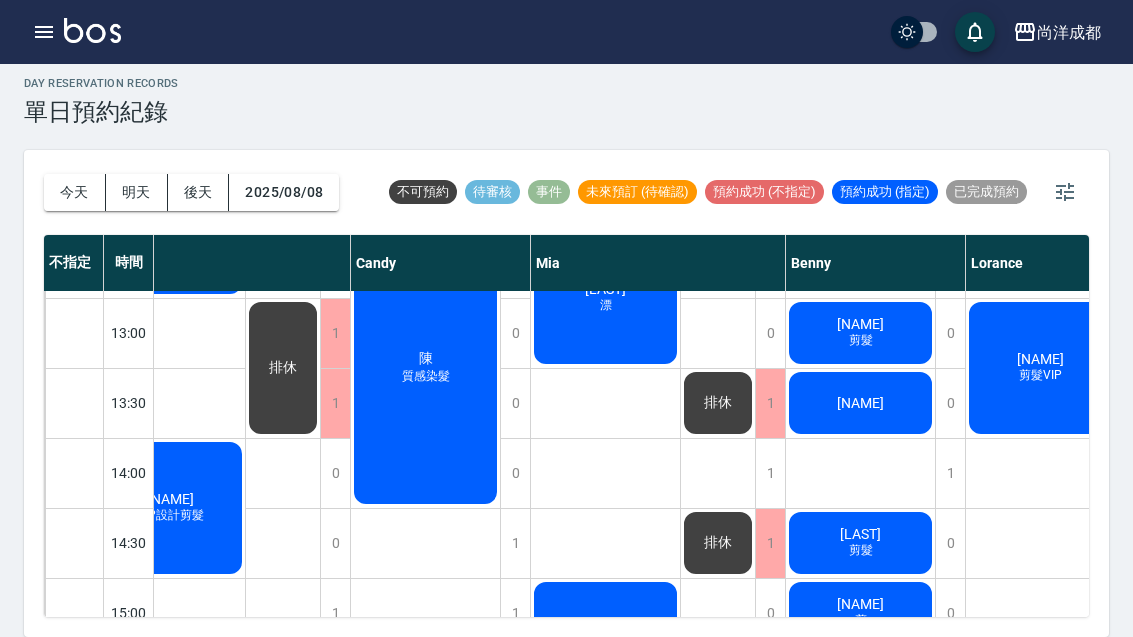 click on "今天" at bounding box center (75, 192) 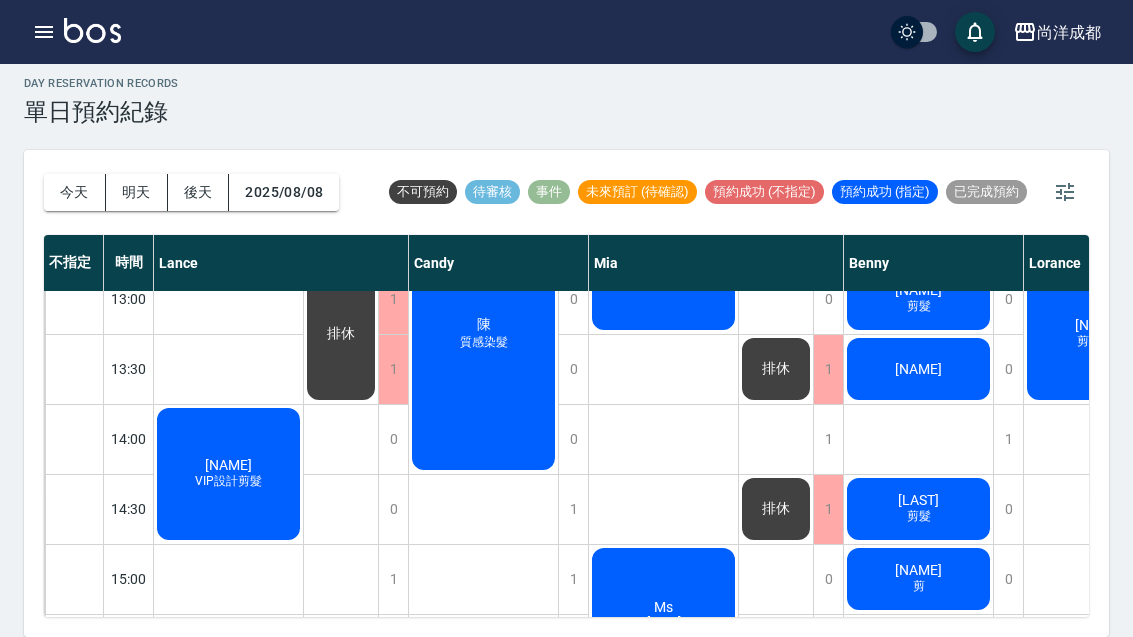 scroll, scrollTop: 447, scrollLeft: 0, axis: vertical 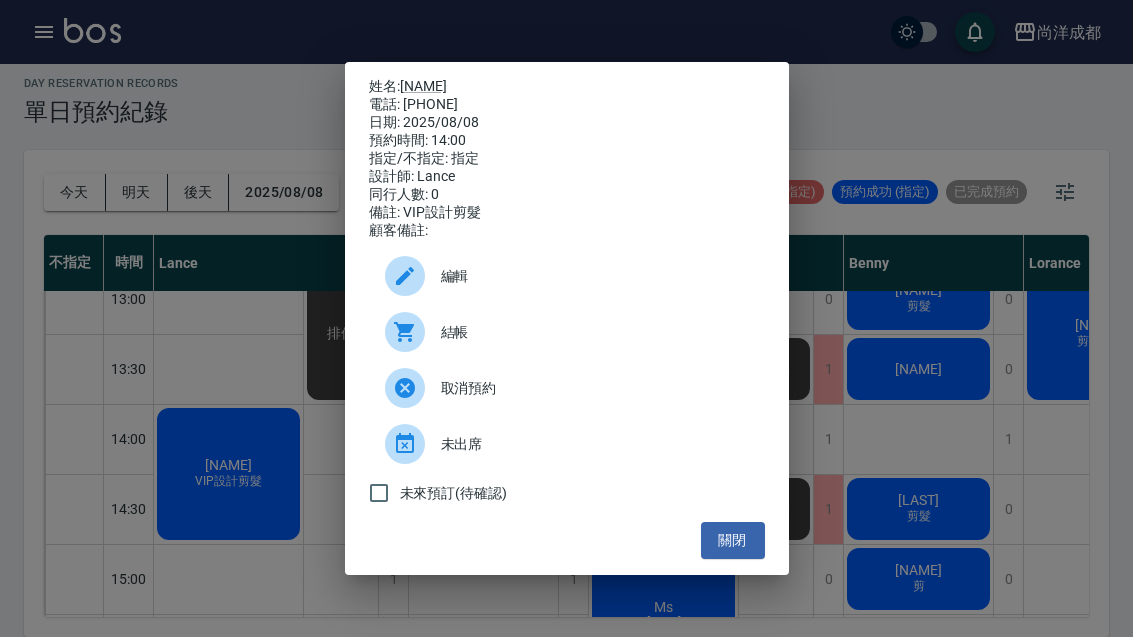 click on "姓名:  陳奕劭 電話: 0971168889 日期: 2025/08/08 預約時間: 14:00 指定/不指定: 指定 設計師: Lance 同行人數: 0 備註: VIP設計剪髮 顧客備註:  編輯 結帳 取消預約 未出席 未來預訂(待確認) 關閉" at bounding box center (566, 318) 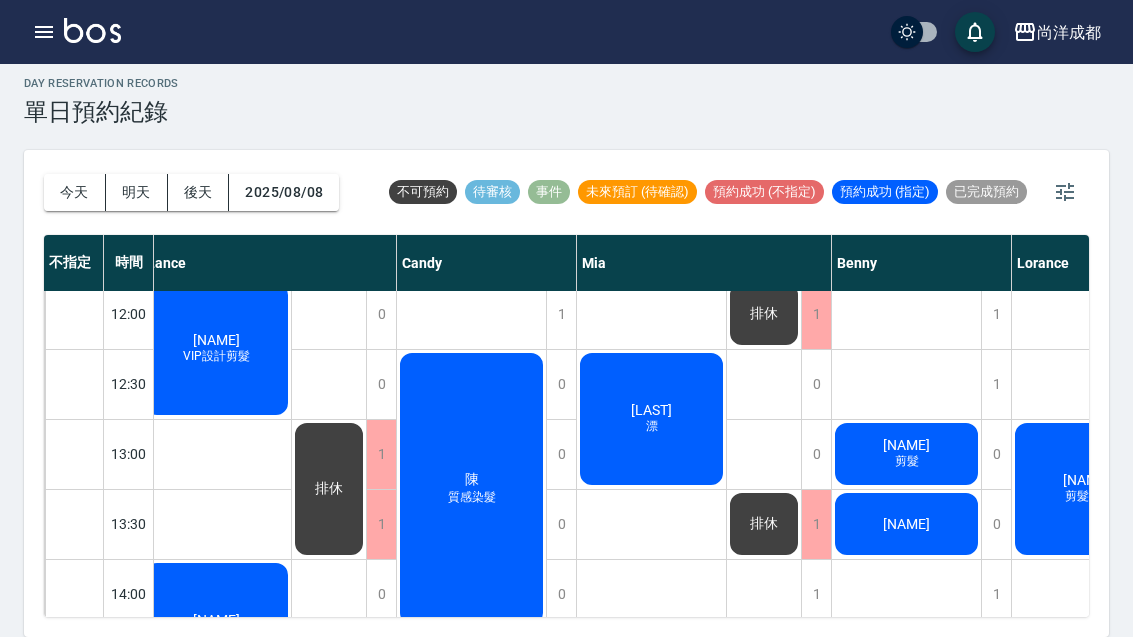 scroll, scrollTop: 292, scrollLeft: 8, axis: both 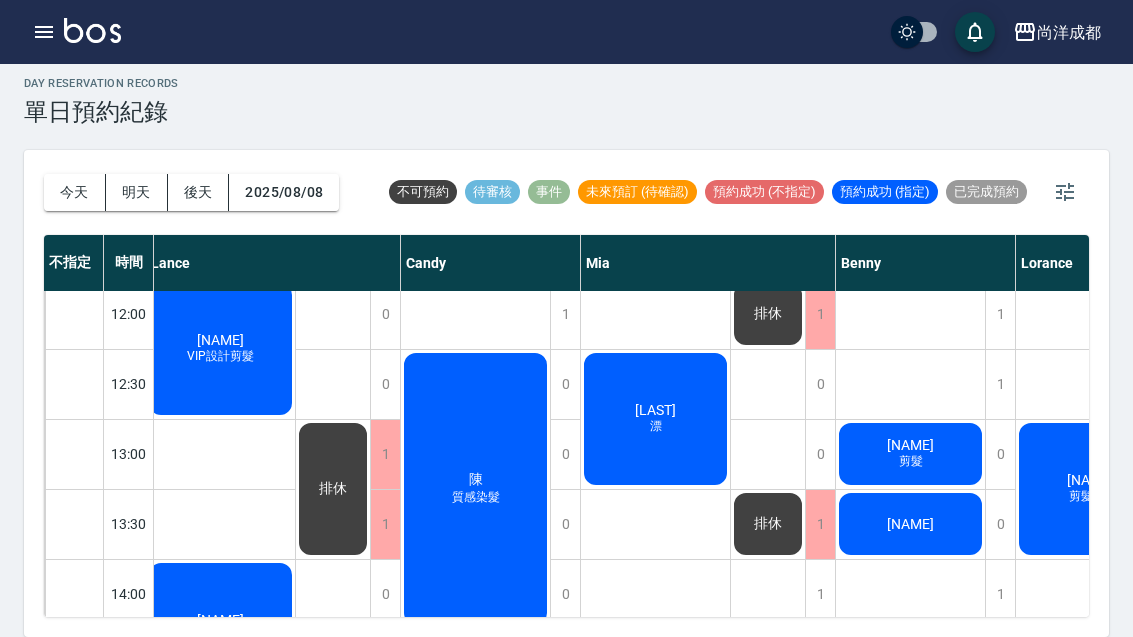 click on "[NAME] [NAME]" at bounding box center [220, 340] 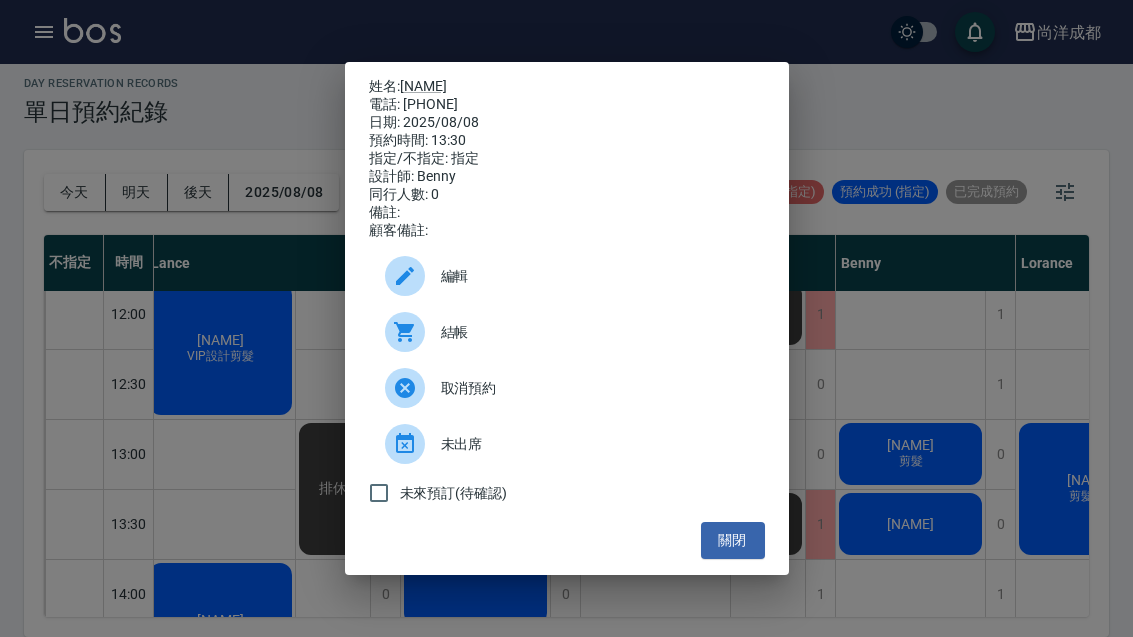 click on "關閉" at bounding box center (733, 540) 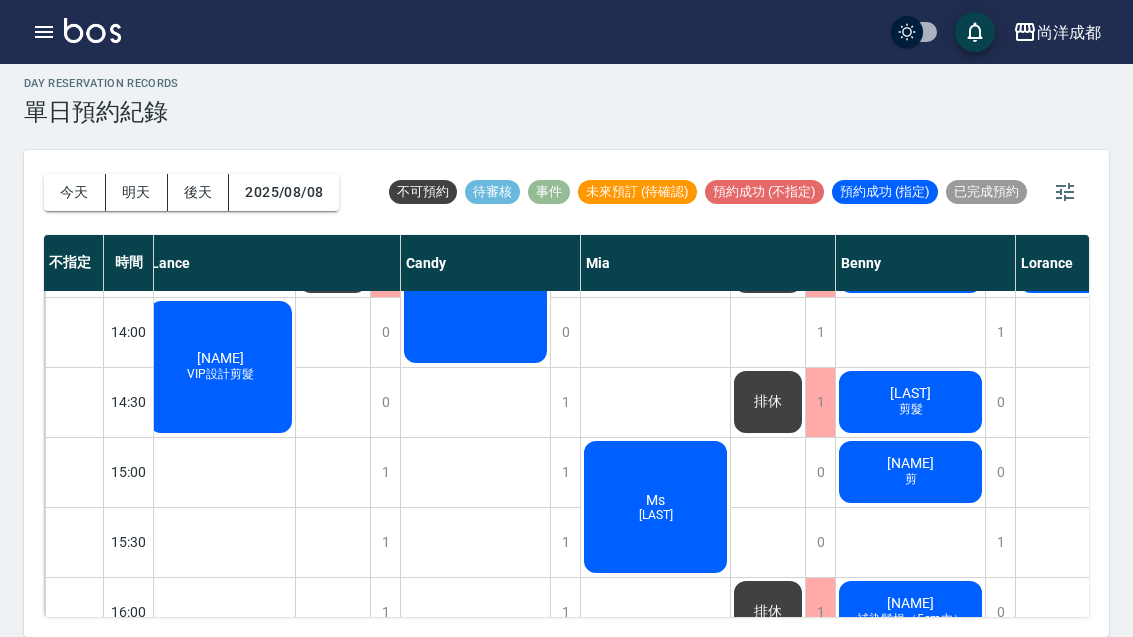scroll, scrollTop: 556, scrollLeft: 8, axis: both 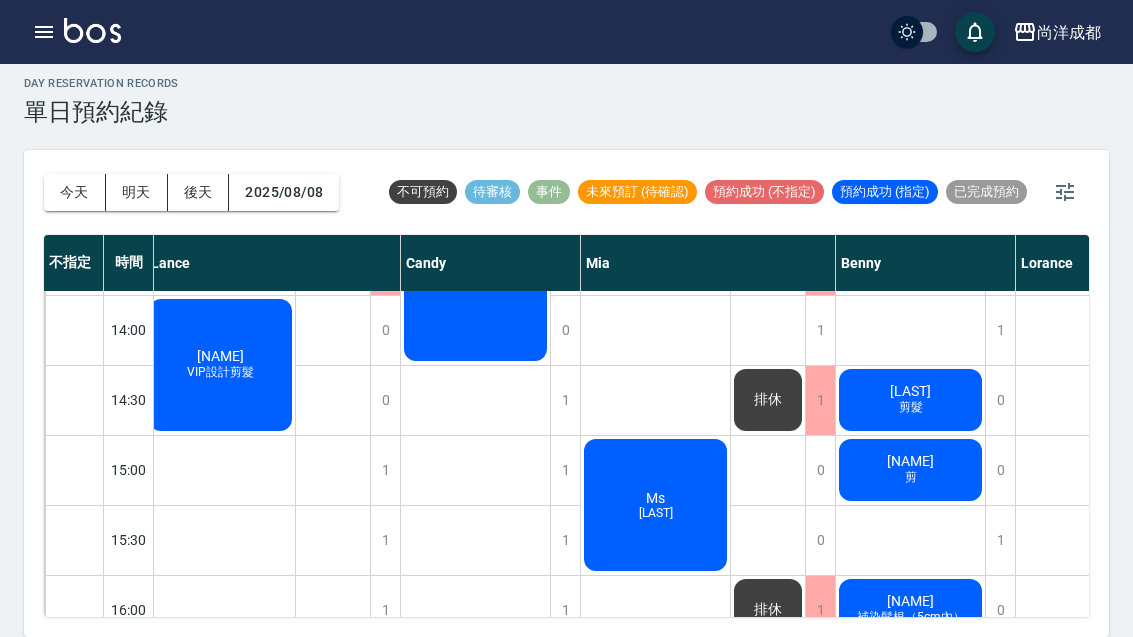 click on "明天" at bounding box center [137, 192] 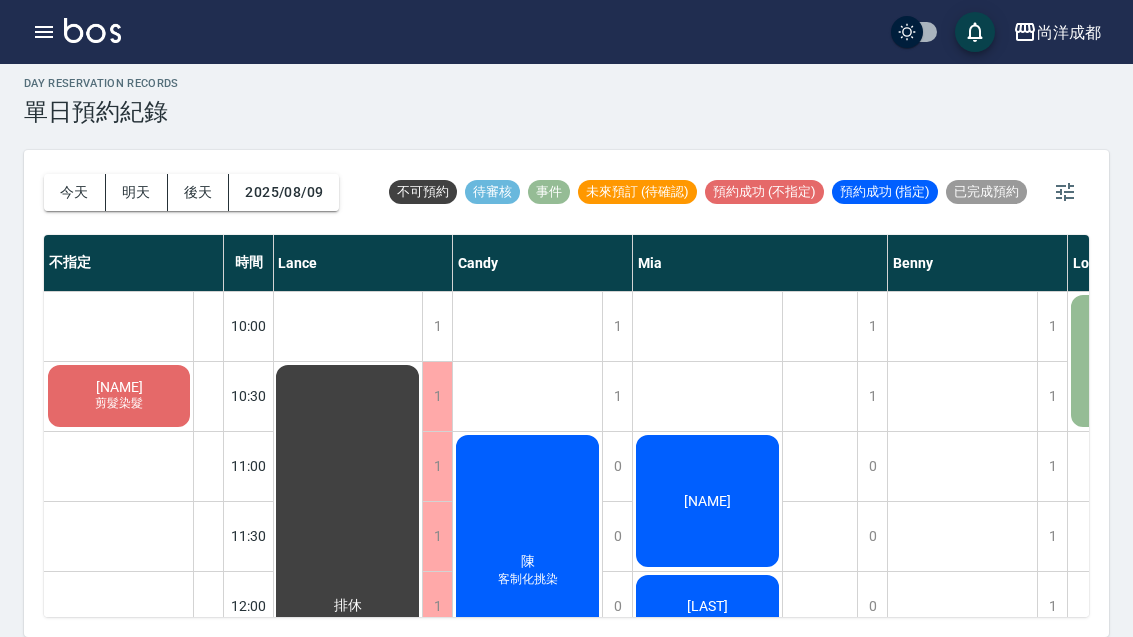 scroll, scrollTop: 0, scrollLeft: 1, axis: horizontal 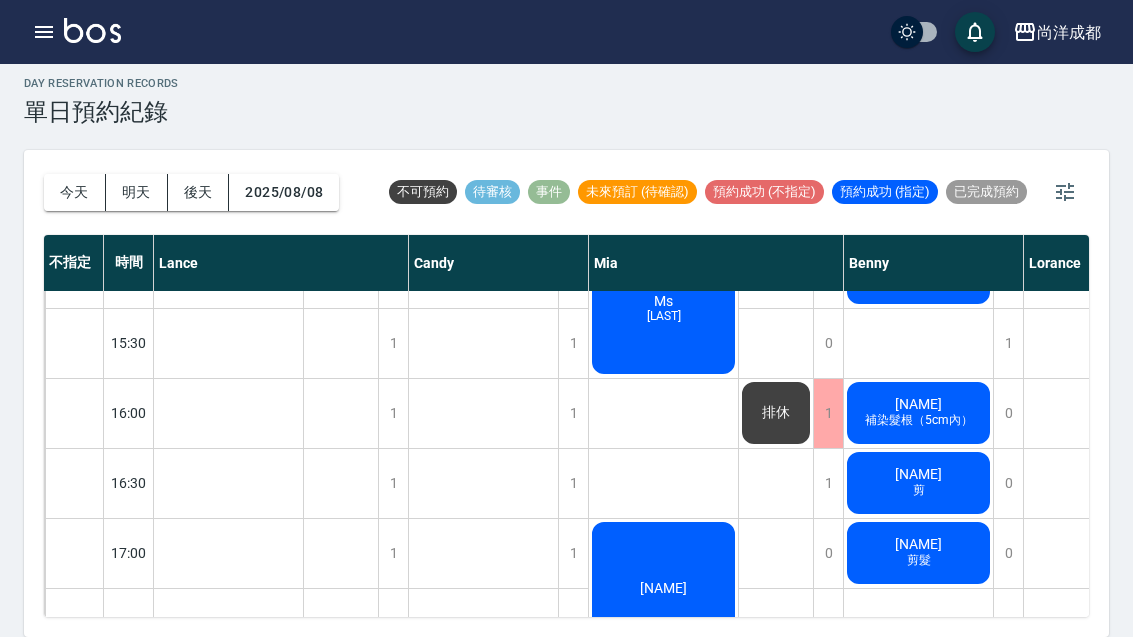 click on "1" at bounding box center (393, 413) 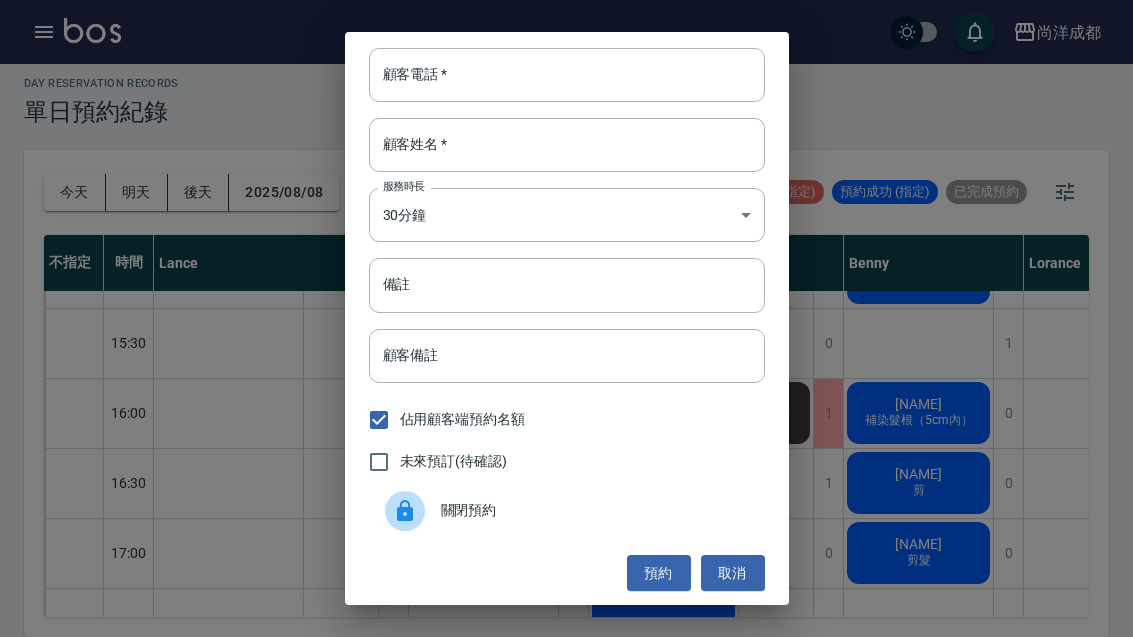 click on "顧客電話   *" at bounding box center (567, 75) 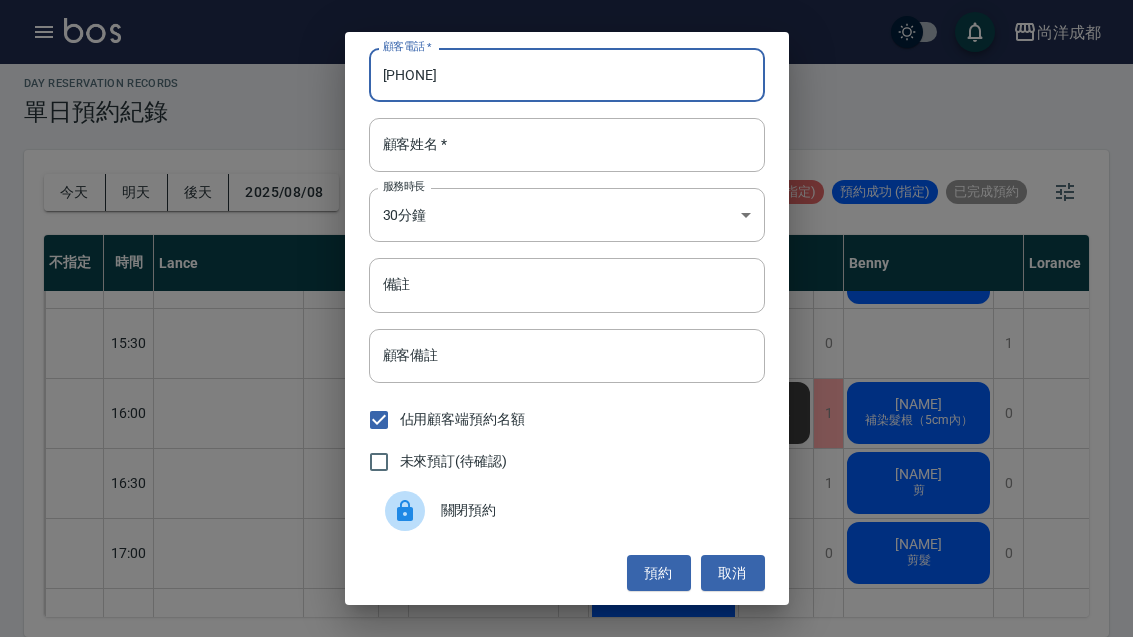 type on "0935347275" 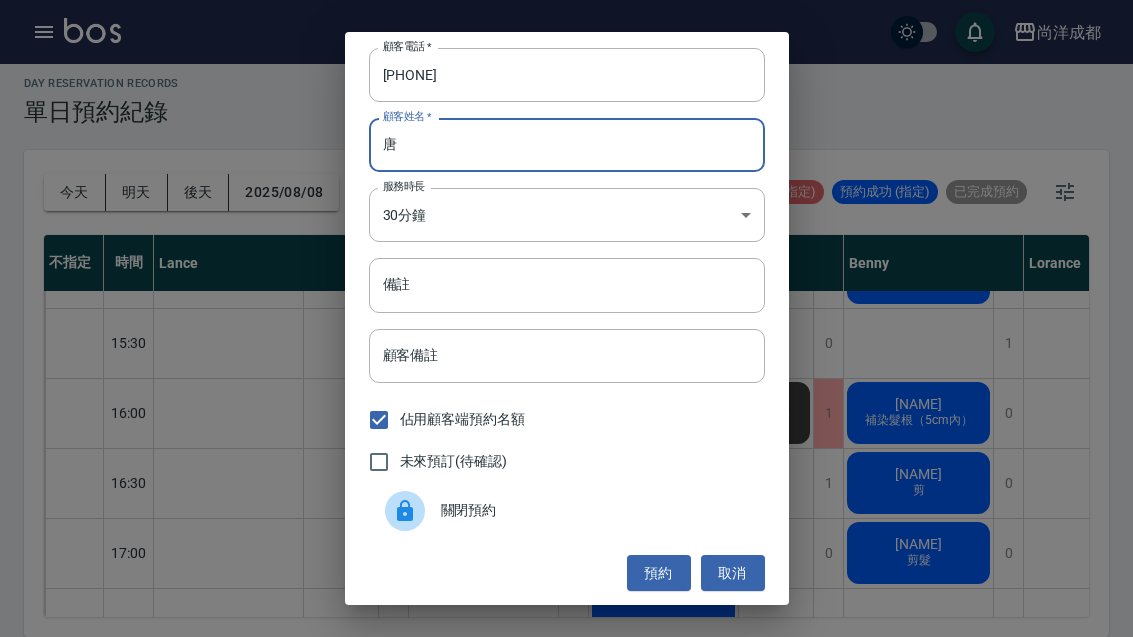 type on "唐" 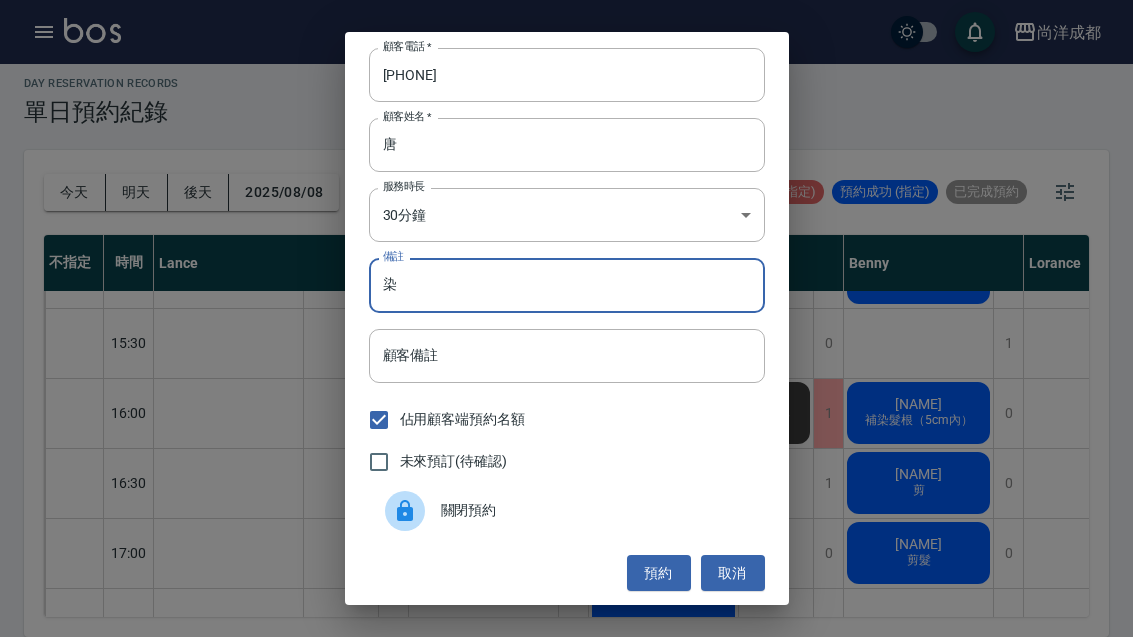 type on "染" 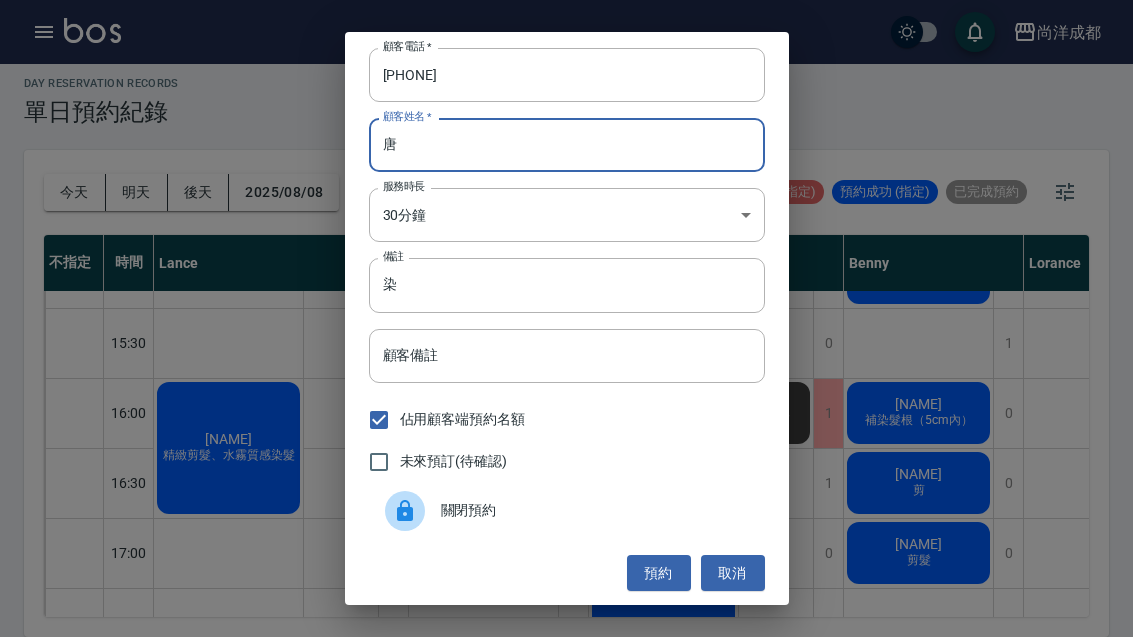 click on "顧客電話   * 0935347275 顧客電話   * 顧客姓名   * 唐 顧客姓名   * 服務時長 30分鐘 1 服務時長 備註 染 備註 顧客備註 顧客備註 佔用顧客端預約名額 未來預訂(待確認) 關閉預約 預約 取消" at bounding box center [566, 318] 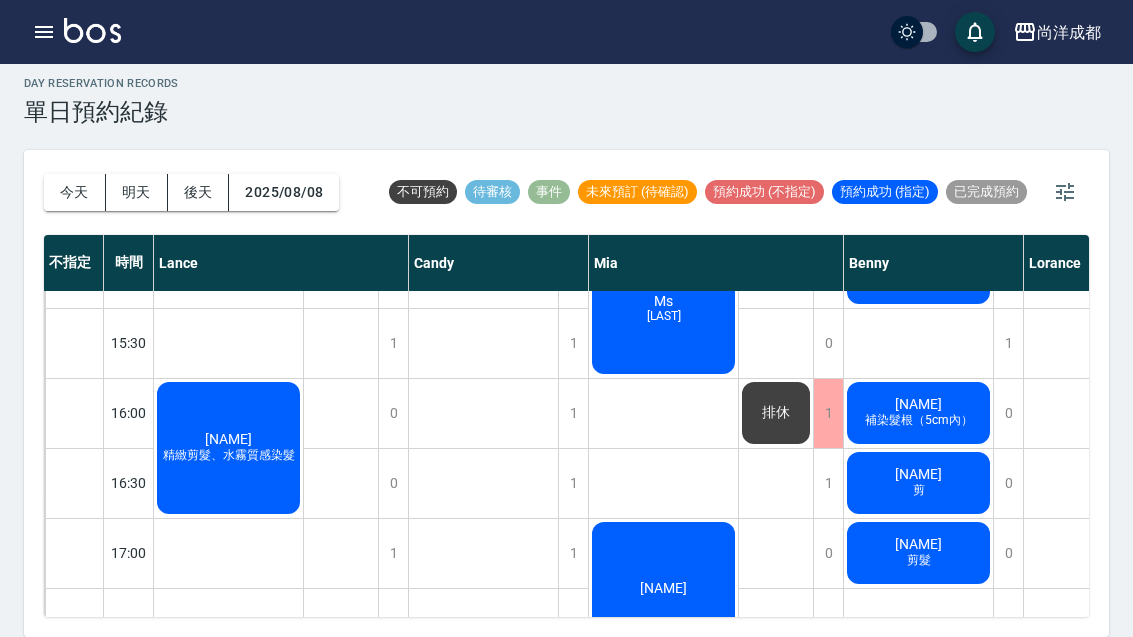 click on "尚洋成都 登出" at bounding box center [566, 32] 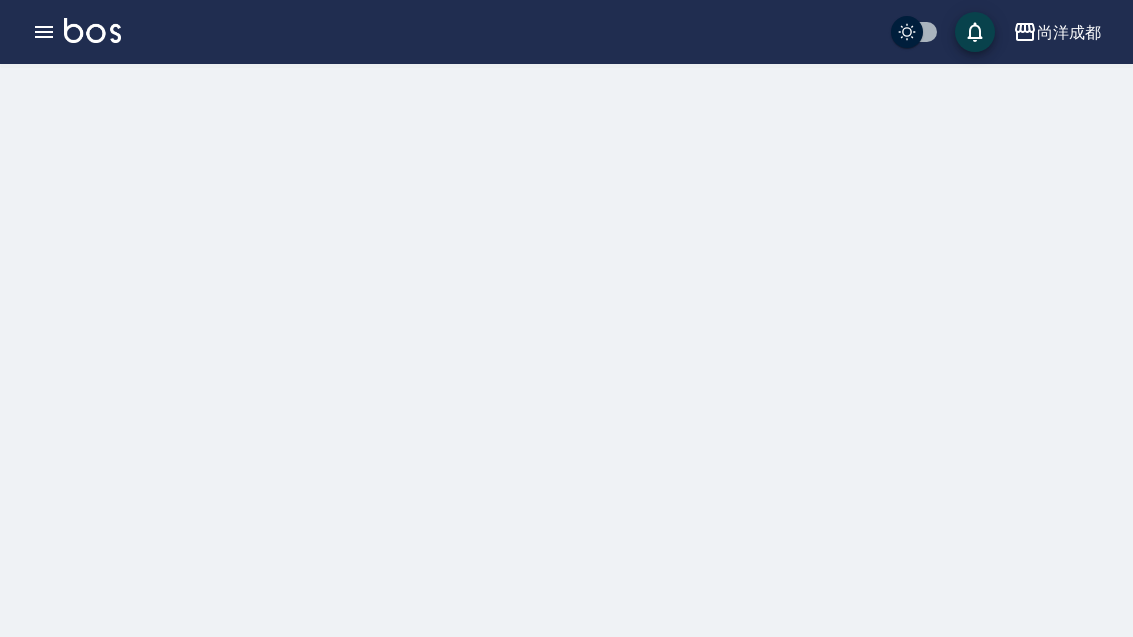 scroll, scrollTop: 64, scrollLeft: 0, axis: vertical 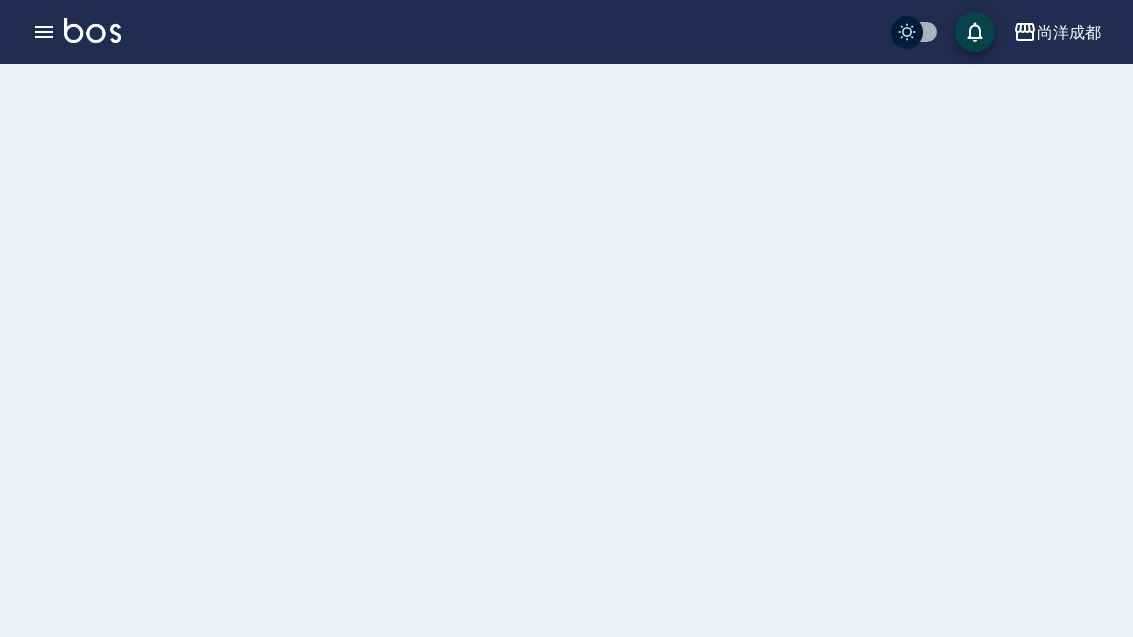 click 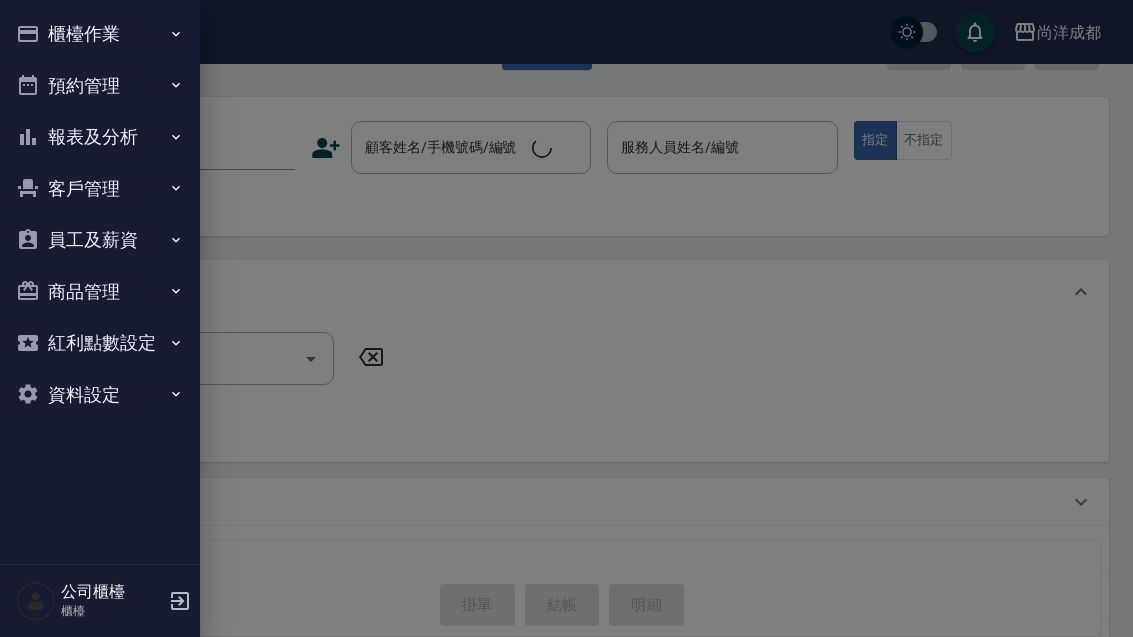 click at bounding box center [566, 318] 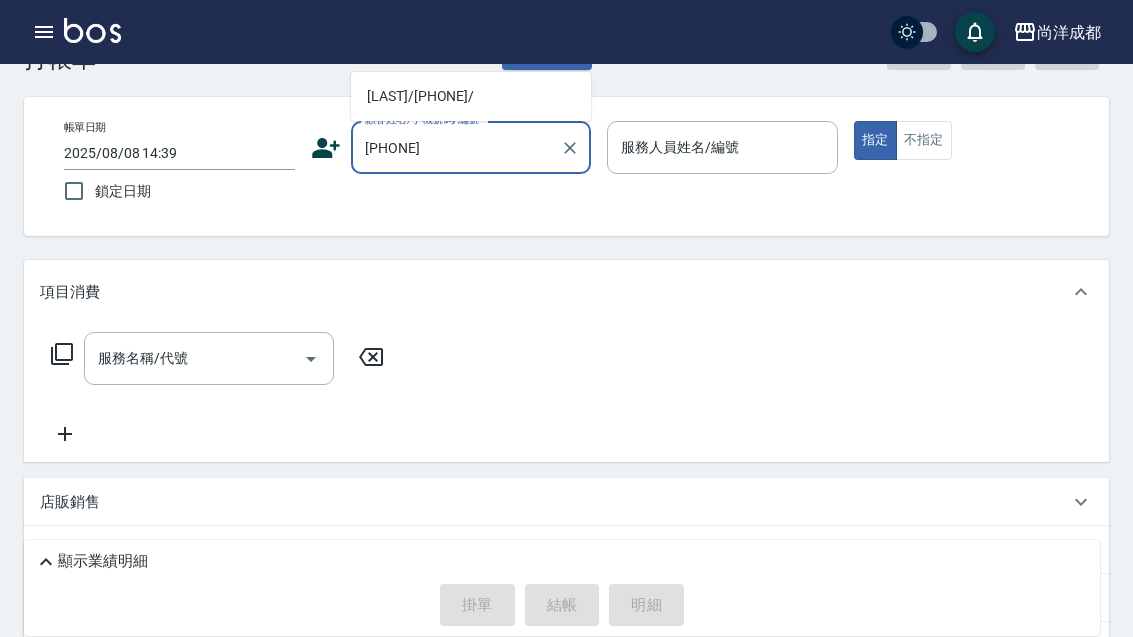 click on "唐文興/0935347295/" at bounding box center (471, 96) 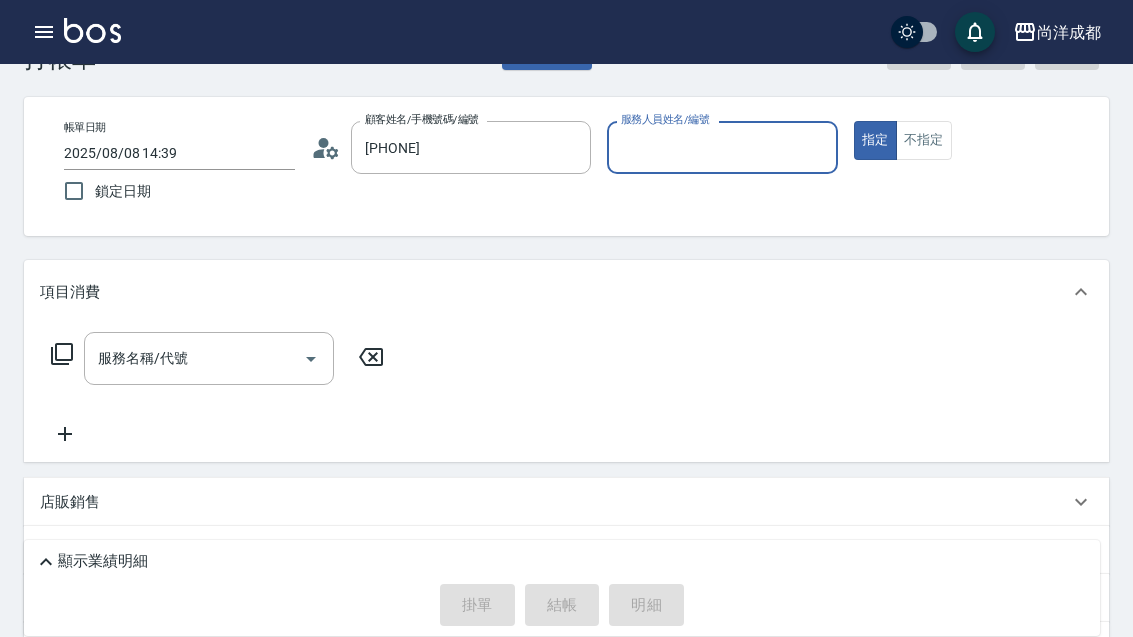 type on "唐文興/0935347295/" 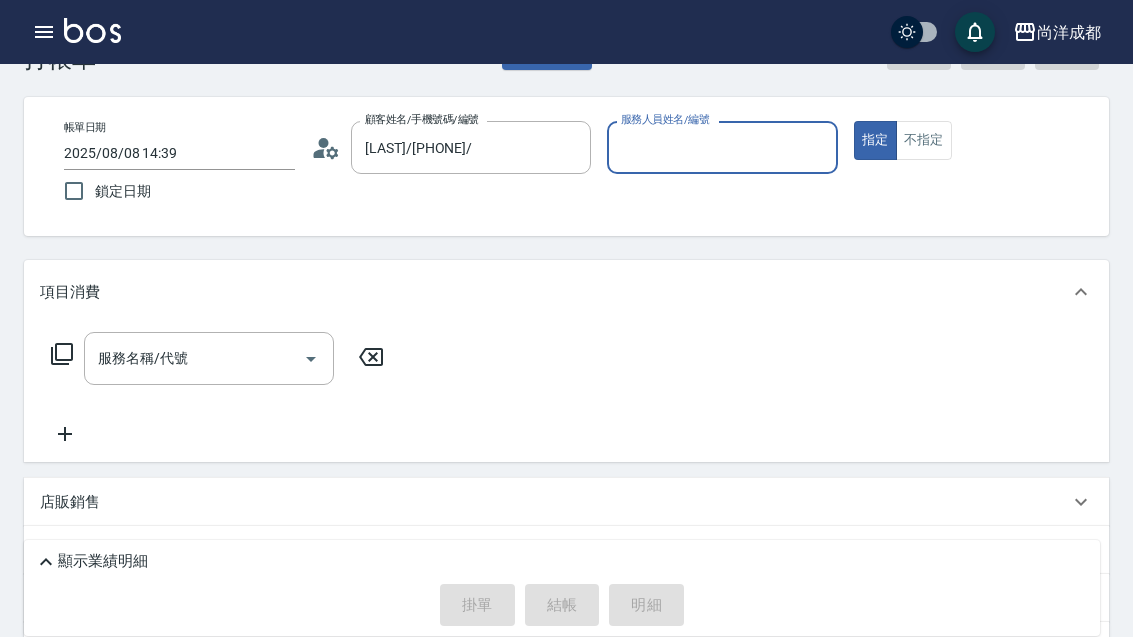 type on "Lance-02" 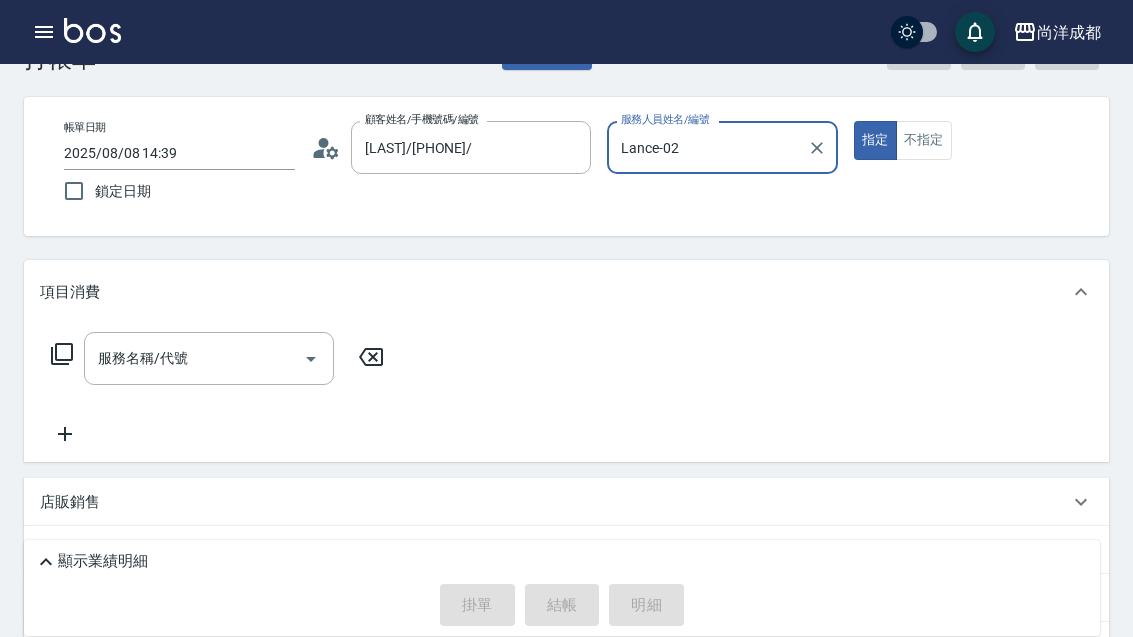 click 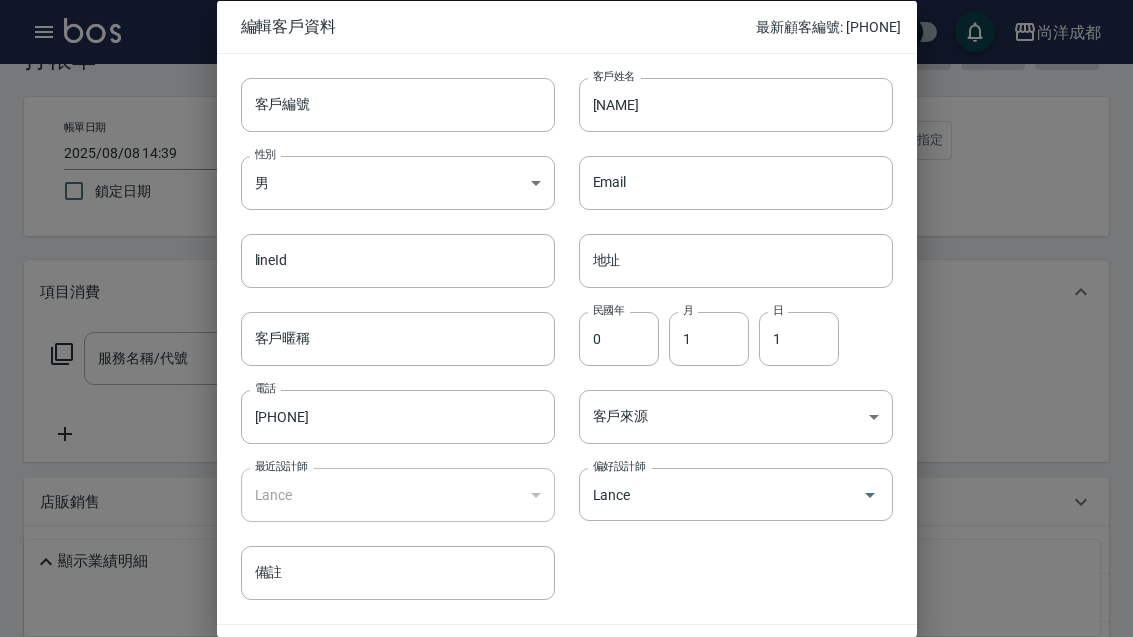 click on "0935347295" at bounding box center (398, 417) 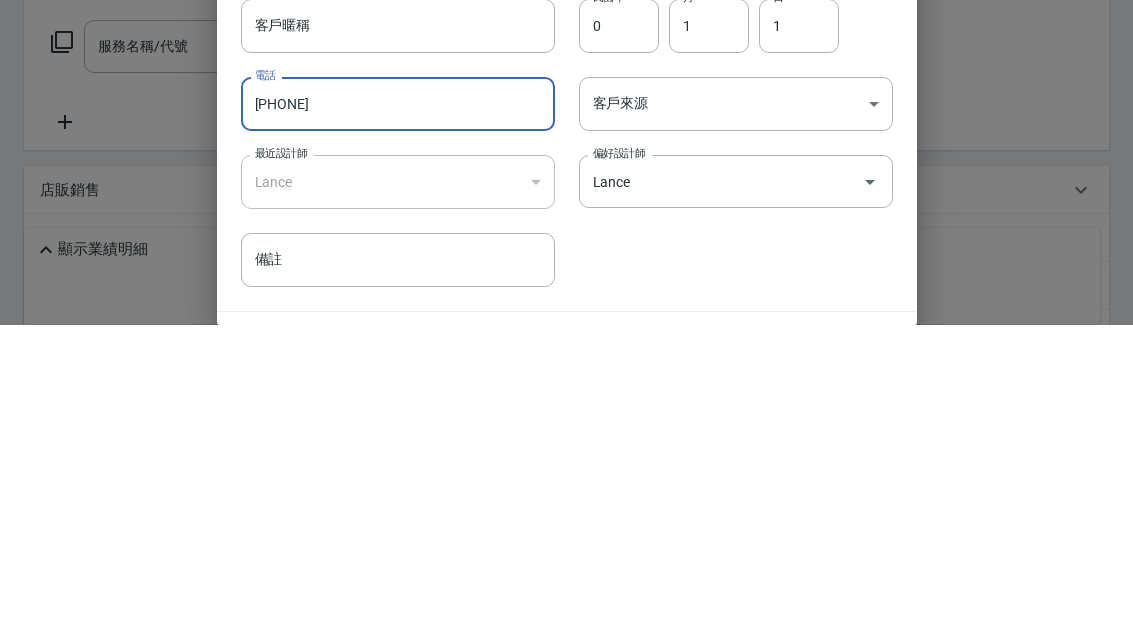 scroll, scrollTop: 303, scrollLeft: 0, axis: vertical 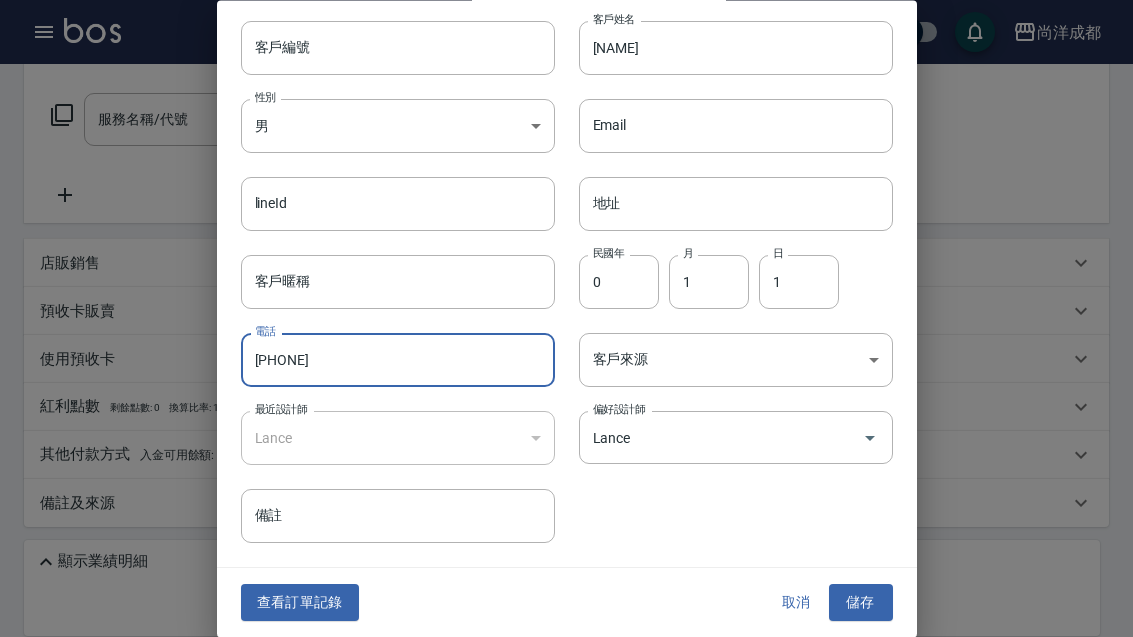 type on "0935347275" 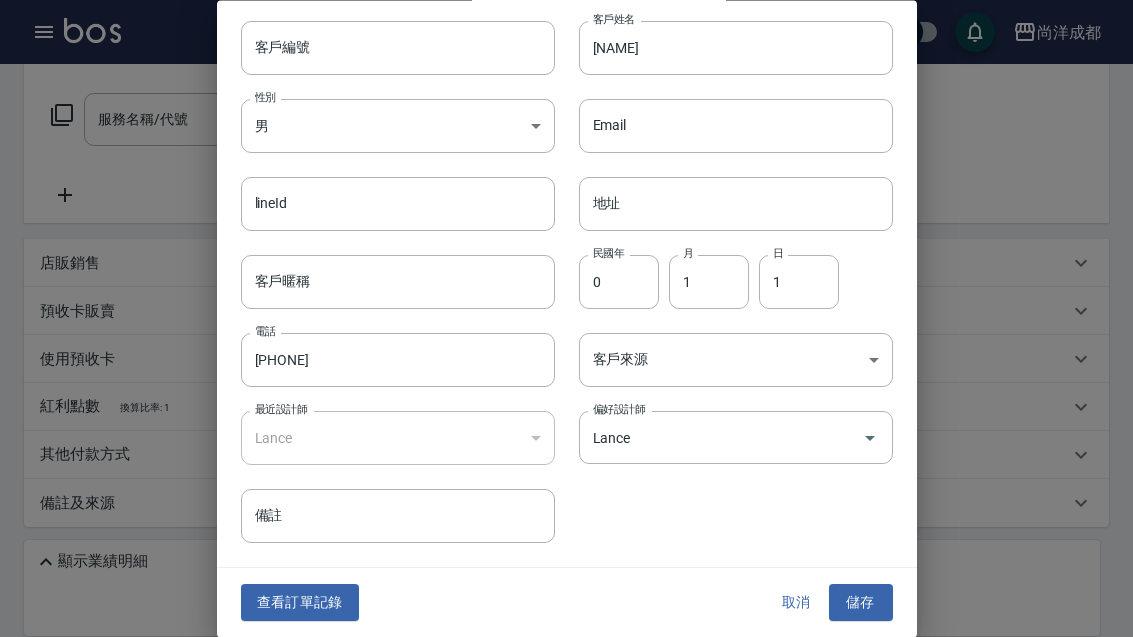 click on "尚洋成都 登出 櫃檯作業 打帳單 帳單列表 營業儀表板 高階收支登錄 材料自購登錄 每日結帳 排班表 預約管理 預約管理 單日預約紀錄 單週預約紀錄 報表及分析 報表目錄 店家區間累計表 店家日報表 互助日報表 互助月報表 營業統計分析表 設計師業績表 設計師日報表 設計師業績分析表 設計師業績月報表 設計師排行榜 商品消耗明細 單一服務項目查詢 每日非現金明細 客戶管理 客戶列表 客資篩選匯出 卡券管理 入金管理 員工及薪資 員工列表 考勤排班總表 商品管理 商品列表 紅利點數設定 紅利點數紀錄 資料設定 服務項目設定 公司櫃檯 櫃檯 Key In 打帳單 帳單速查 結帳前確認明細 連續打單結帳 掛單 結帳 明細 帳單日期 2025/08/08 14:39 鎖定日期 顧客姓名/手機號碼/編號 唐文興/0935347295/ 顧客姓名/手機號碼/編號 服務人員姓名/編號 Lance-02 服務人員姓名/編號 指定 0 0 0 0" at bounding box center [566, 167] 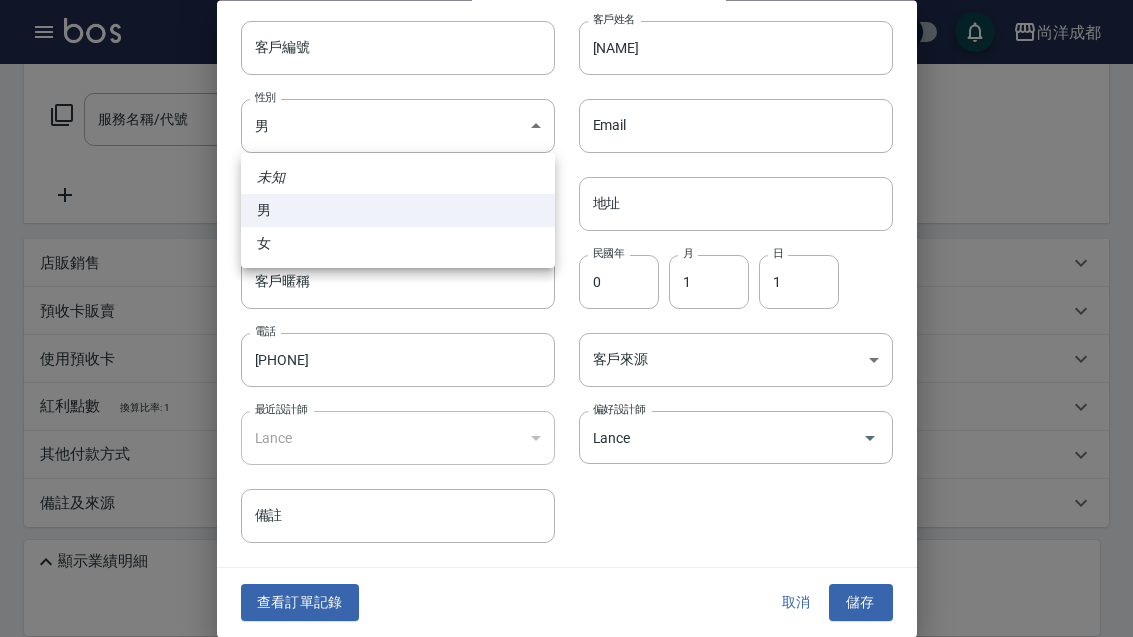 click on "女" at bounding box center (398, 243) 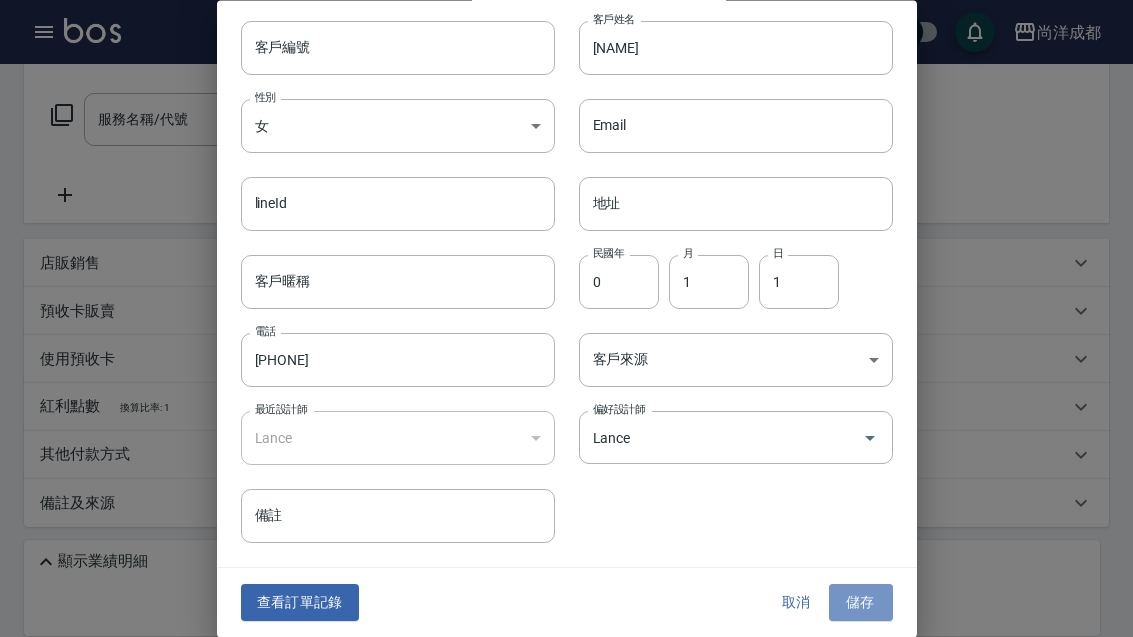 click on "儲存" at bounding box center (861, 603) 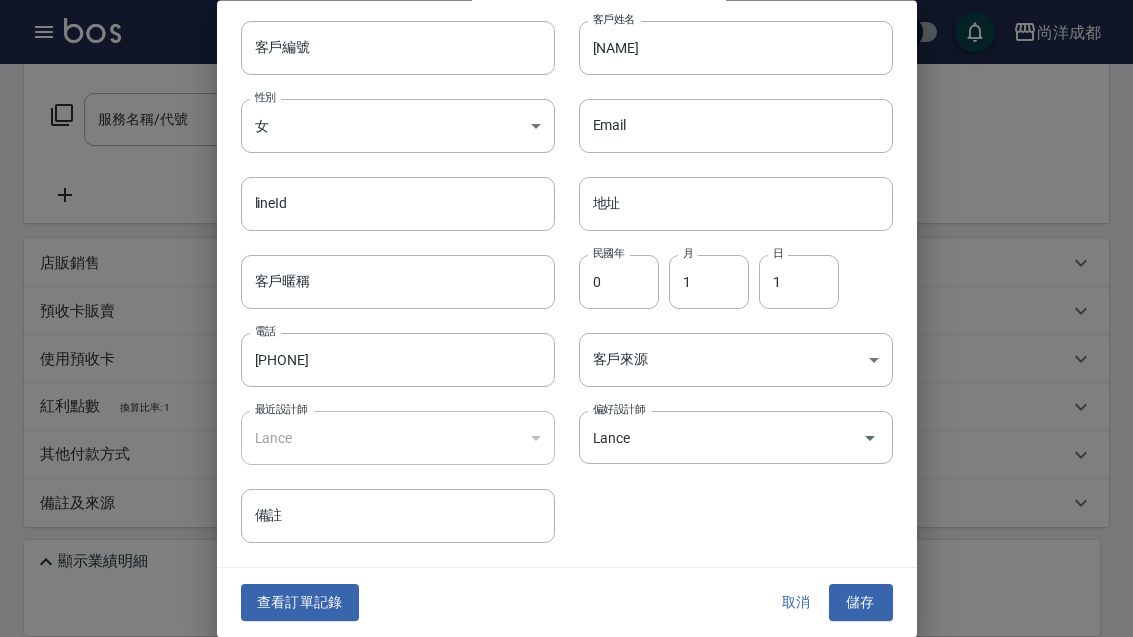 click at bounding box center (566, 318) 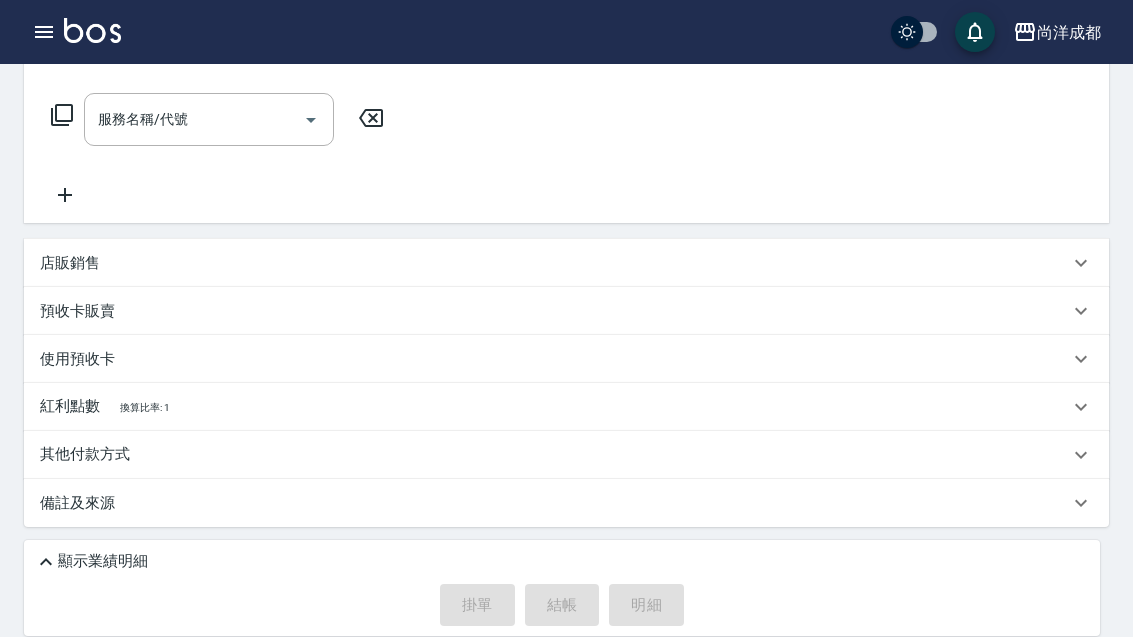 click at bounding box center [44, 32] 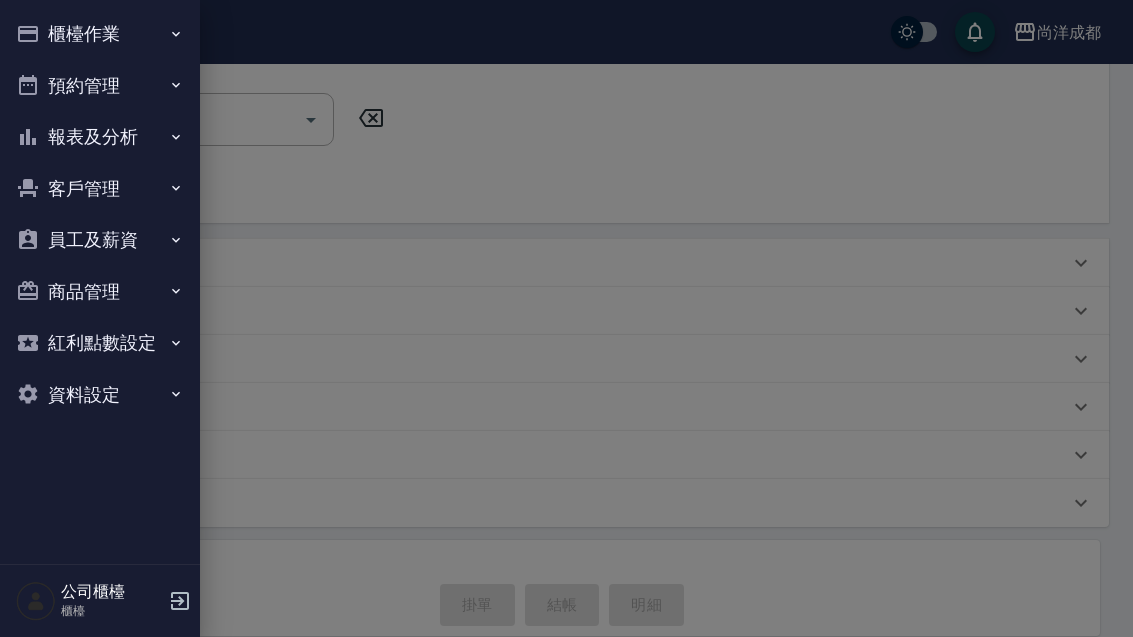 click 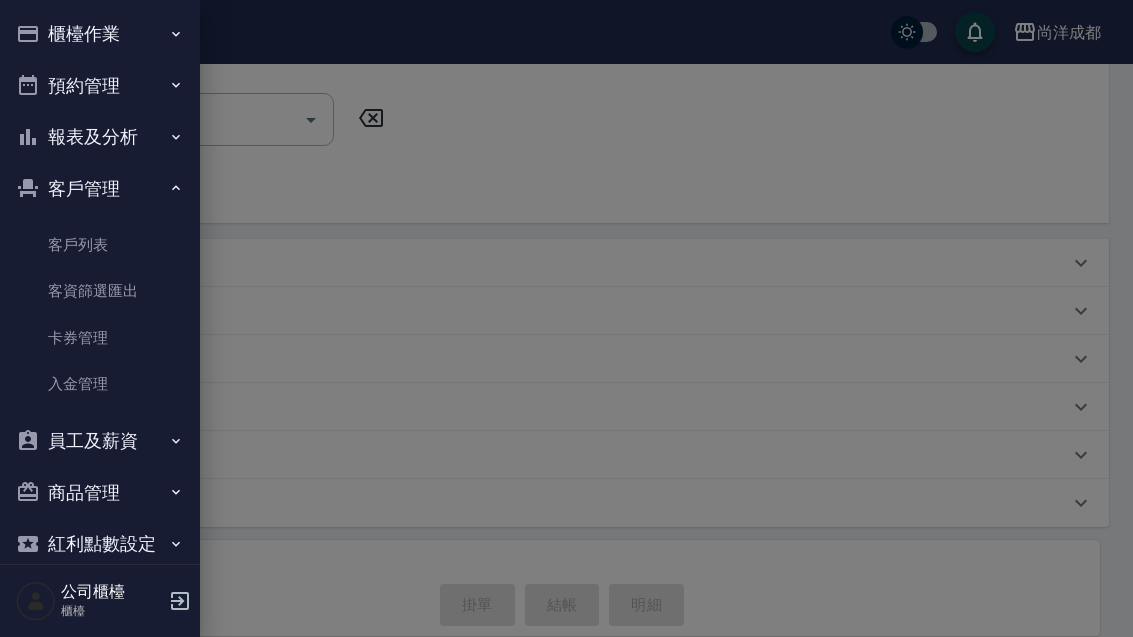click on "客戶列表" at bounding box center (100, 245) 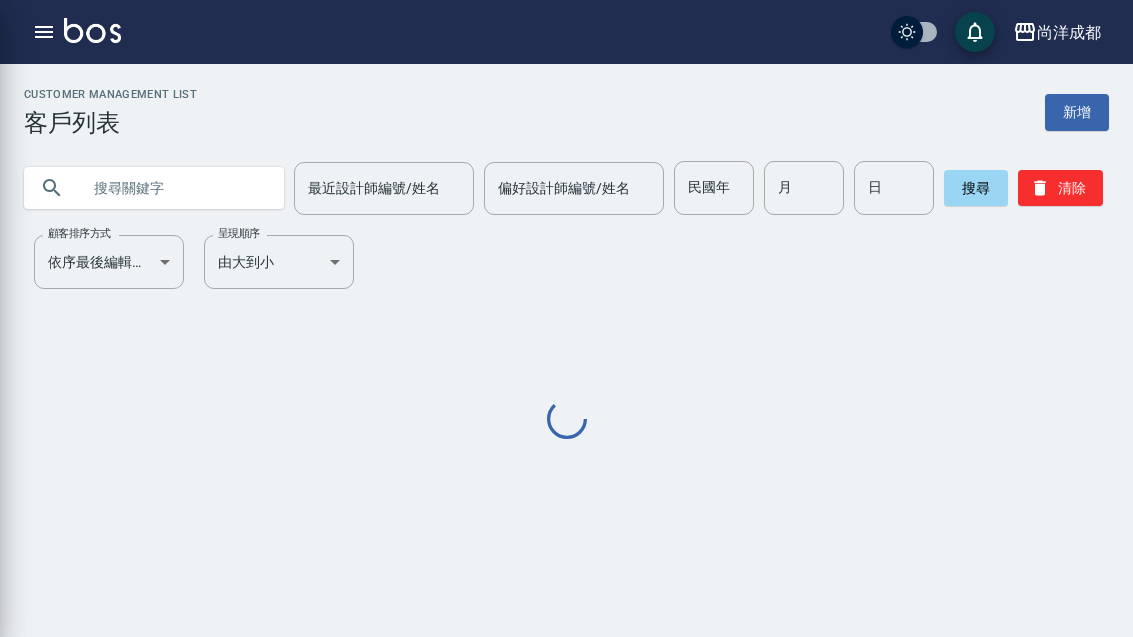scroll, scrollTop: 64, scrollLeft: 0, axis: vertical 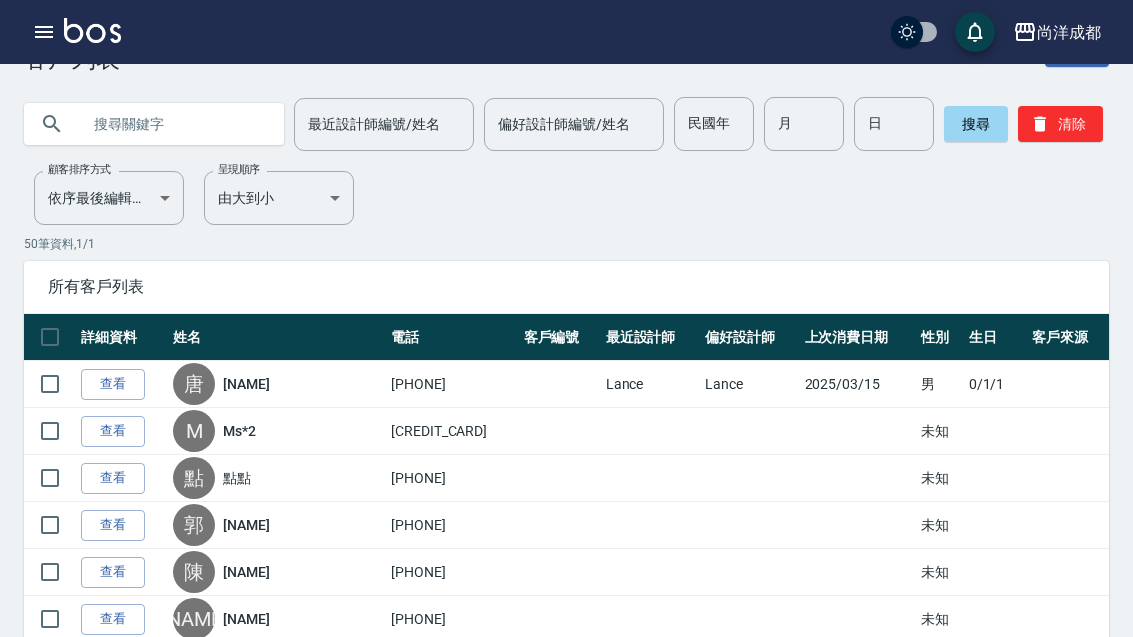 click on "[NAME] [NAME]" at bounding box center [246, 384] 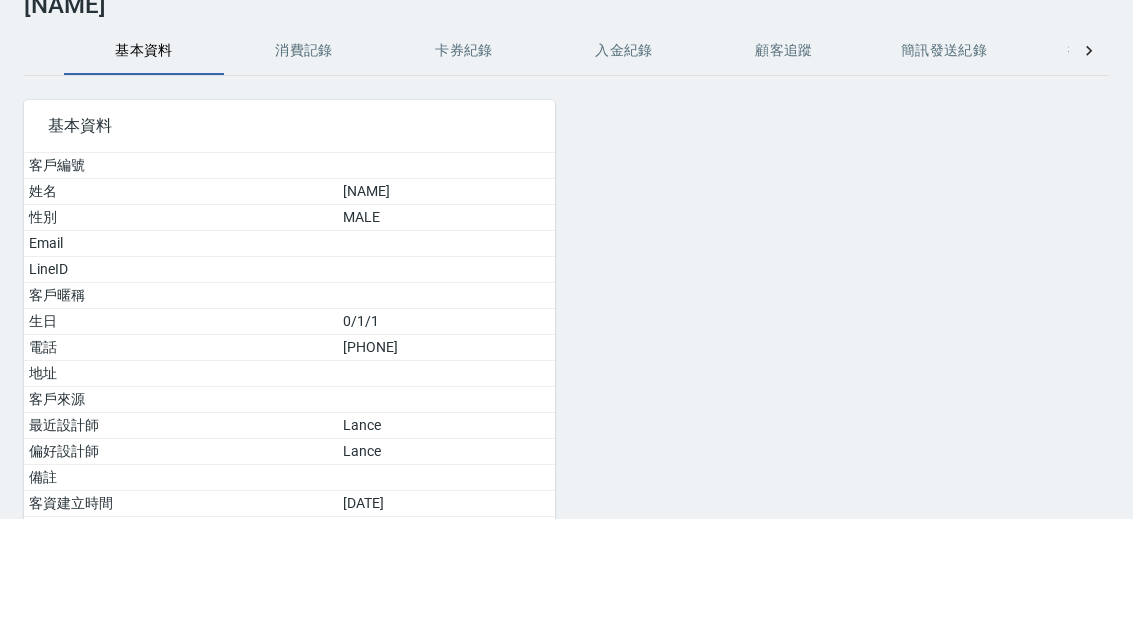 scroll, scrollTop: 86, scrollLeft: 0, axis: vertical 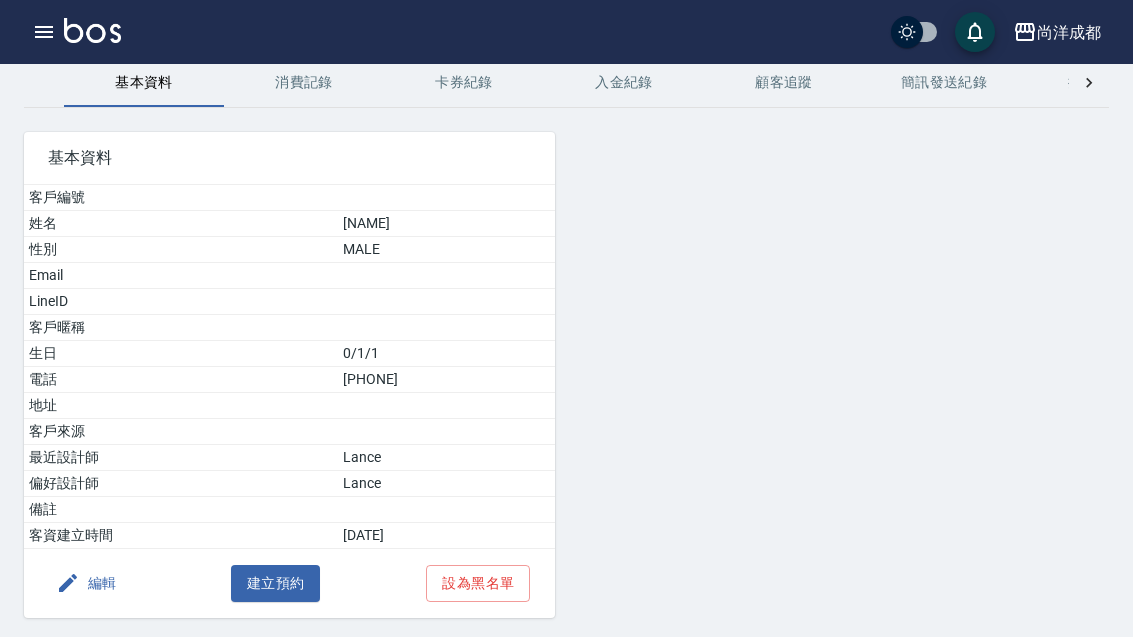click on "編輯" at bounding box center [86, 583] 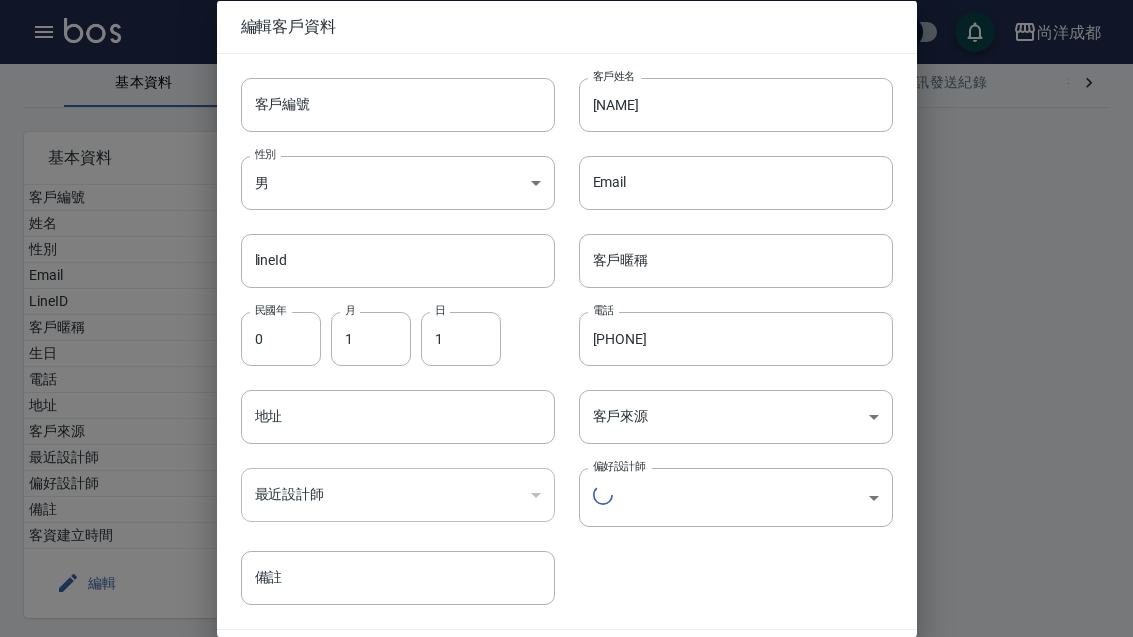 type 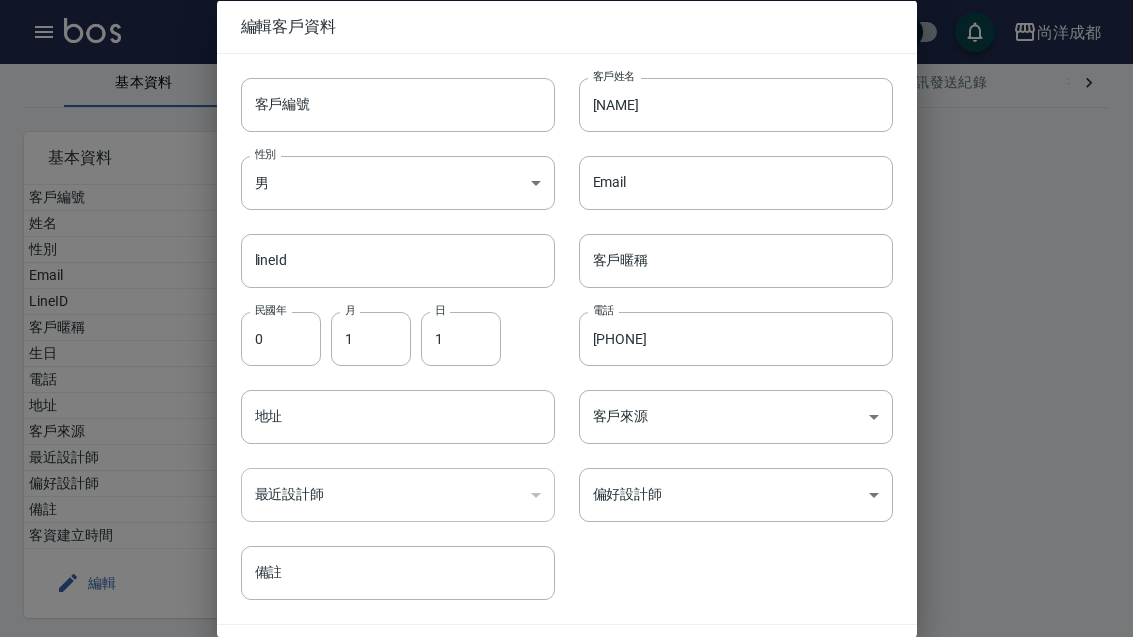 click on "0935347295" at bounding box center [736, 338] 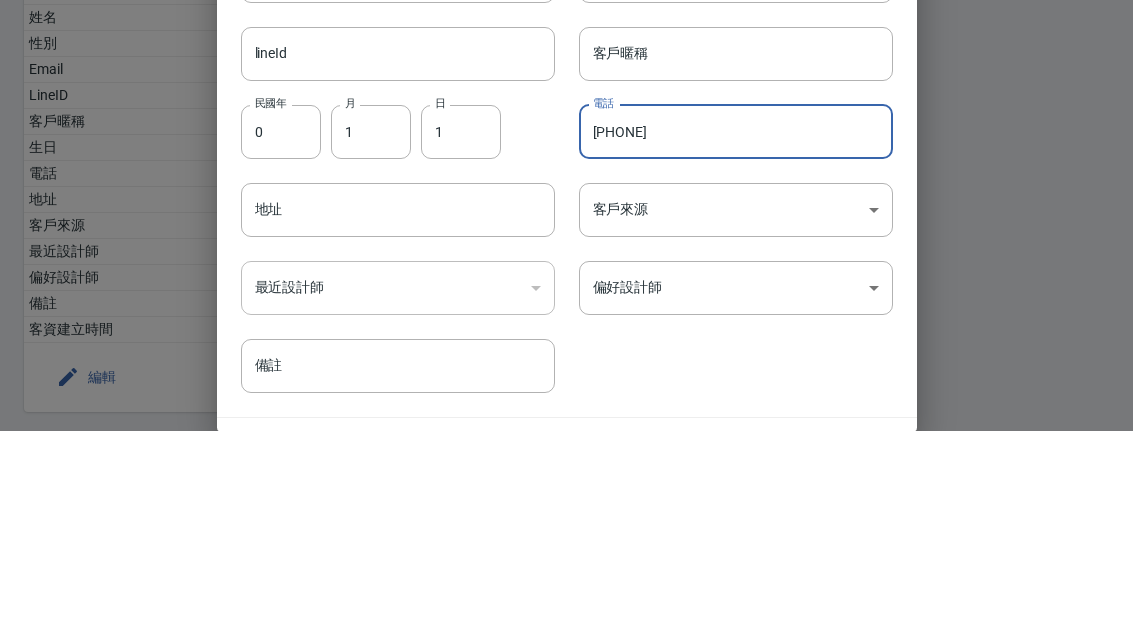 click on "0935347295" at bounding box center [736, 338] 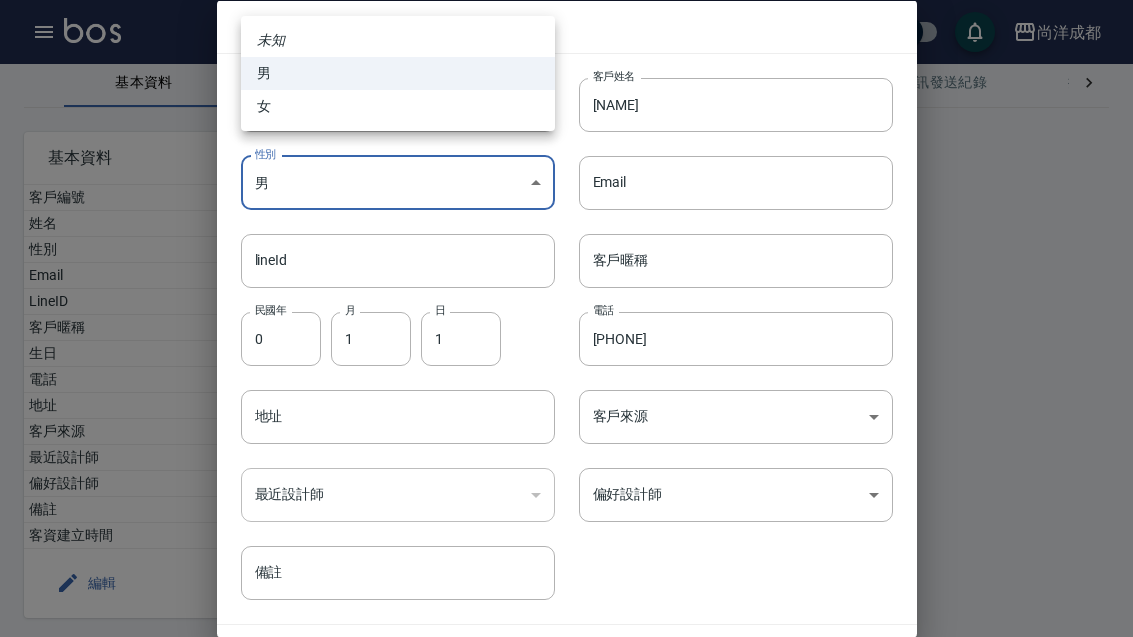click on "女" at bounding box center (398, 106) 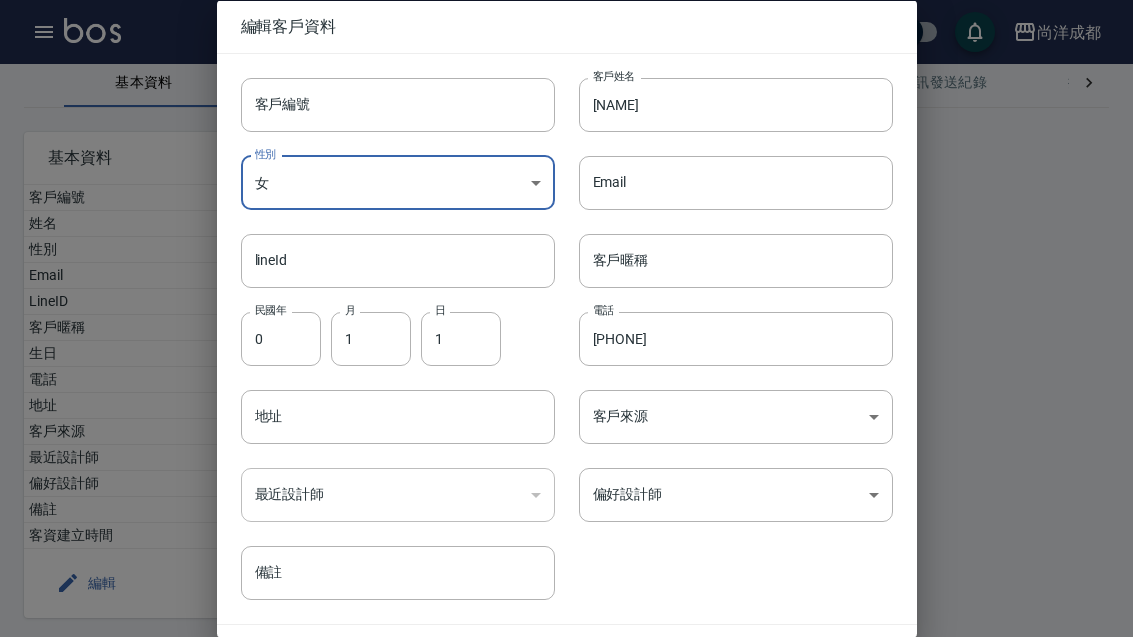 click on "儲存" at bounding box center (861, 659) 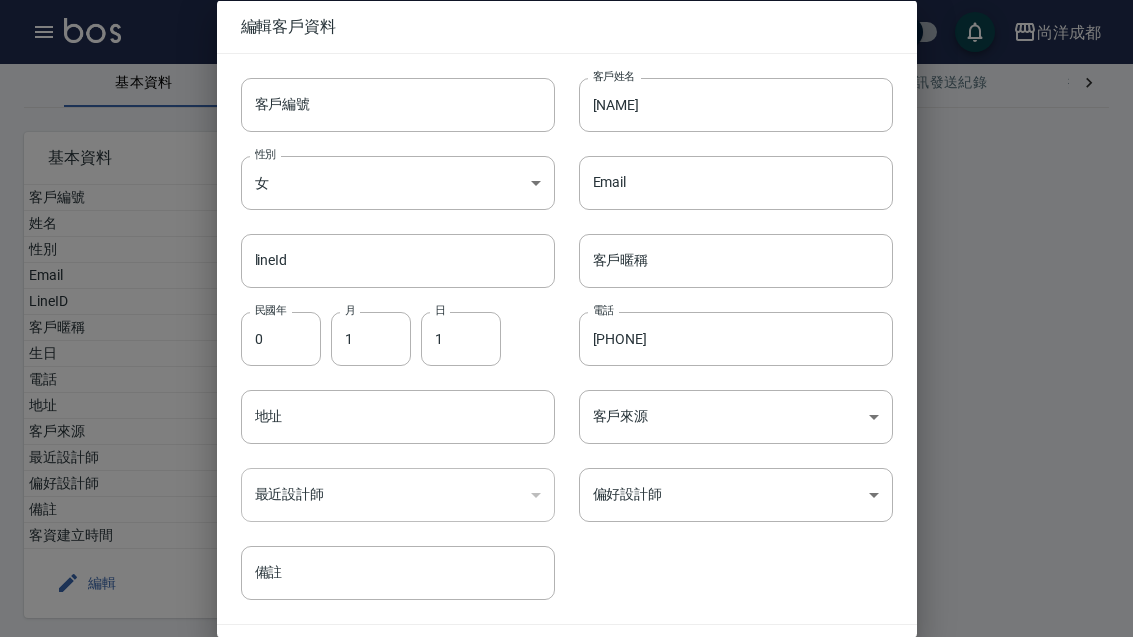 click on "儲存" at bounding box center [861, 659] 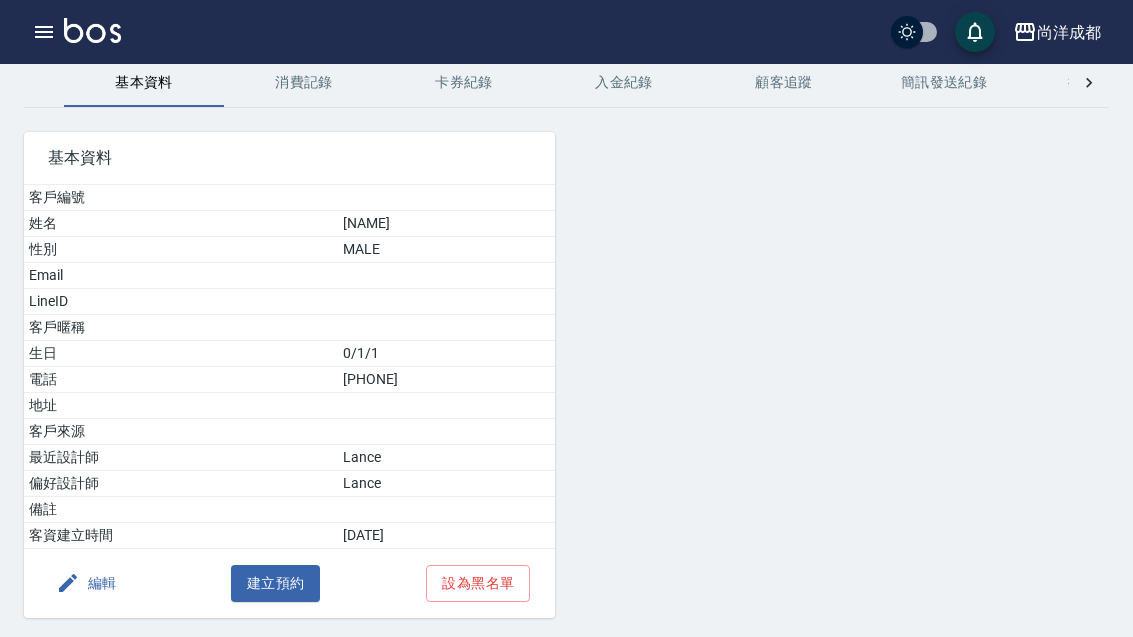 click on "Email" at bounding box center (181, 276) 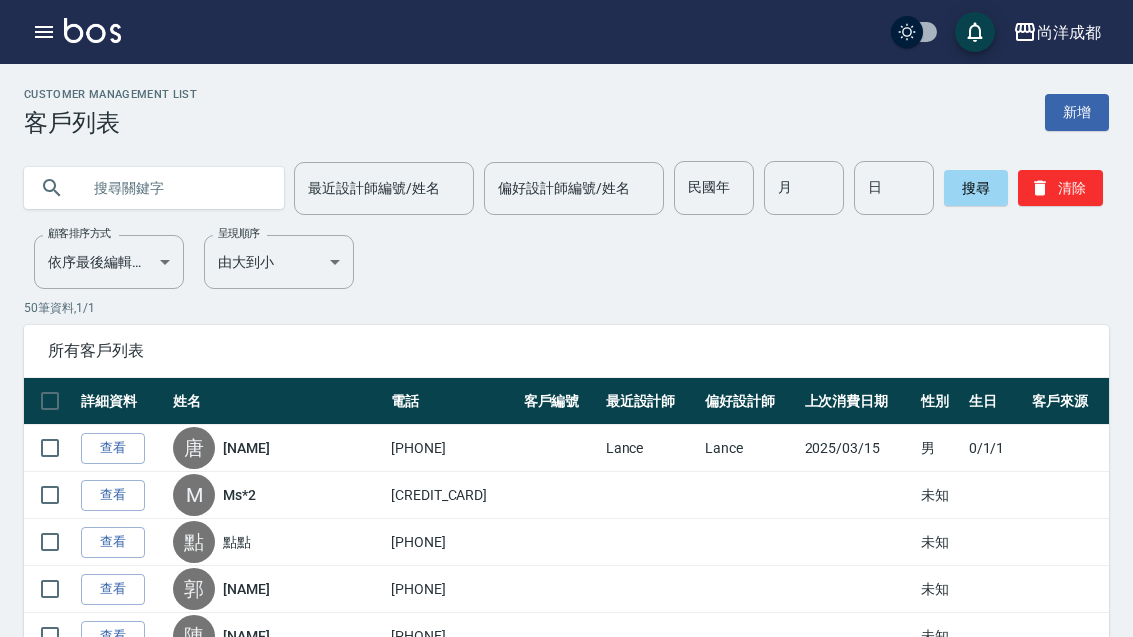 click 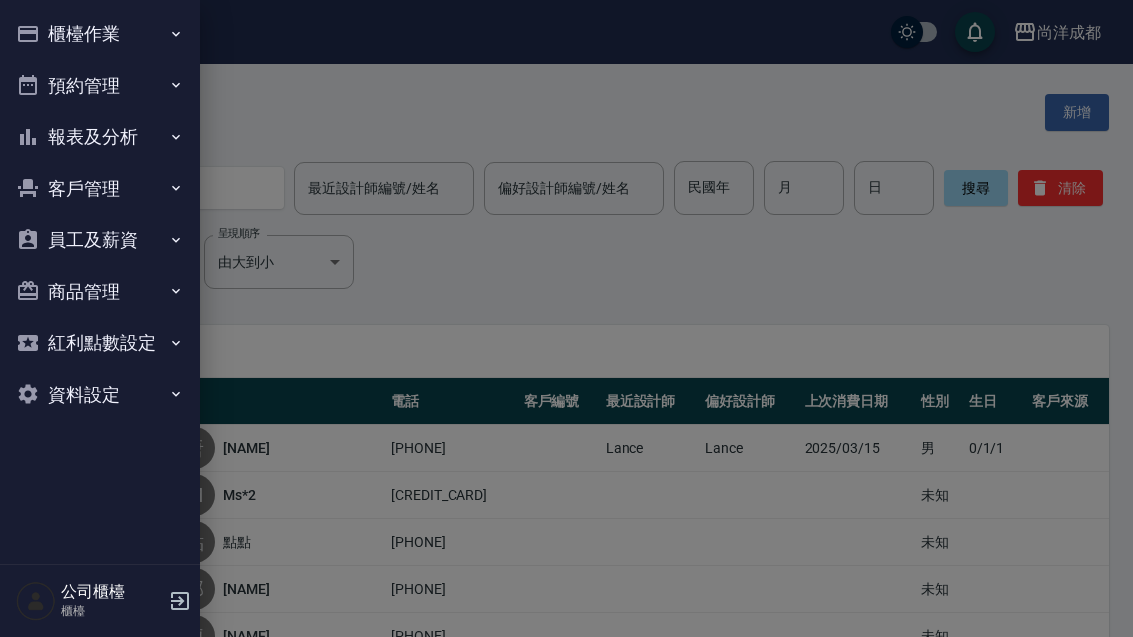 click on "預約管理" at bounding box center [100, 86] 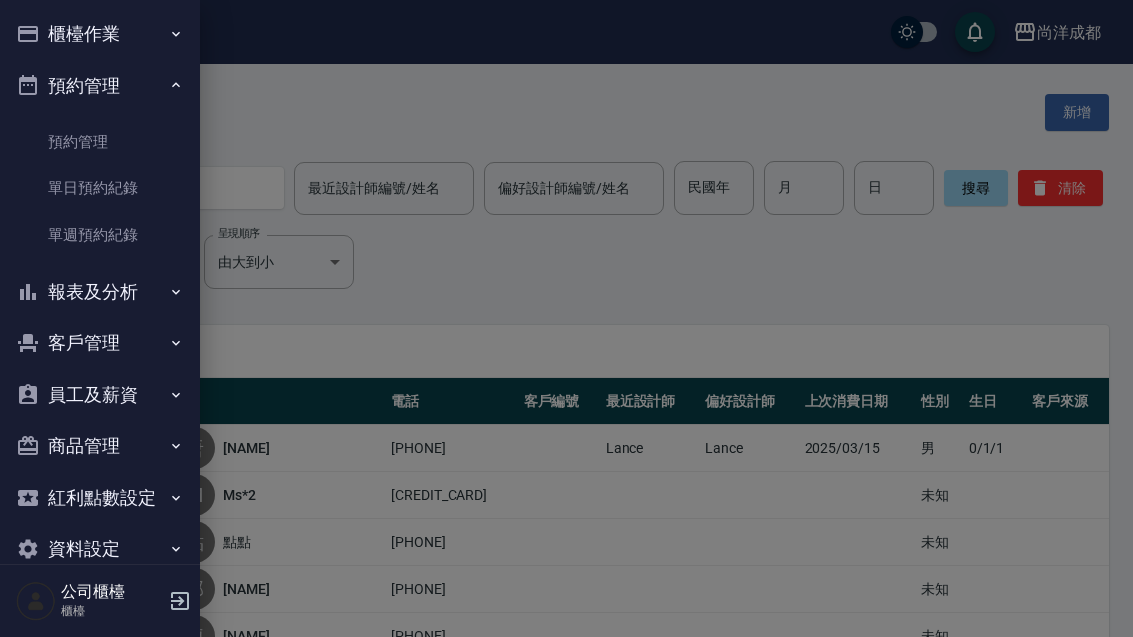 click on "單日預約紀錄" at bounding box center [100, 188] 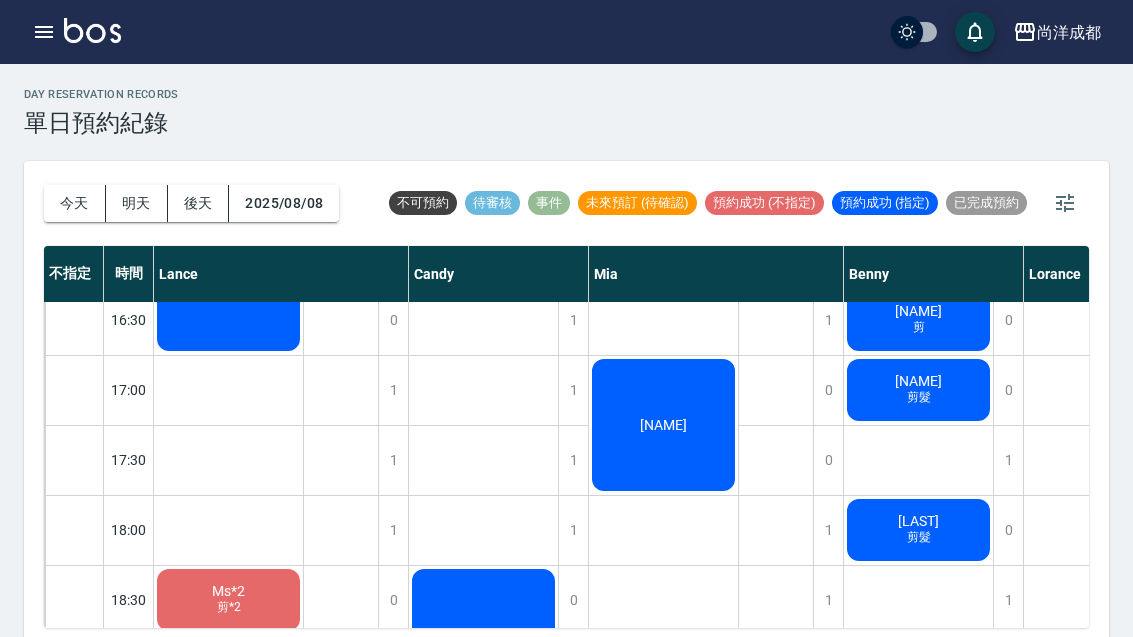 scroll, scrollTop: 928, scrollLeft: 0, axis: vertical 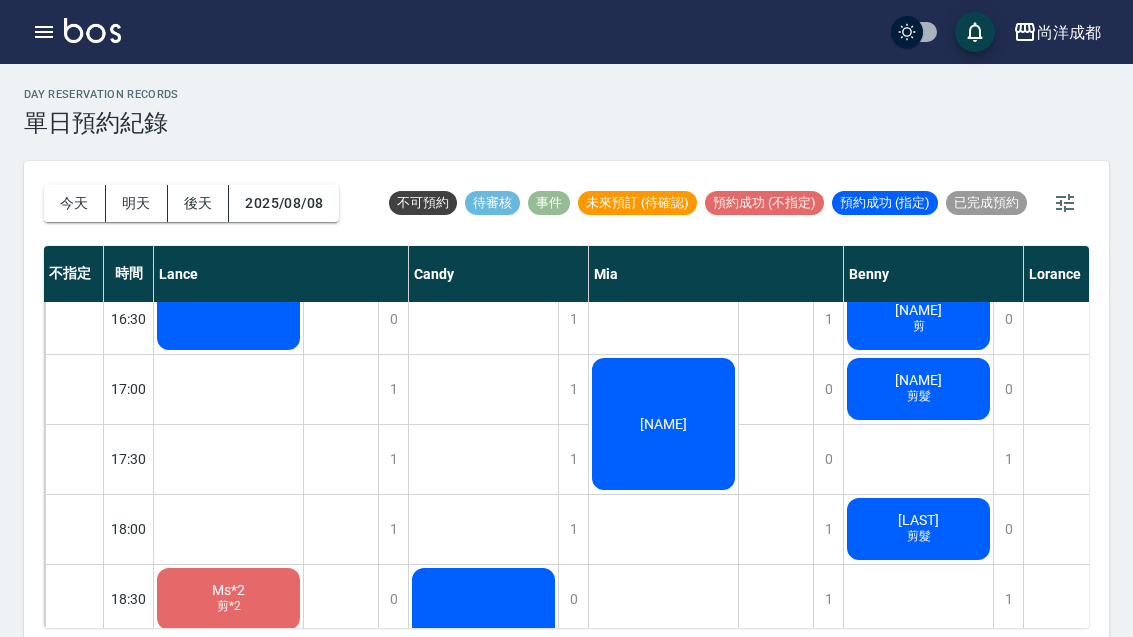 click on "2025/08/08" at bounding box center [284, 203] 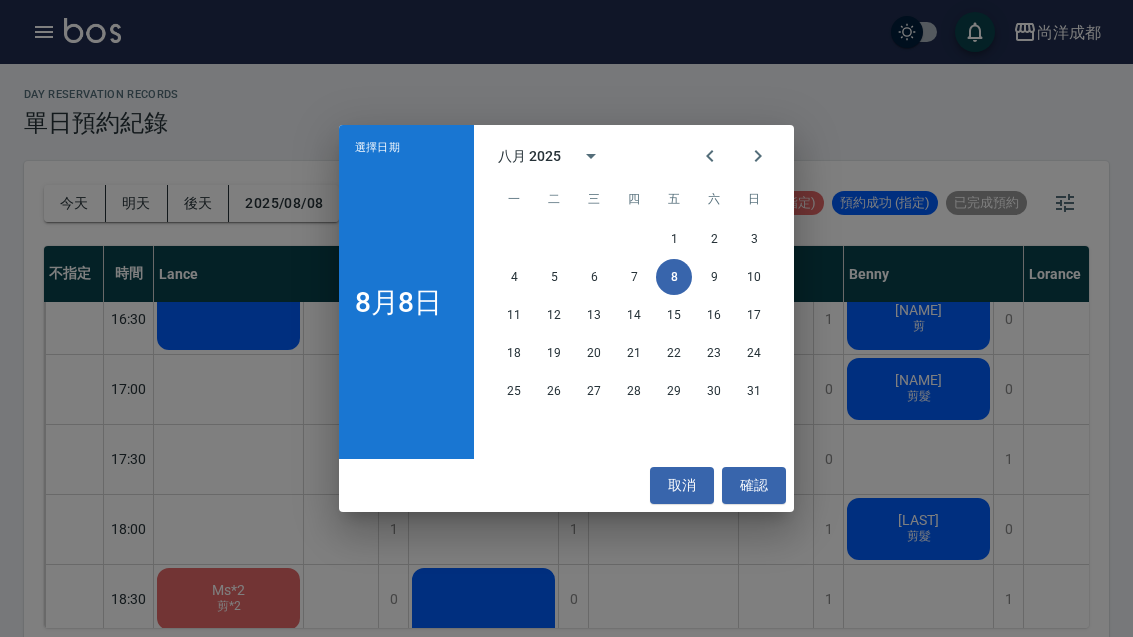 click on "10" at bounding box center (754, 277) 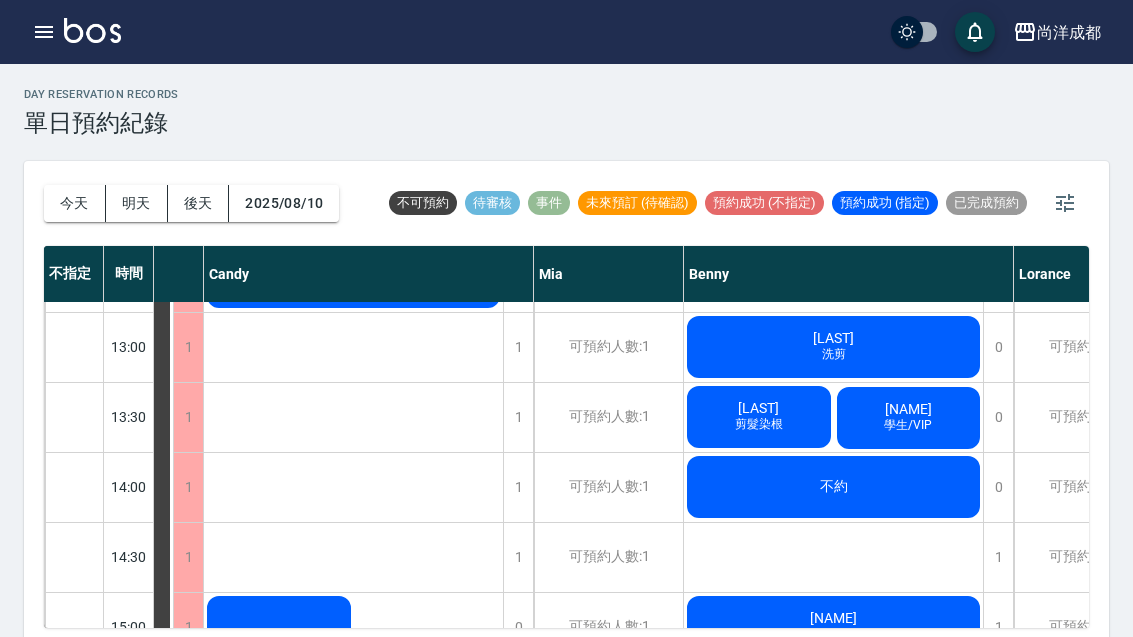 scroll, scrollTop: 412, scrollLeft: 138, axis: both 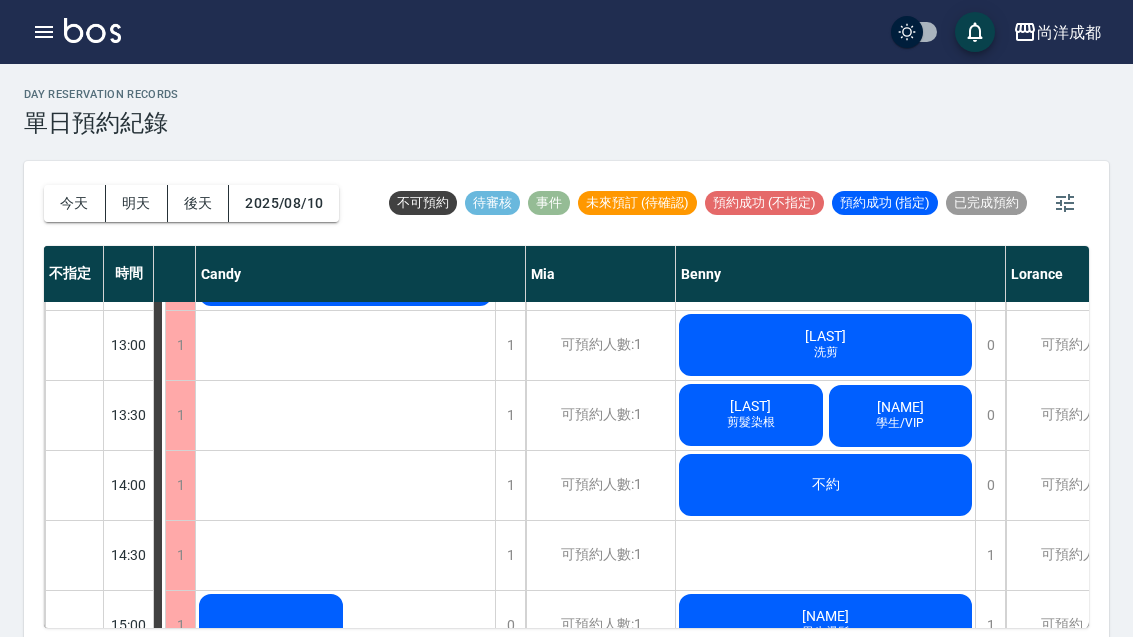 click on "學生/VIP" at bounding box center [346, 177] 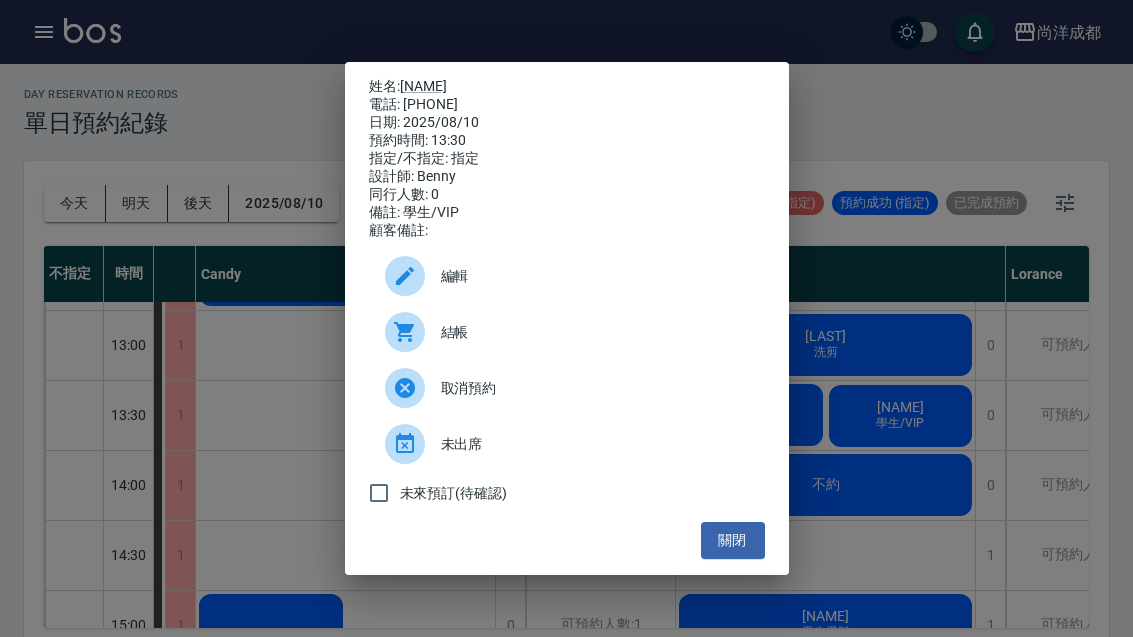 click on "編輯" at bounding box center [595, 276] 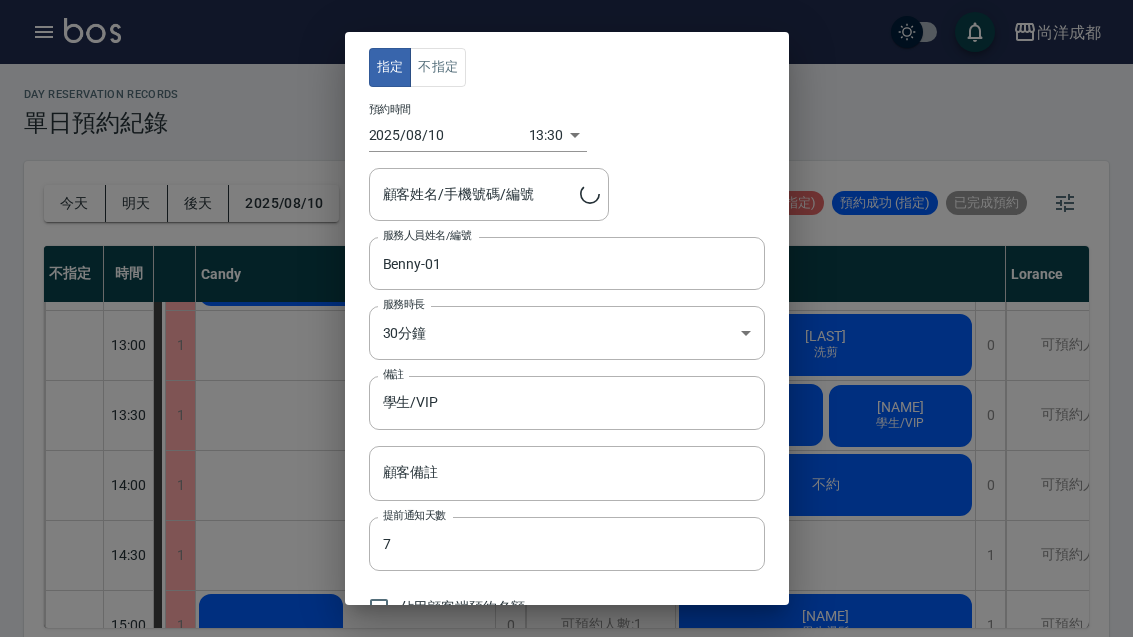 type on "饒光中/0939526226/" 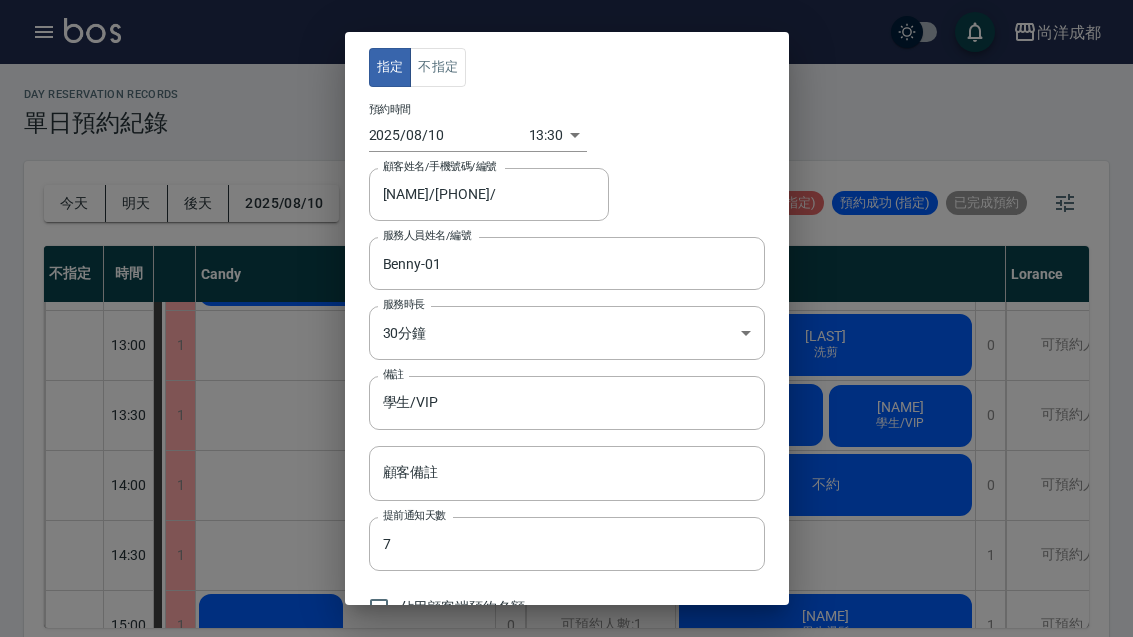 click on "尚洋成都 登出 櫃檯作業 打帳單 帳單列表 營業儀表板 高階收支登錄 材料自購登錄 每日結帳 排班表 預約管理 預約管理 單日預約紀錄 單週預約紀錄 報表及分析 報表目錄 店家區間累計表 店家日報表 互助日報表 互助月報表 營業統計分析表 設計師業績表 設計師日報表 設計師業績分析表 設計師業績月報表 設計師排行榜 商品消耗明細 單一服務項目查詢 每日非現金明細 客戶管理 客戶列表 客資篩選匯出 卡券管理 入金管理 員工及薪資 員工列表 考勤排班總表 商品管理 商品列表 紅利點數設定 紅利點數紀錄 資料設定 服務項目設定 公司櫃檯 櫃檯 day Reservation records 單日預約紀錄 今天 明天 後天 2025/08/10 不可預約 待審核 事件 未來預訂 (待確認) 預約成功 (不指定) 預約成功 (指定) 已完成預約 不指定 時間 Lance Candy Mia Benny Lorance 10:00 10:30 11:00 11:30 12:00 12:30 13:00 13:30 14:00 1 1" at bounding box center [566, 324] 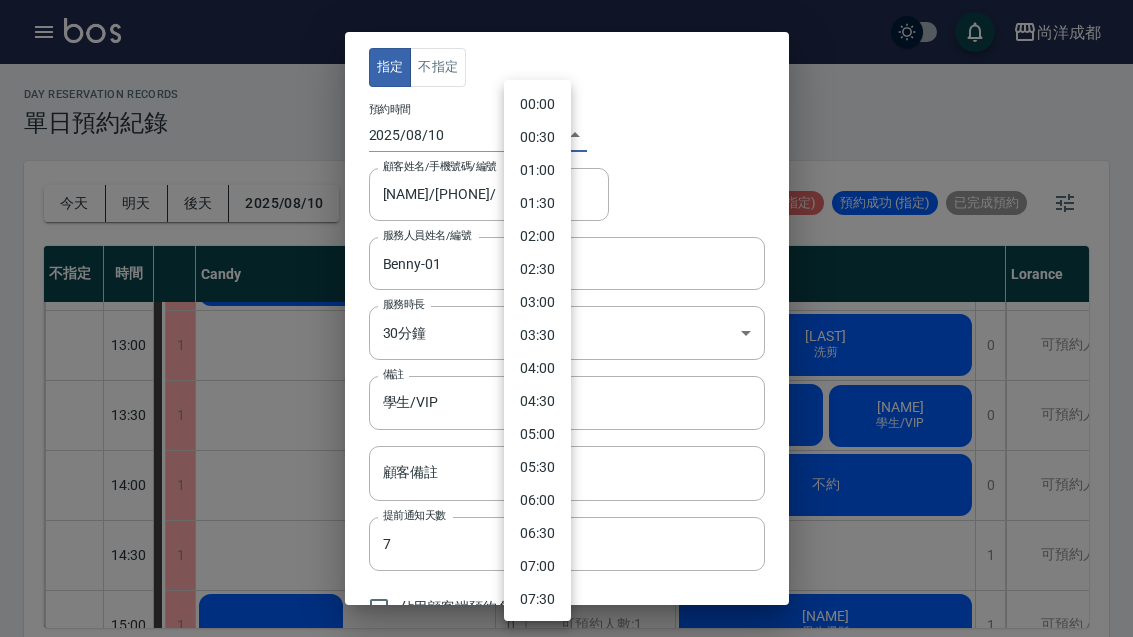 scroll, scrollTop: 613, scrollLeft: 0, axis: vertical 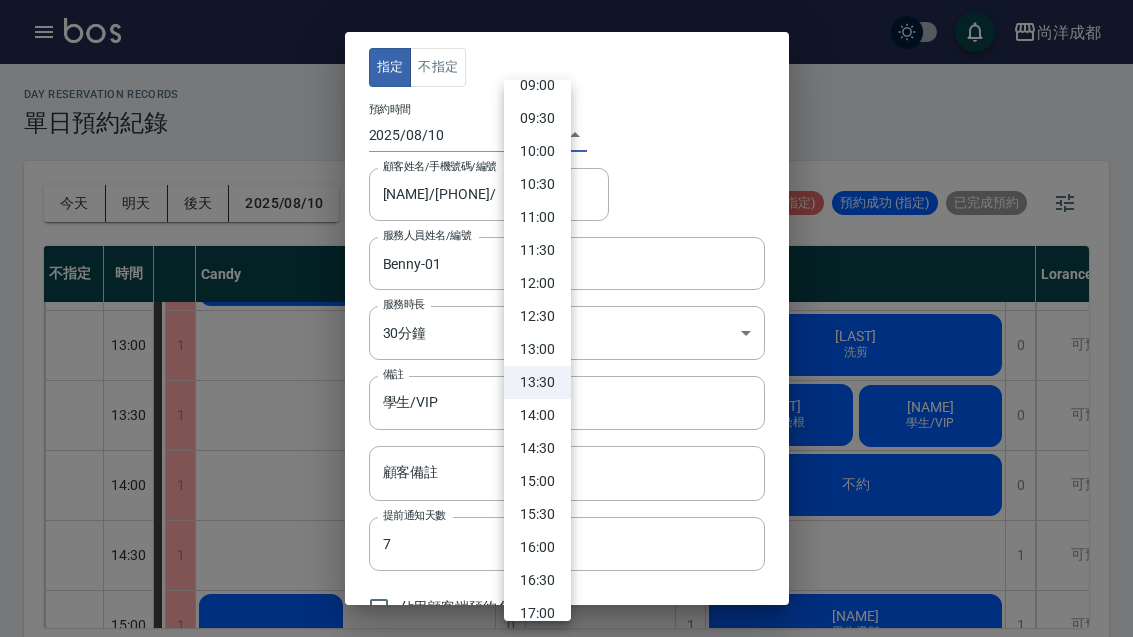 click on "12:30" at bounding box center [537, 316] 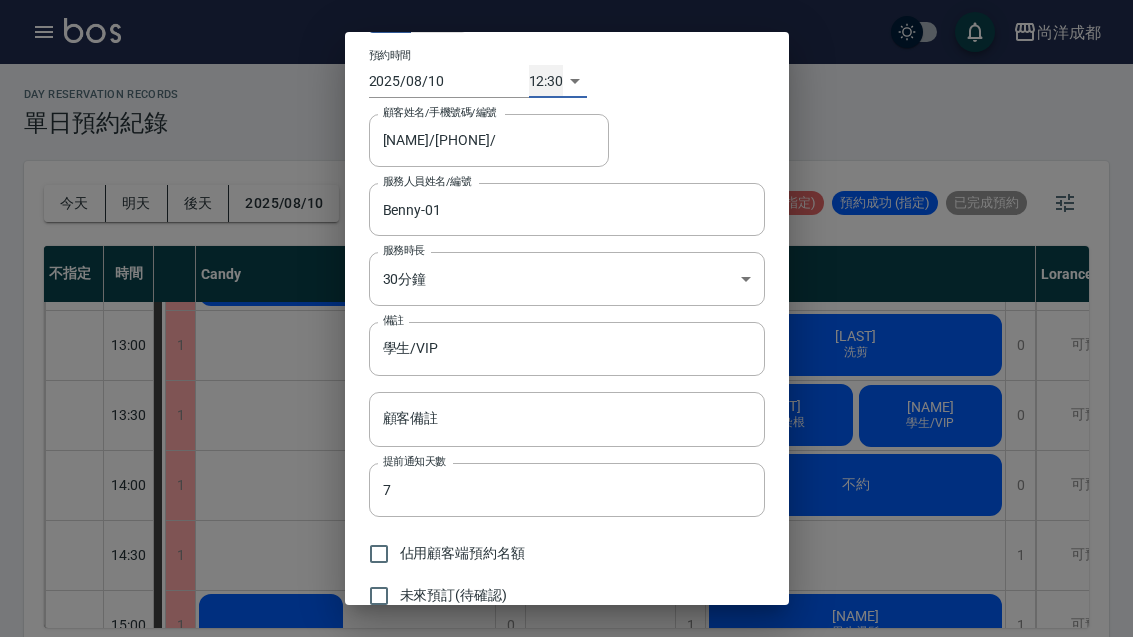 scroll, scrollTop: 53, scrollLeft: 0, axis: vertical 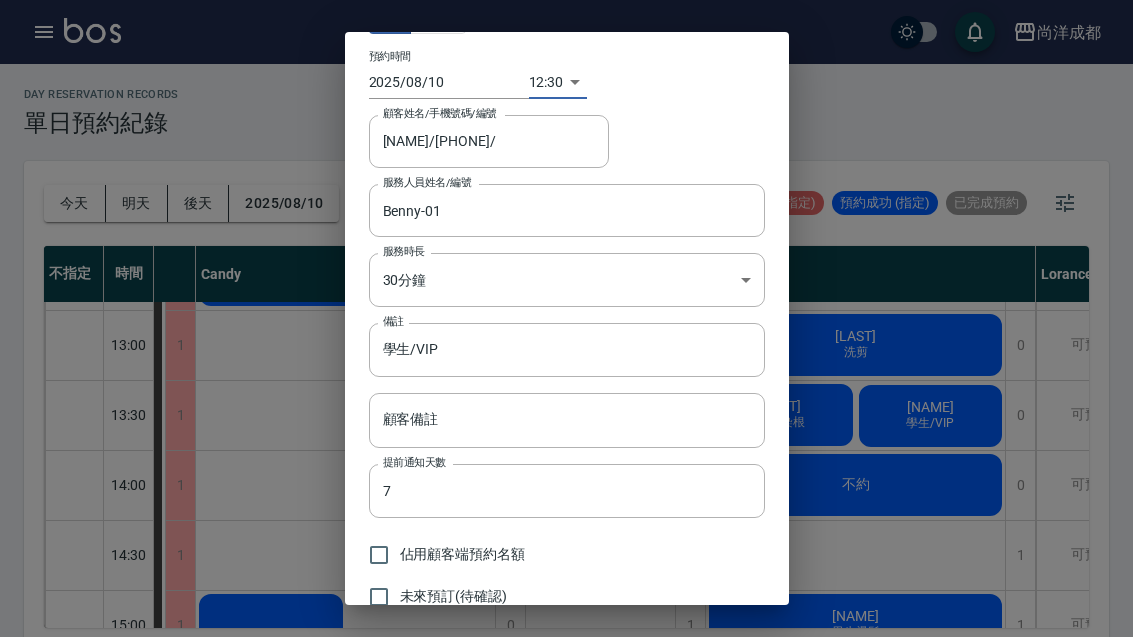 click on "儲存" at bounding box center [659, 636] 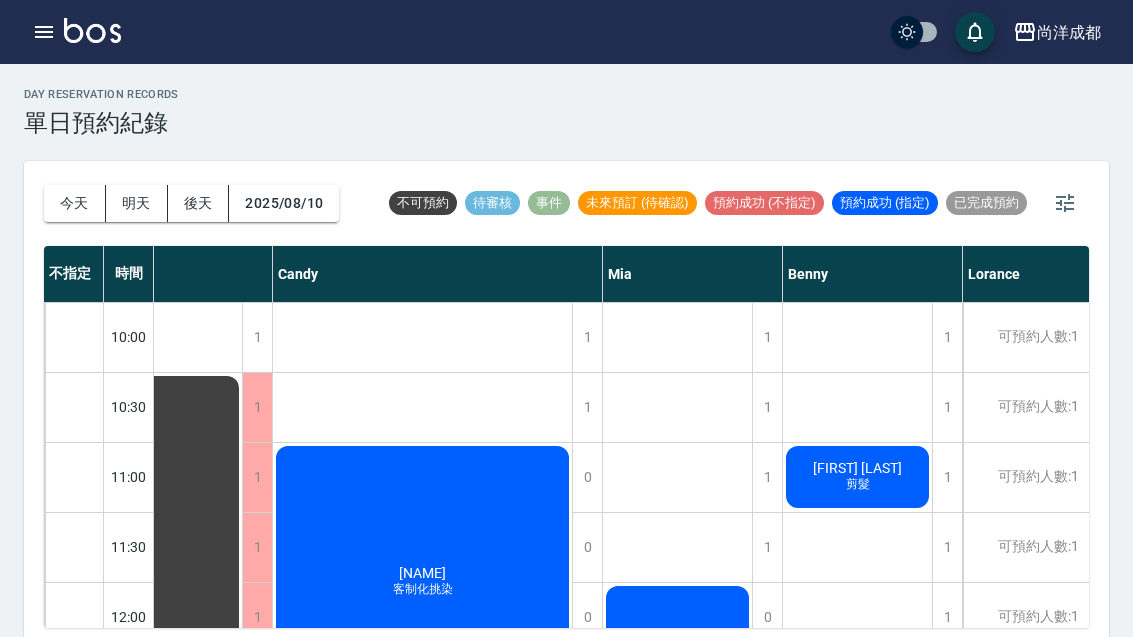 scroll, scrollTop: 0, scrollLeft: 61, axis: horizontal 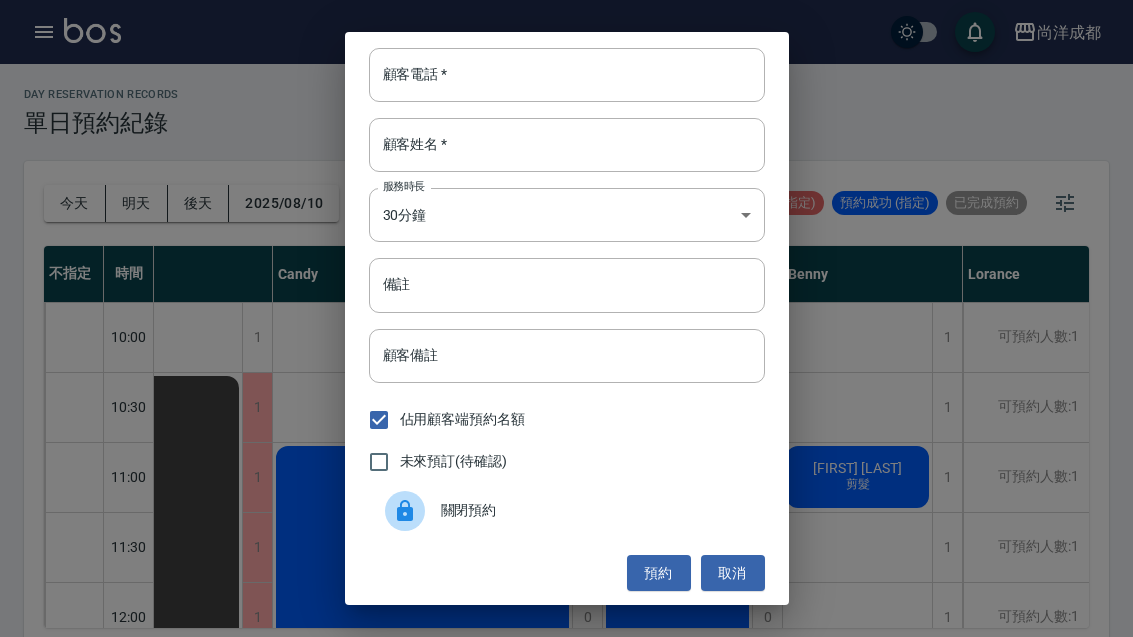 click on "顧客電話   *" at bounding box center [567, 75] 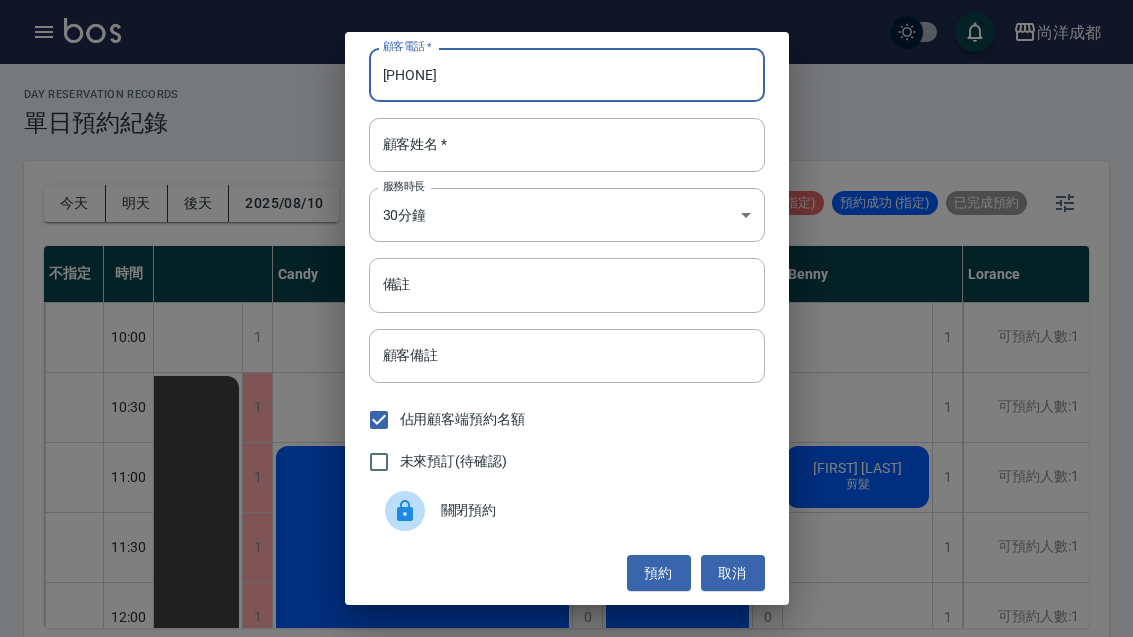 type on "0922447081" 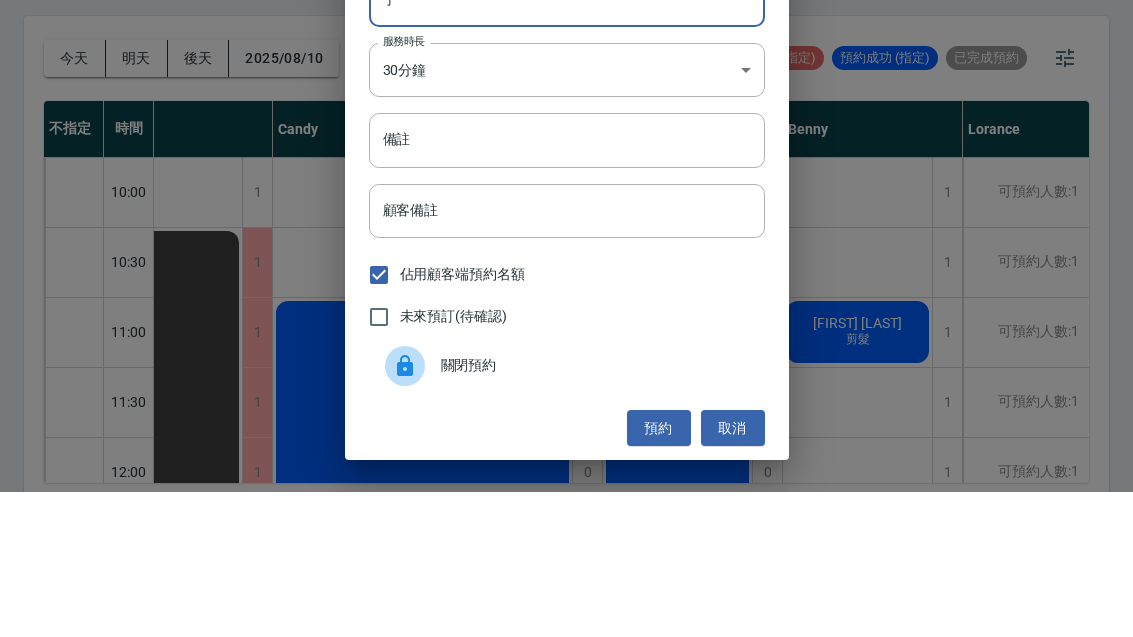 type on "丁" 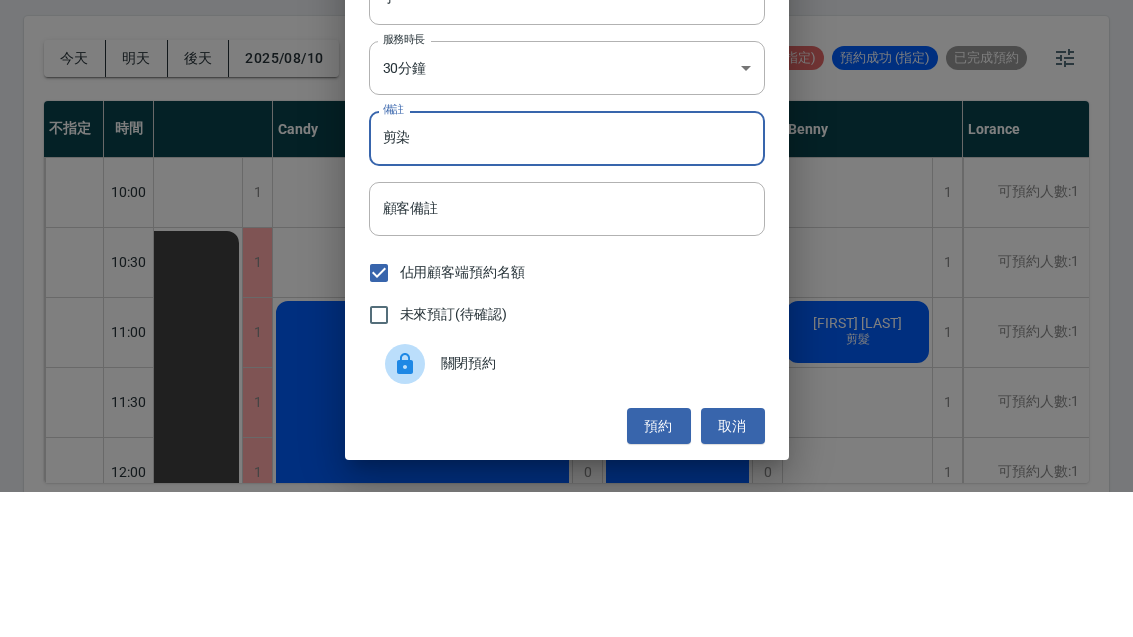 scroll, scrollTop: 2, scrollLeft: 0, axis: vertical 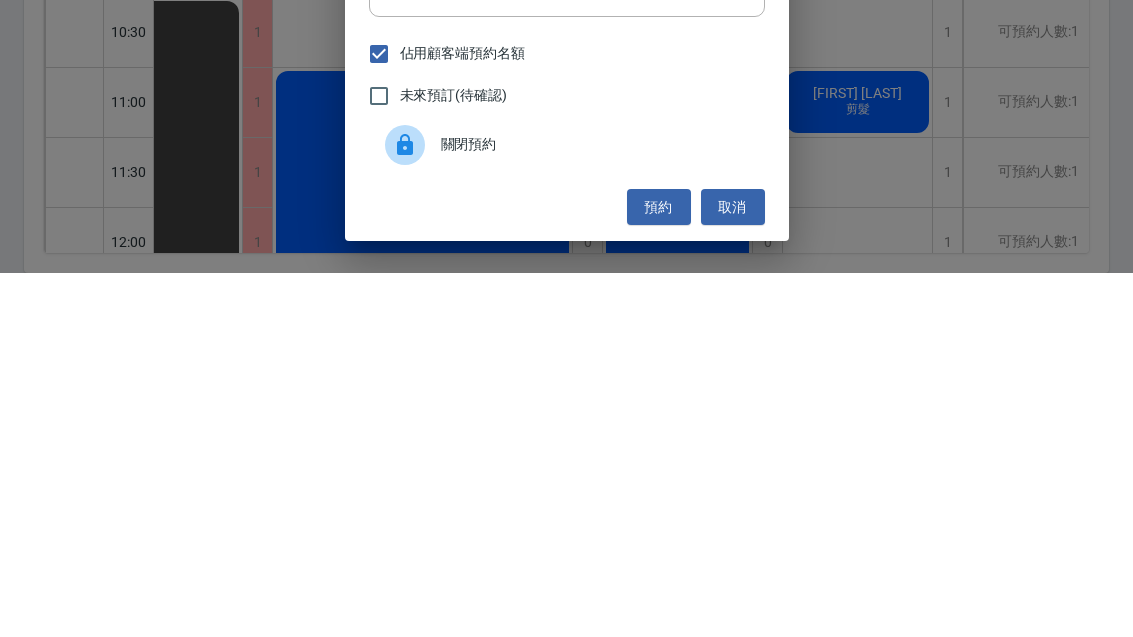 type on "剪染" 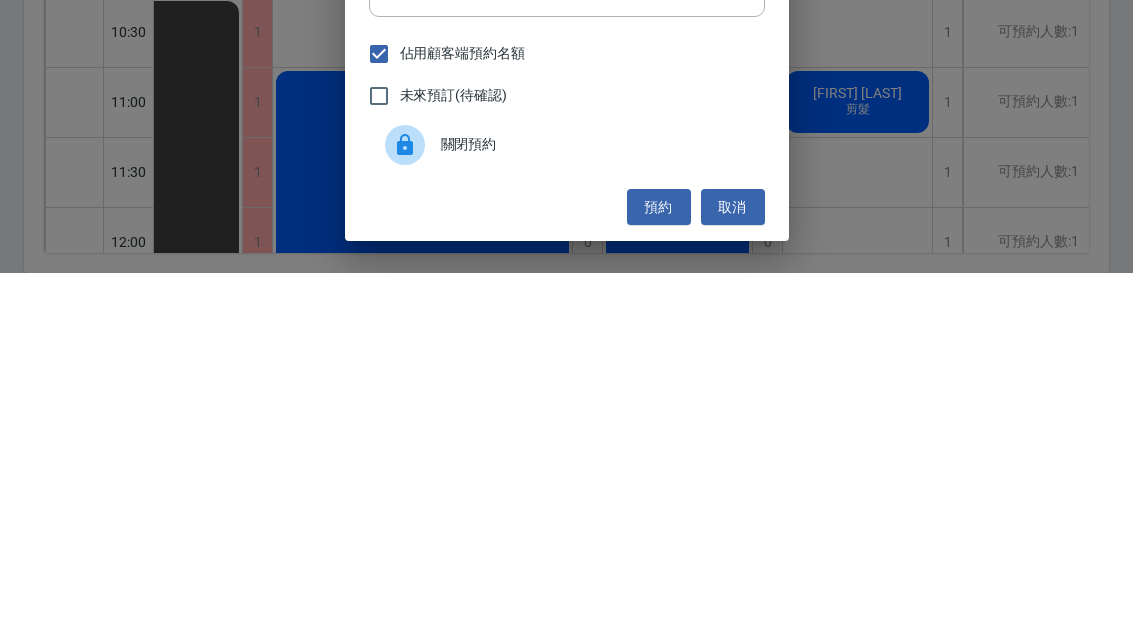 scroll, scrollTop: 5, scrollLeft: 0, axis: vertical 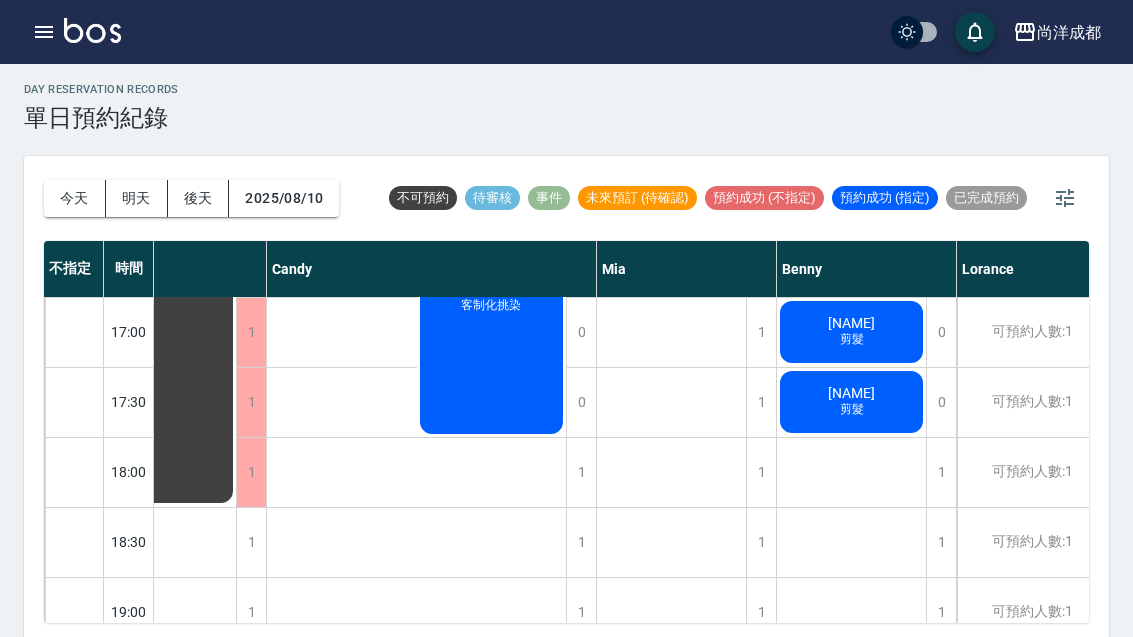 click on "2025/08/10" at bounding box center [284, 198] 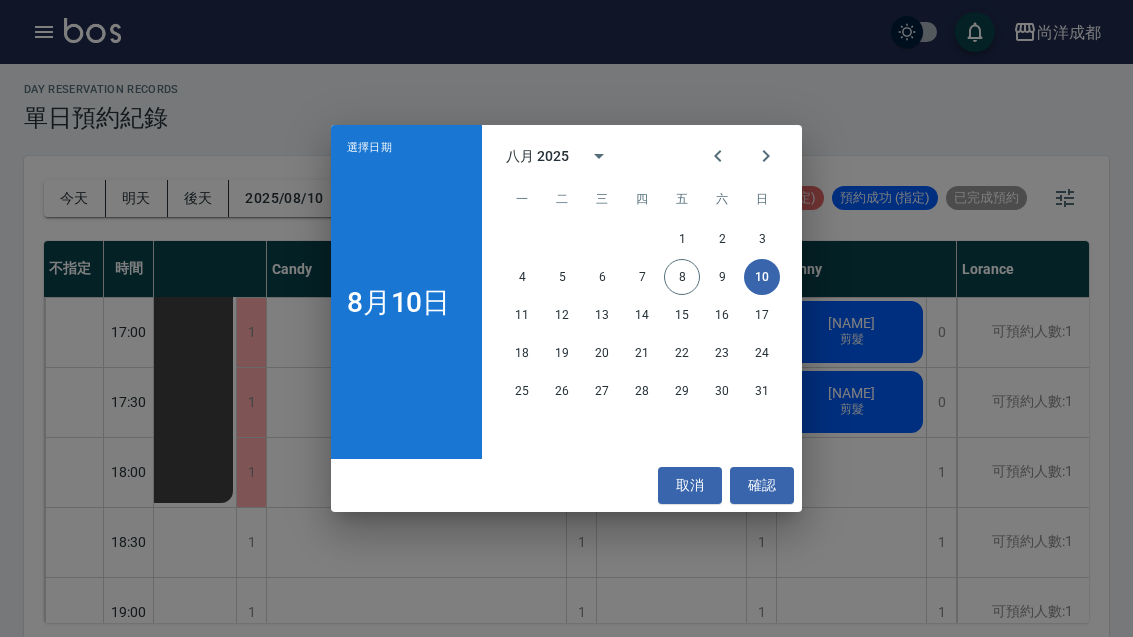 click on "11" at bounding box center [522, 315] 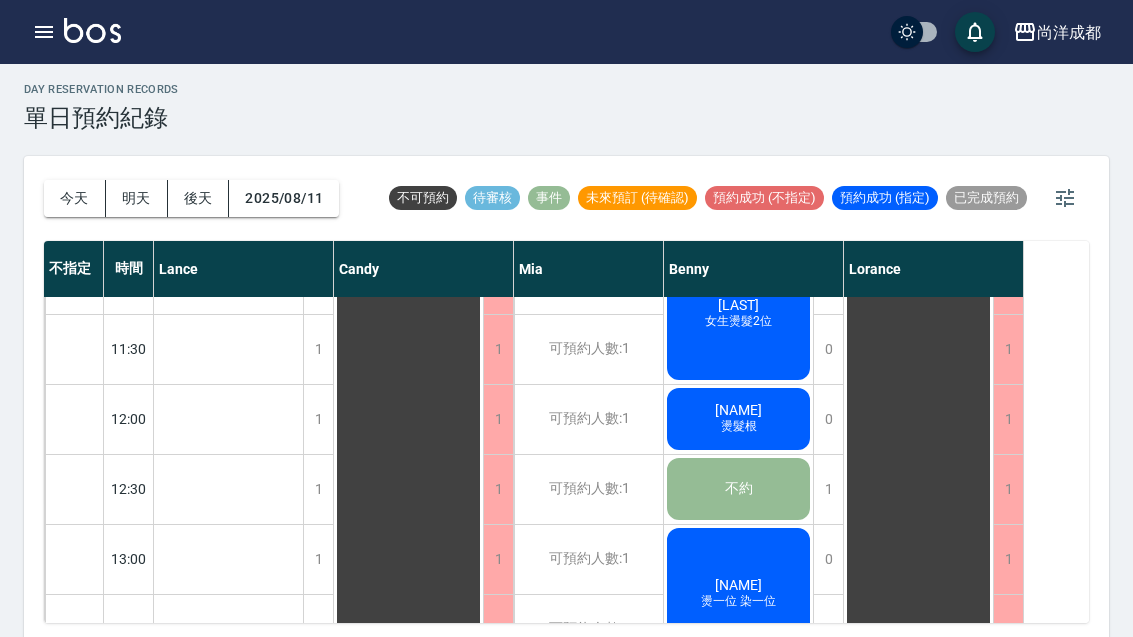 scroll, scrollTop: 244, scrollLeft: 0, axis: vertical 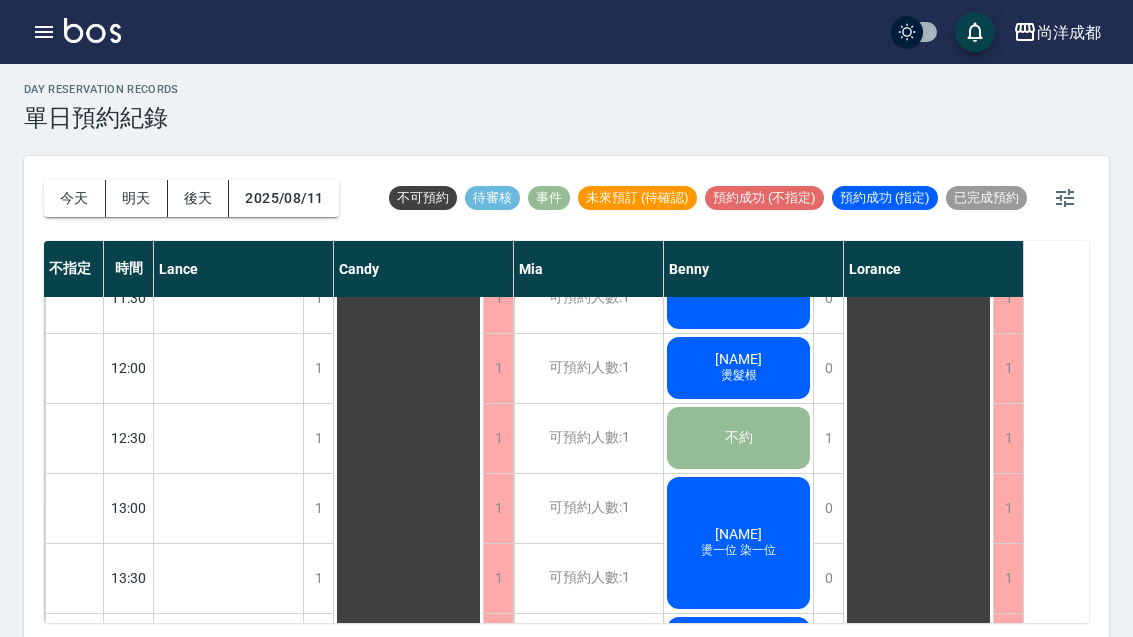 click on "黃芷蕾 燙一位 染一位" at bounding box center [228, 1383] 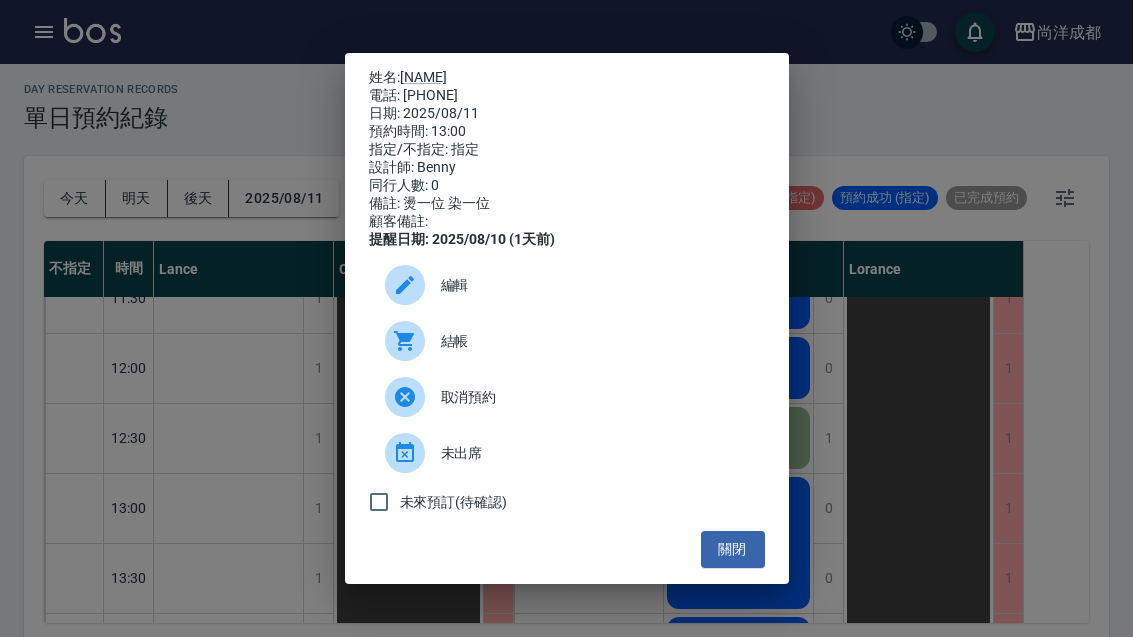 click on "編輯" at bounding box center (595, 285) 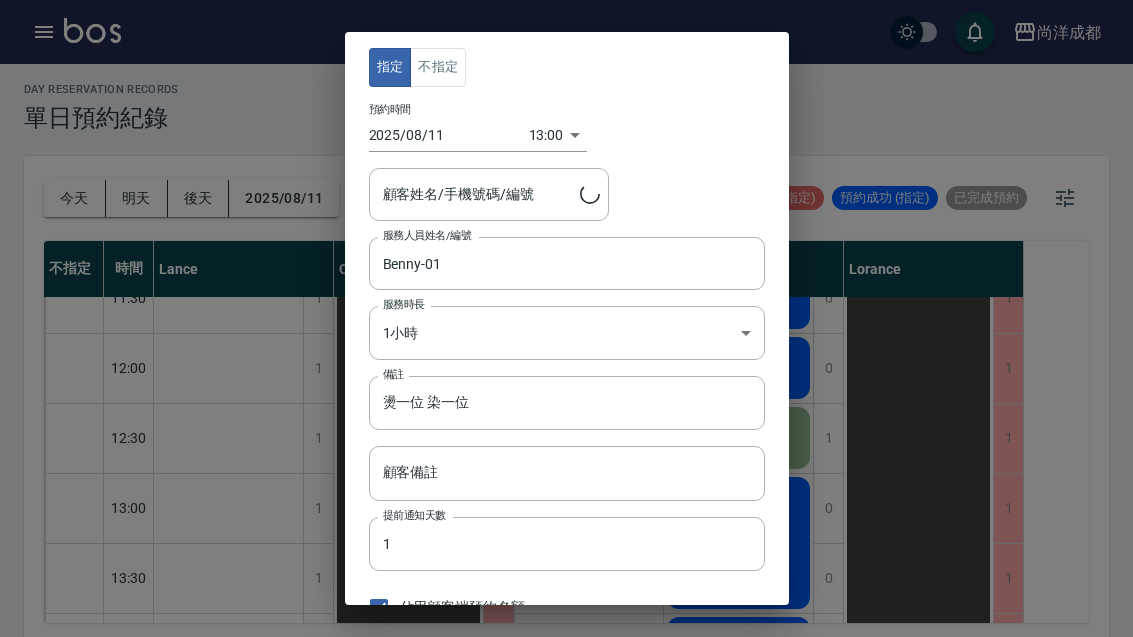 type on "黃芷蕾/0915506620" 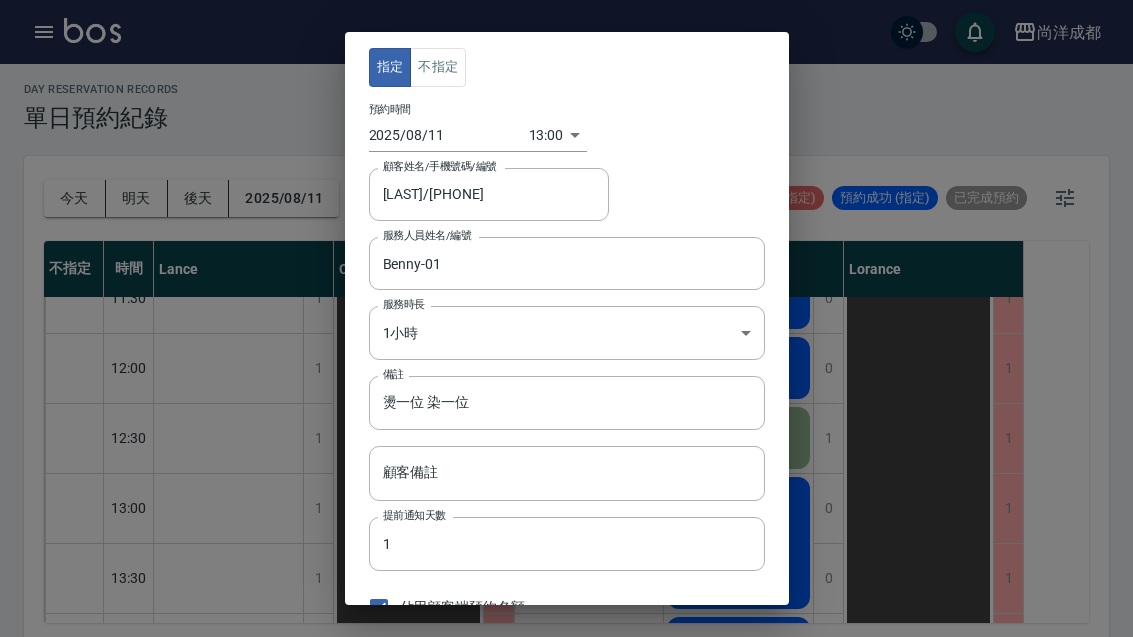 click on "燙一位 染一位" at bounding box center (567, 403) 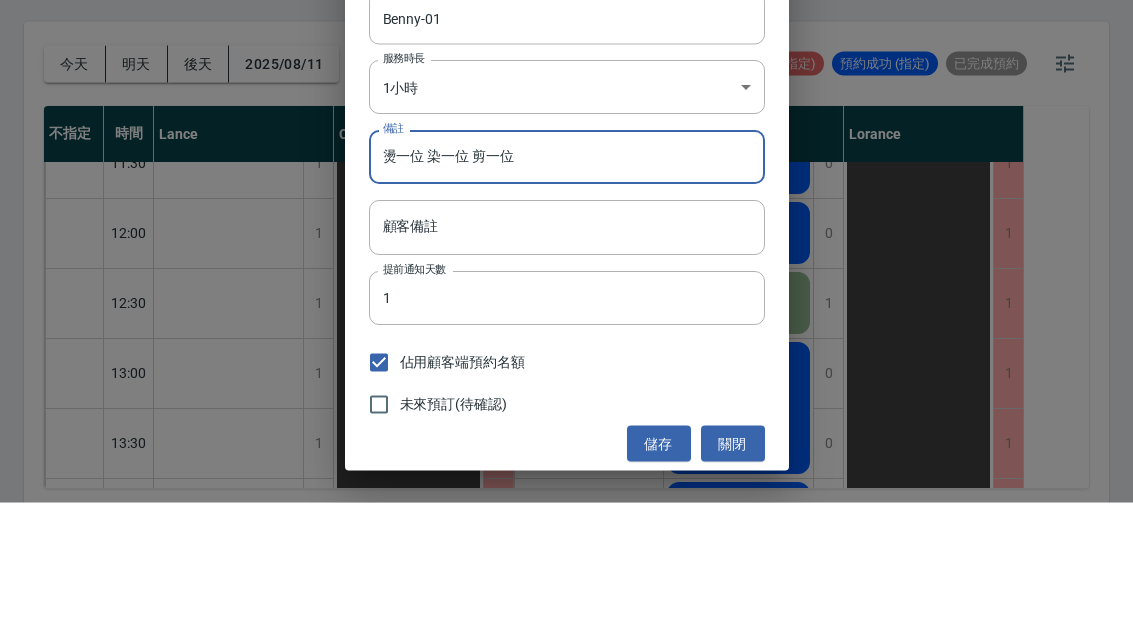 scroll, scrollTop: 96, scrollLeft: 0, axis: vertical 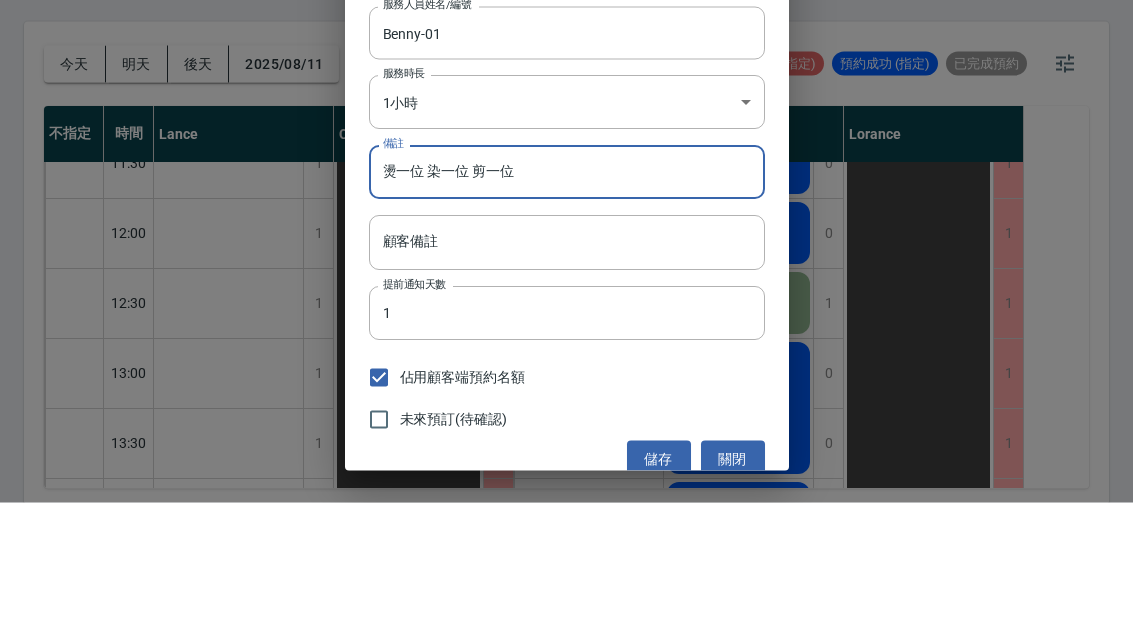 type on "燙一位 染一位 剪一位" 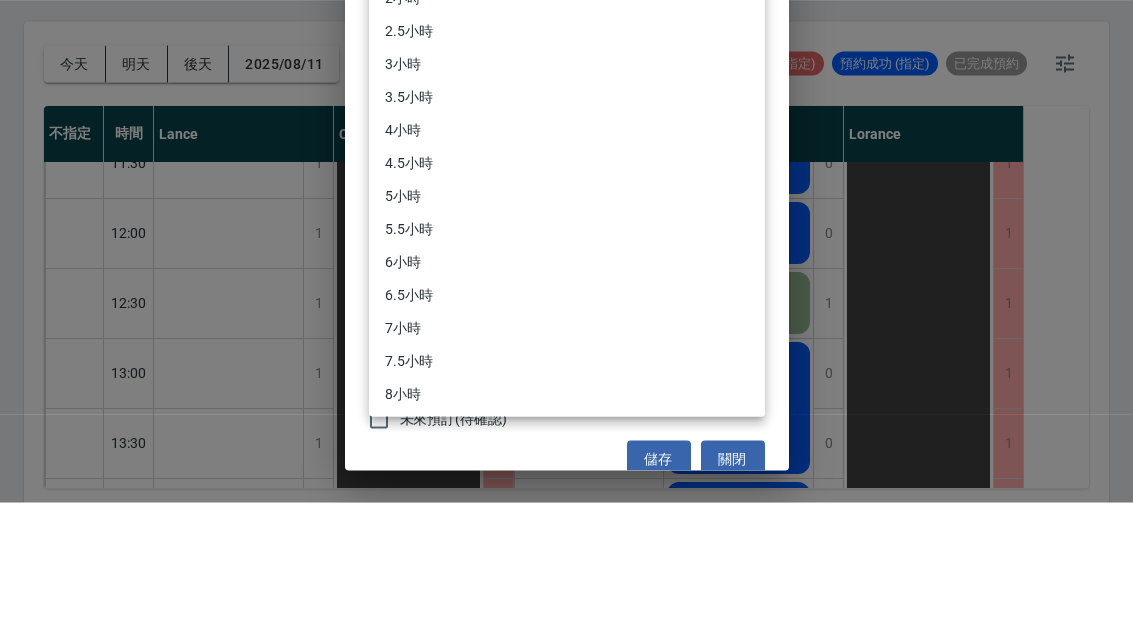 scroll, scrollTop: 69, scrollLeft: 0, axis: vertical 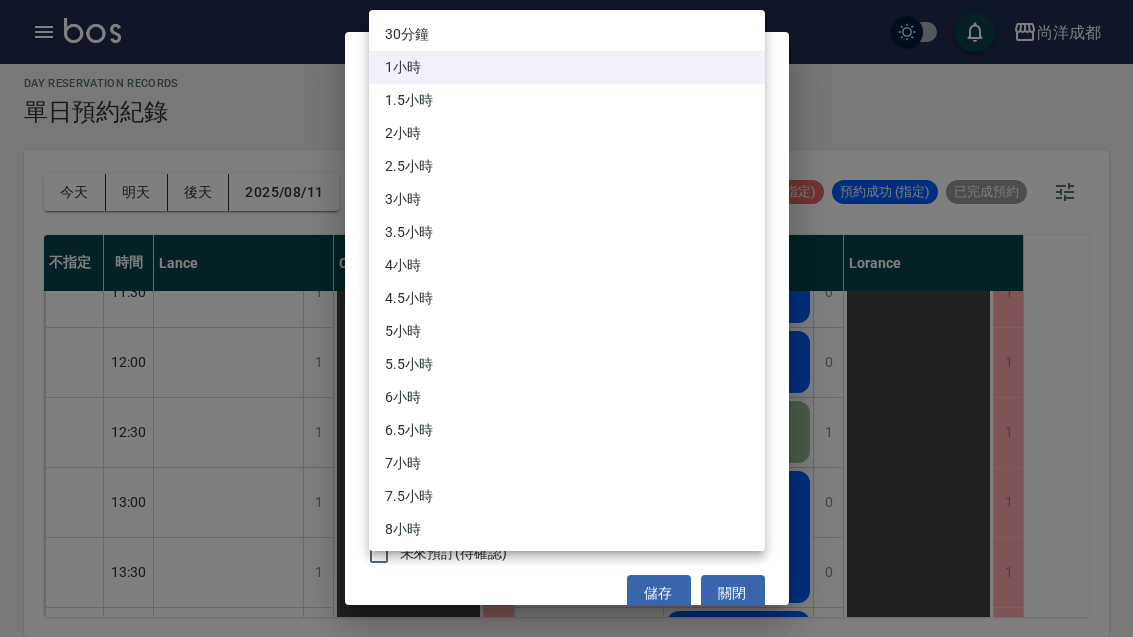 click on "2小時" at bounding box center [567, 133] 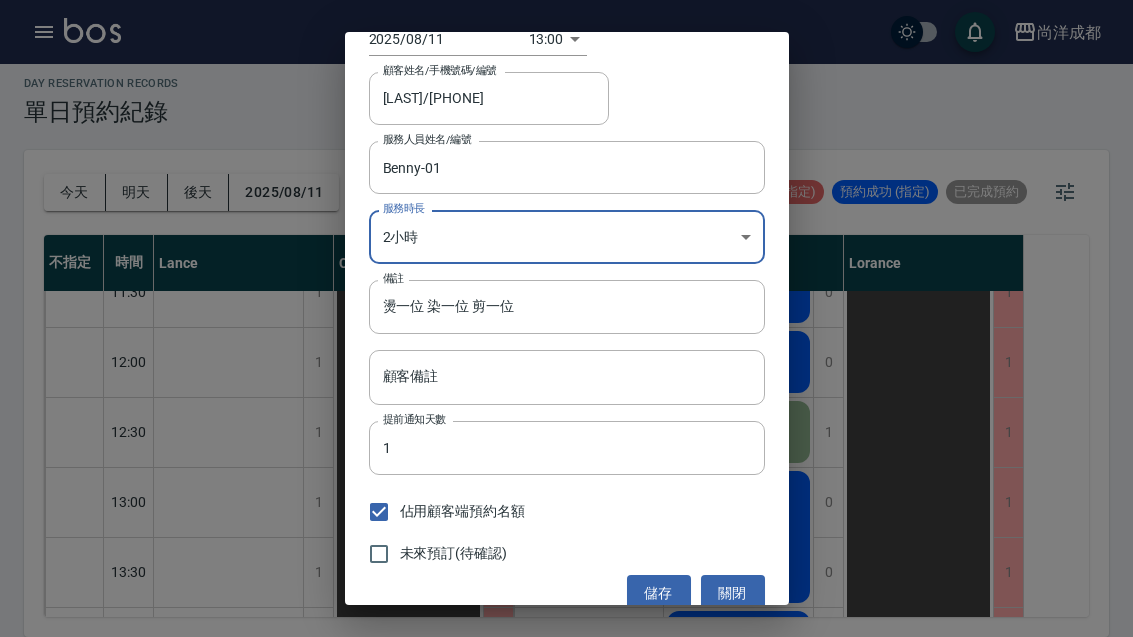 click on "儲存" at bounding box center [659, 593] 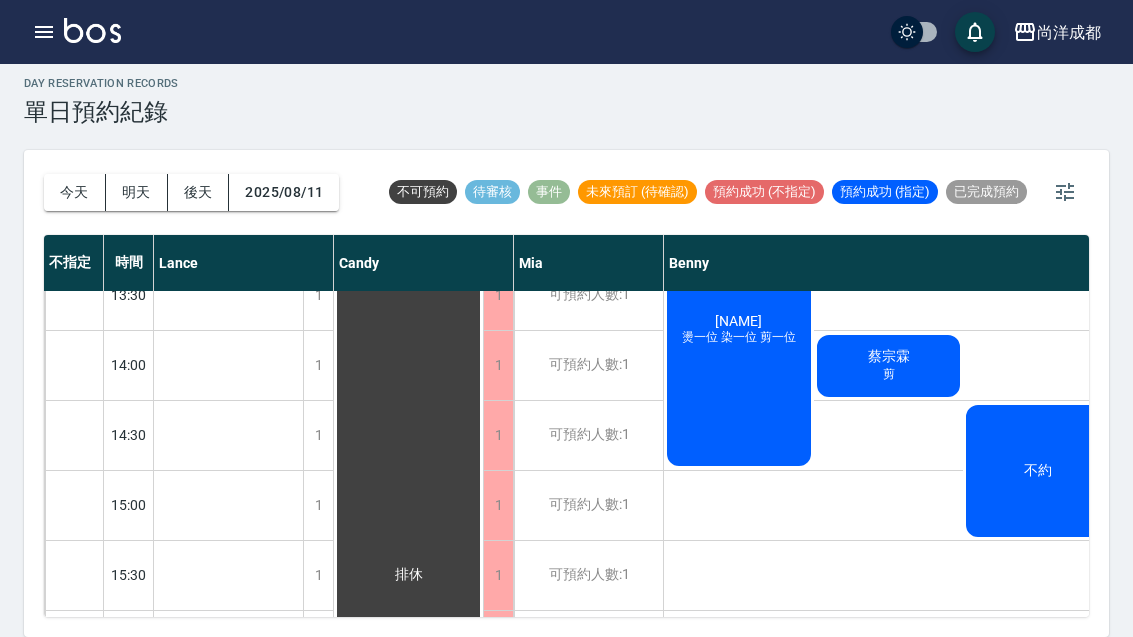 scroll, scrollTop: 522, scrollLeft: 0, axis: vertical 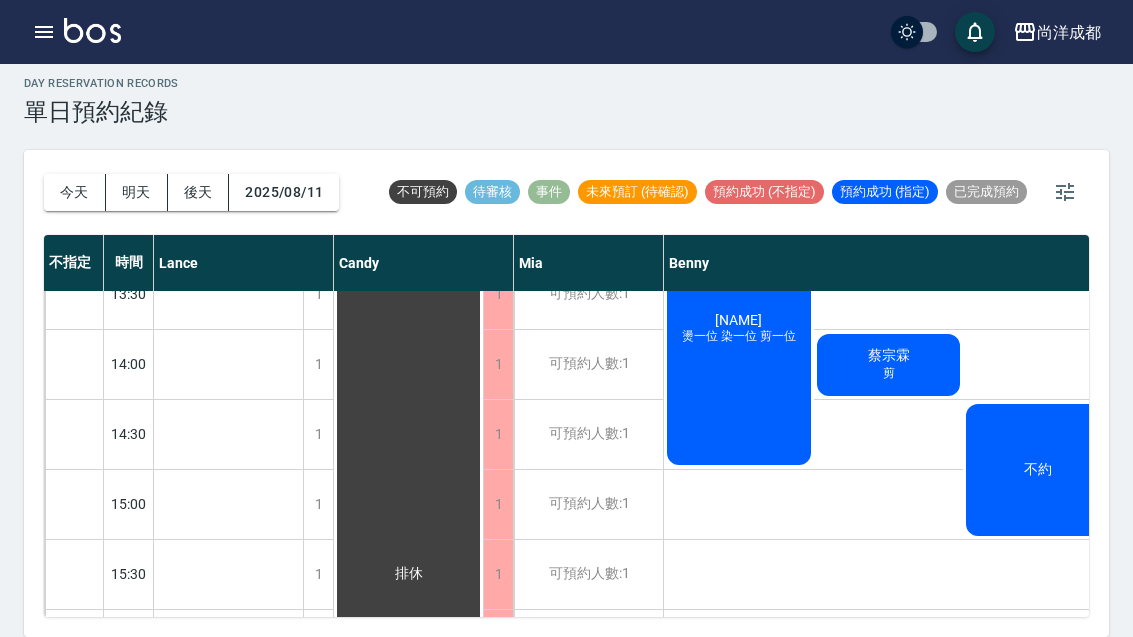 click on "今天" at bounding box center [75, 192] 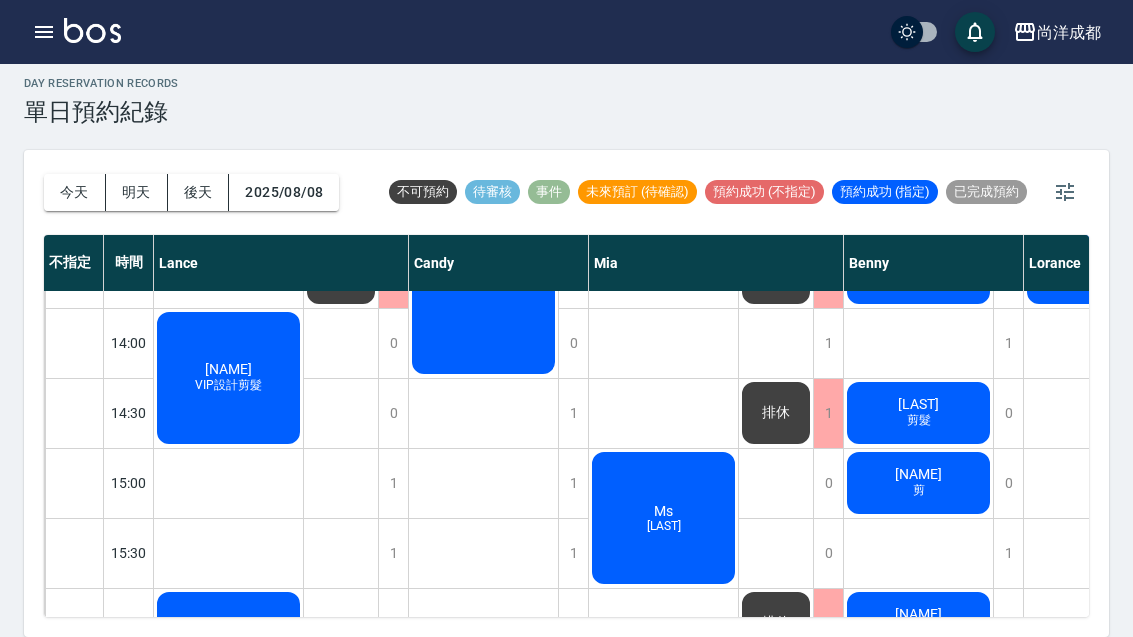 scroll, scrollTop: 543, scrollLeft: 0, axis: vertical 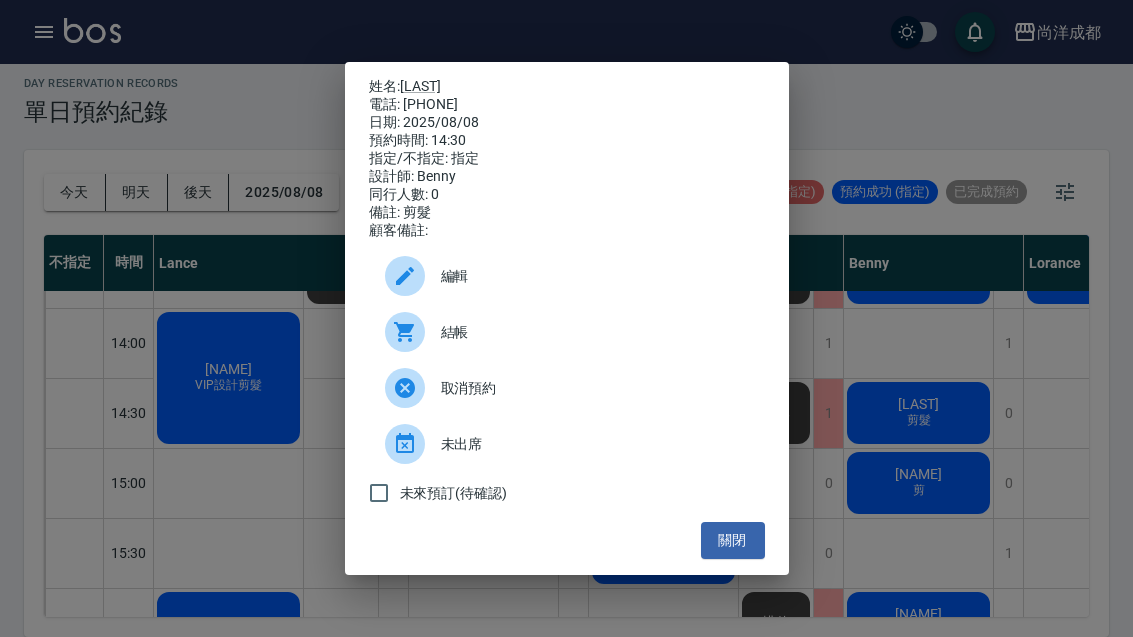 click on "姓名:  吳振宇 電話: 0912605978 日期: 2025/08/08 預約時間: 14:30 指定/不指定: 指定 設計師: Benny 同行人數: 0 備註: 剪髮 顧客備註:  編輯 結帳 取消預約 未出席 未來預訂(待確認) 關閉" at bounding box center (566, 318) 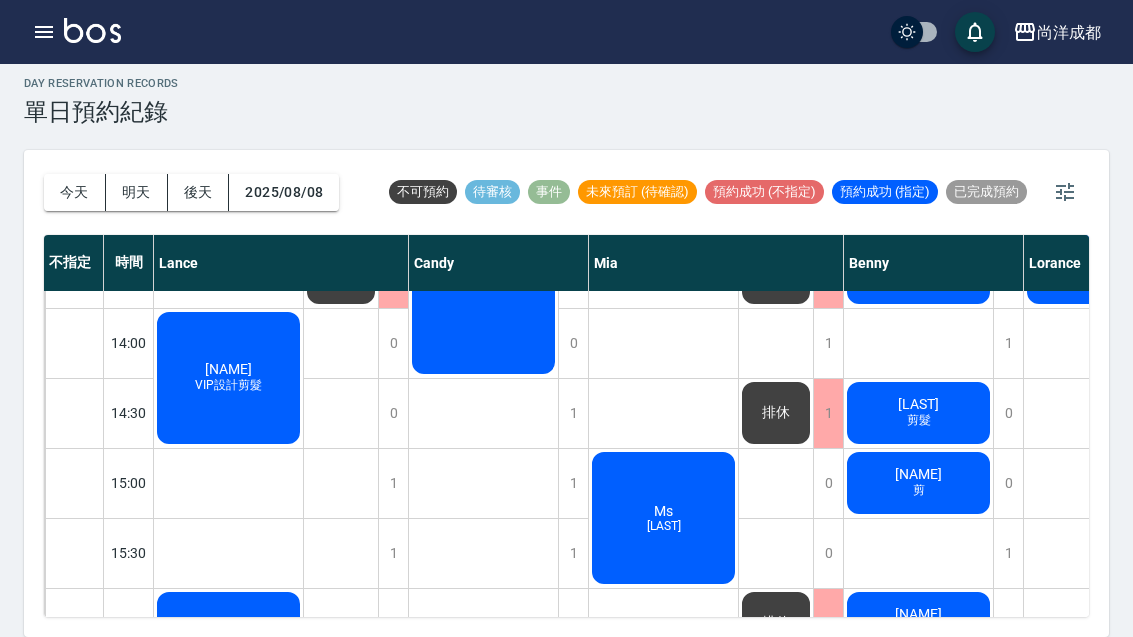 click on "2025/08/08" at bounding box center [284, 192] 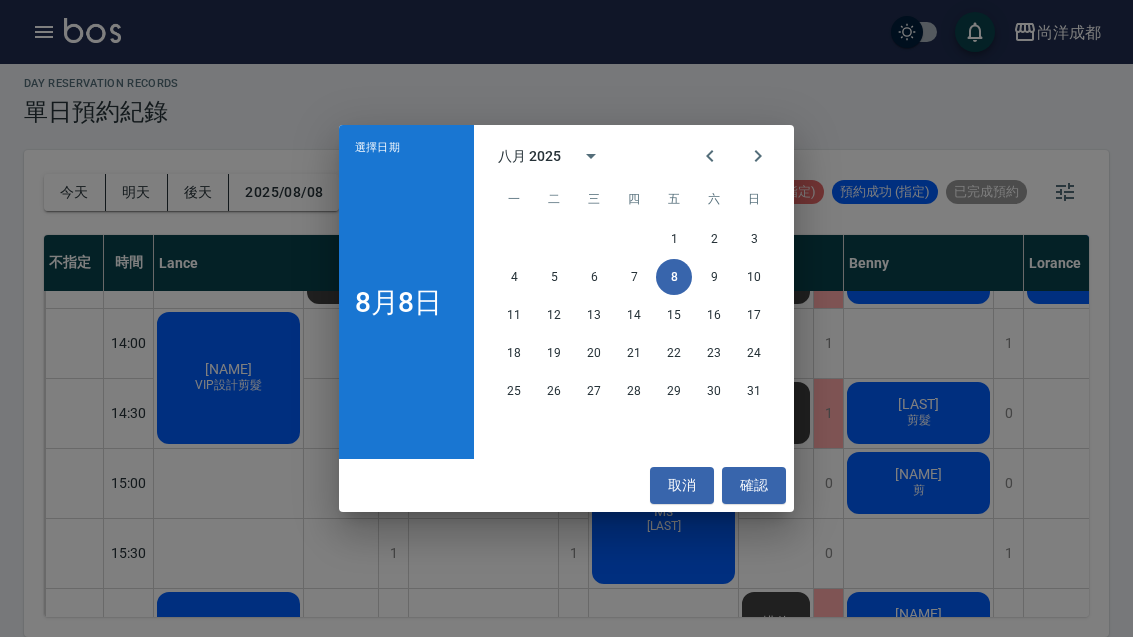 click on "9" at bounding box center [714, 277] 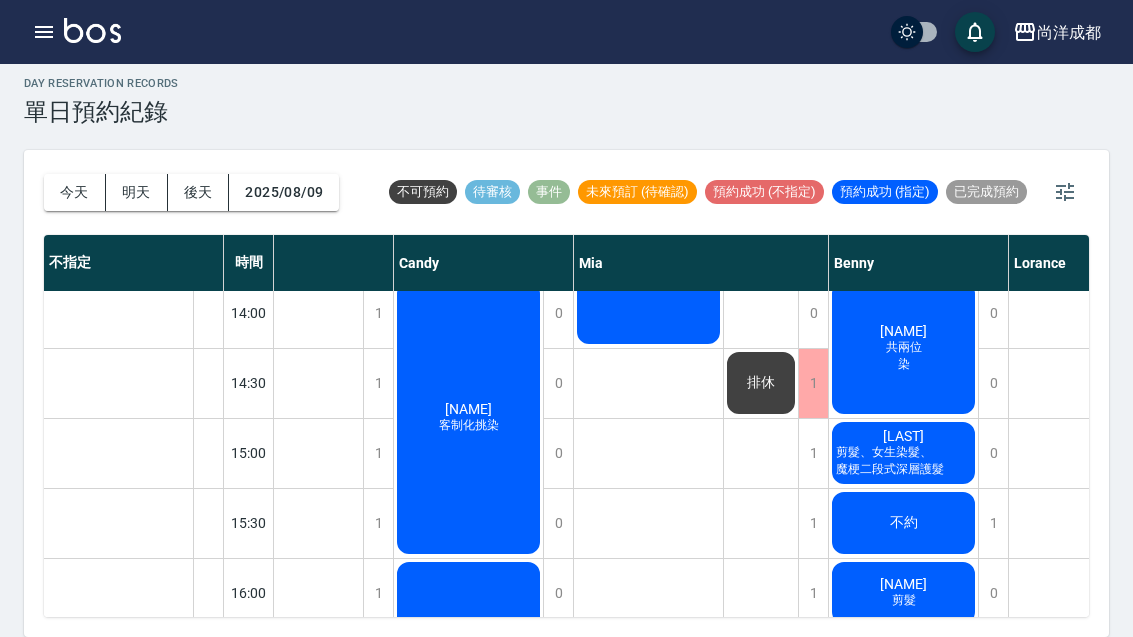 scroll, scrollTop: 554, scrollLeft: 63, axis: both 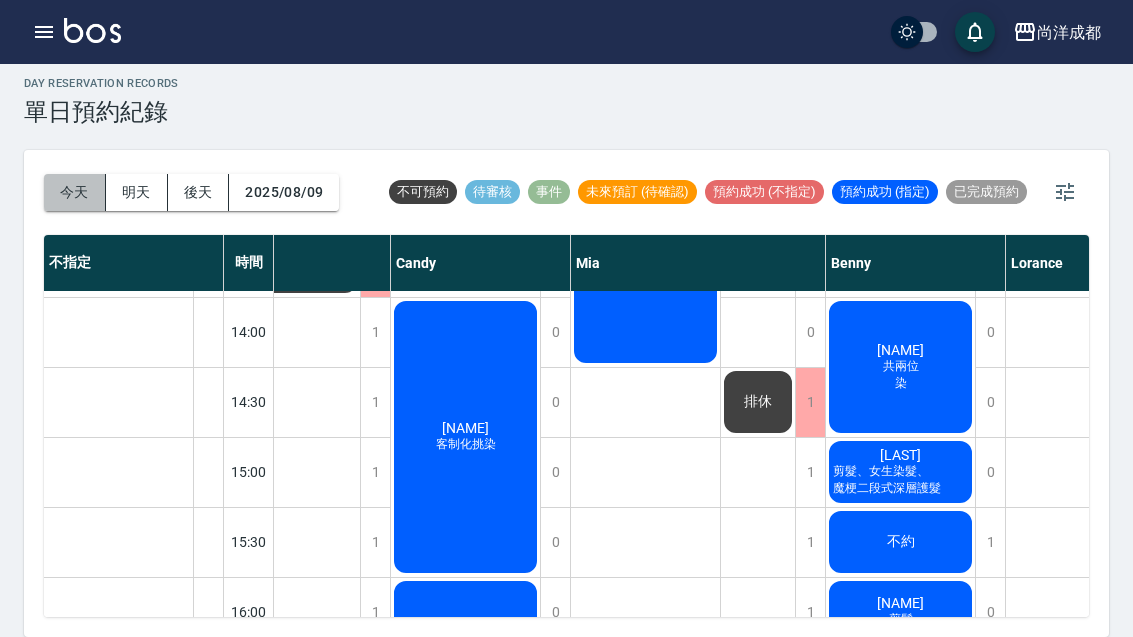 click on "今天" at bounding box center [75, 192] 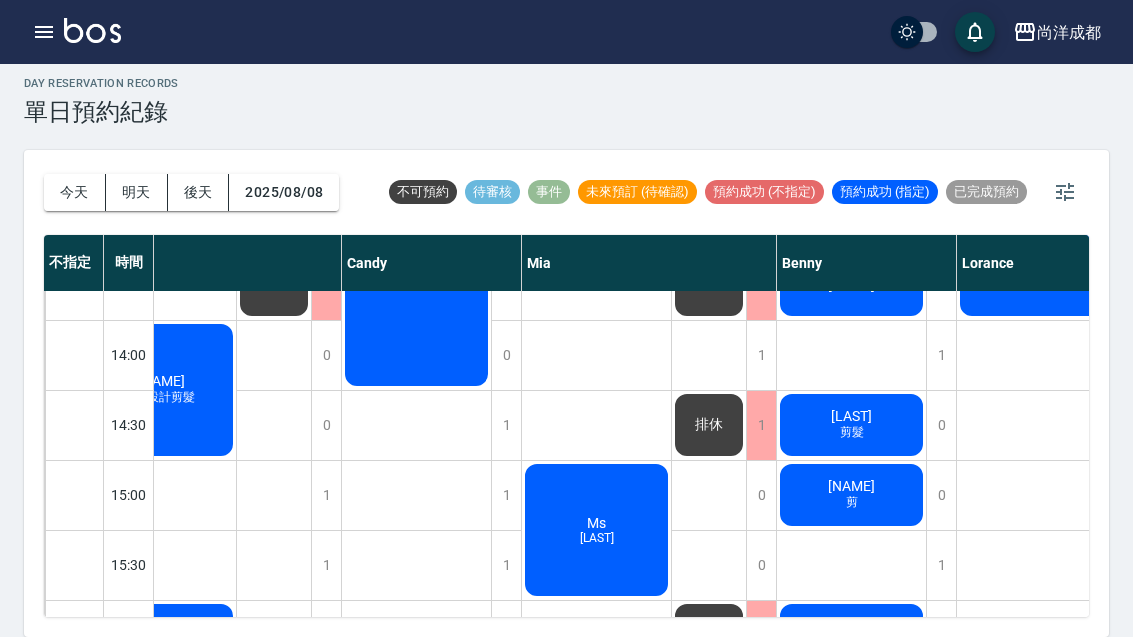 scroll, scrollTop: 530, scrollLeft: 67, axis: both 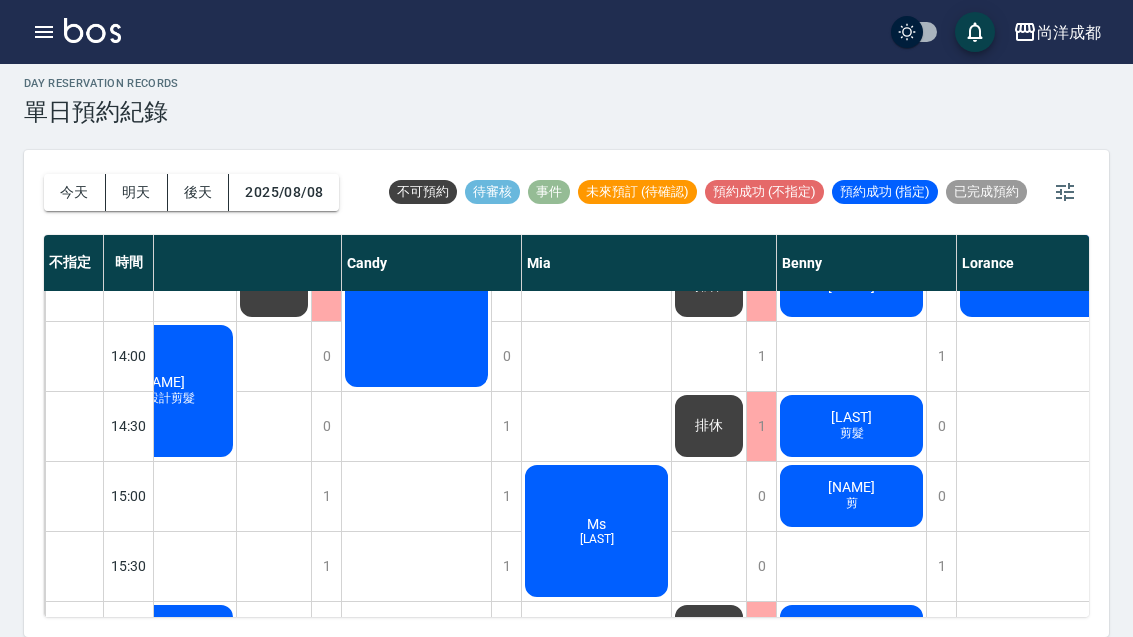 click on "楊惟白 剪" at bounding box center [161, 111] 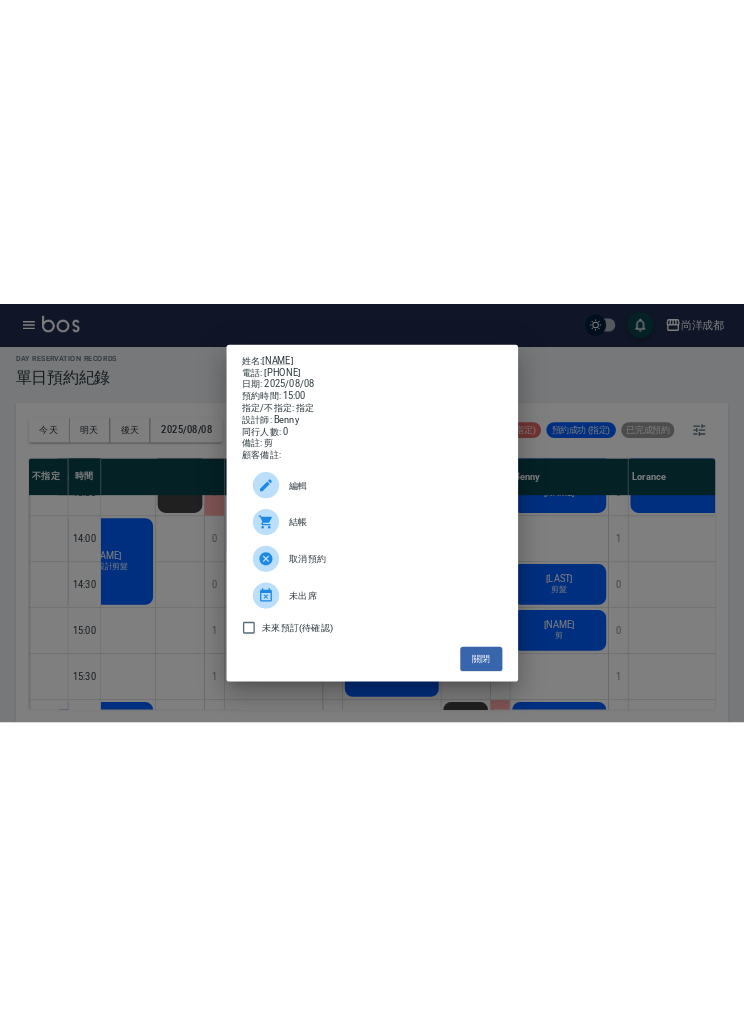 scroll, scrollTop: 0, scrollLeft: 0, axis: both 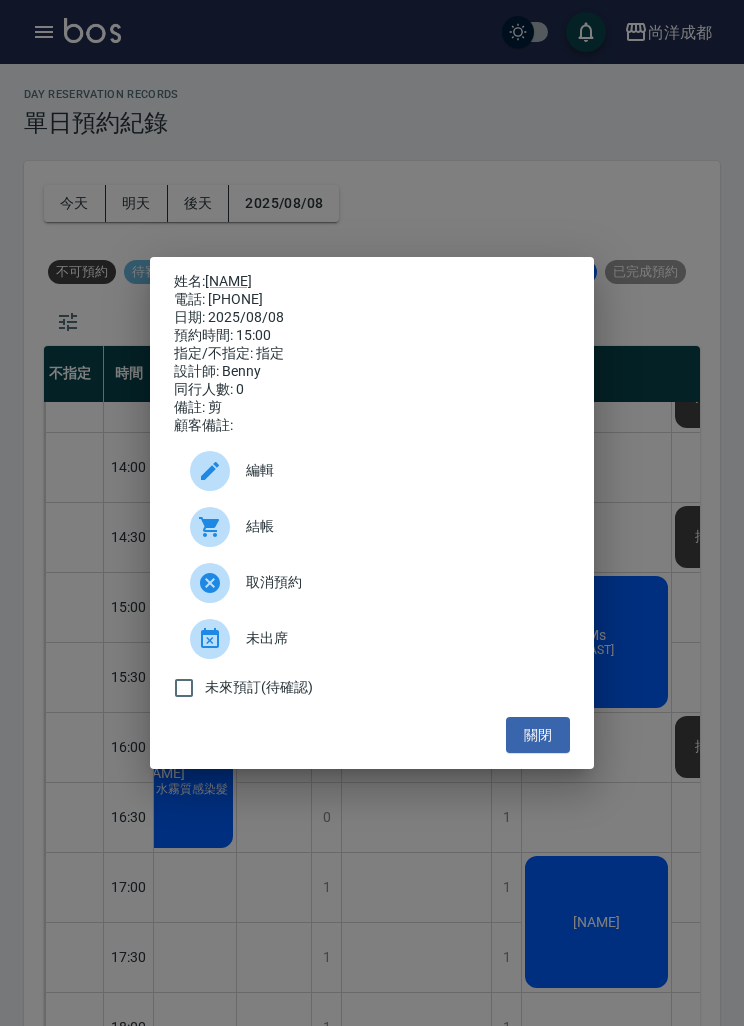 click on "姓名:  楊惟白 電話: 0913513750 日期: 2025/08/08 預約時間: 15:00 指定/不指定: 指定 設計師: Benny 同行人數: 0 備註: 剪 顧客備註:  編輯 結帳 取消預約 未出席 未來預訂(待確認) 關閉" at bounding box center (372, 513) 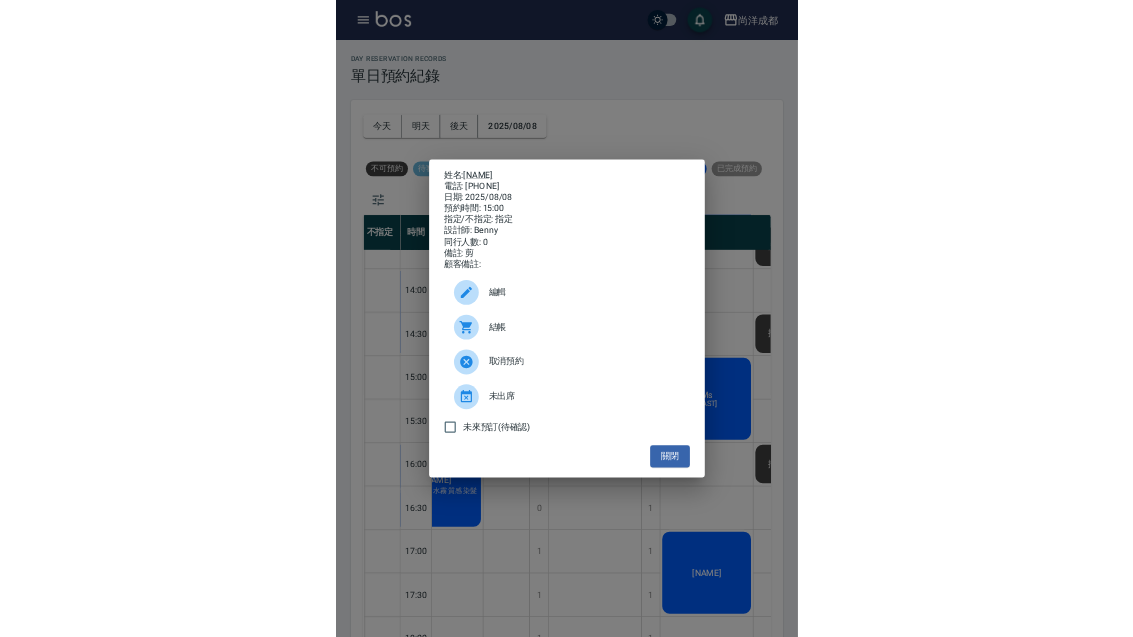 scroll, scrollTop: 69, scrollLeft: 0, axis: vertical 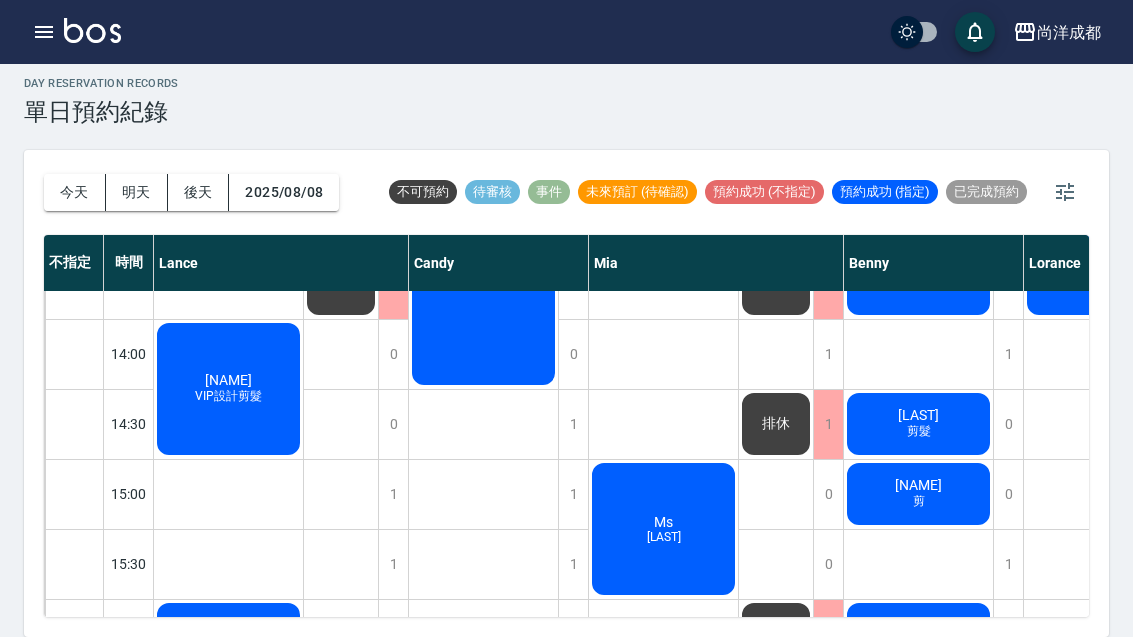 click on "Ms 曾思嘉友（燙" at bounding box center (228, 109) 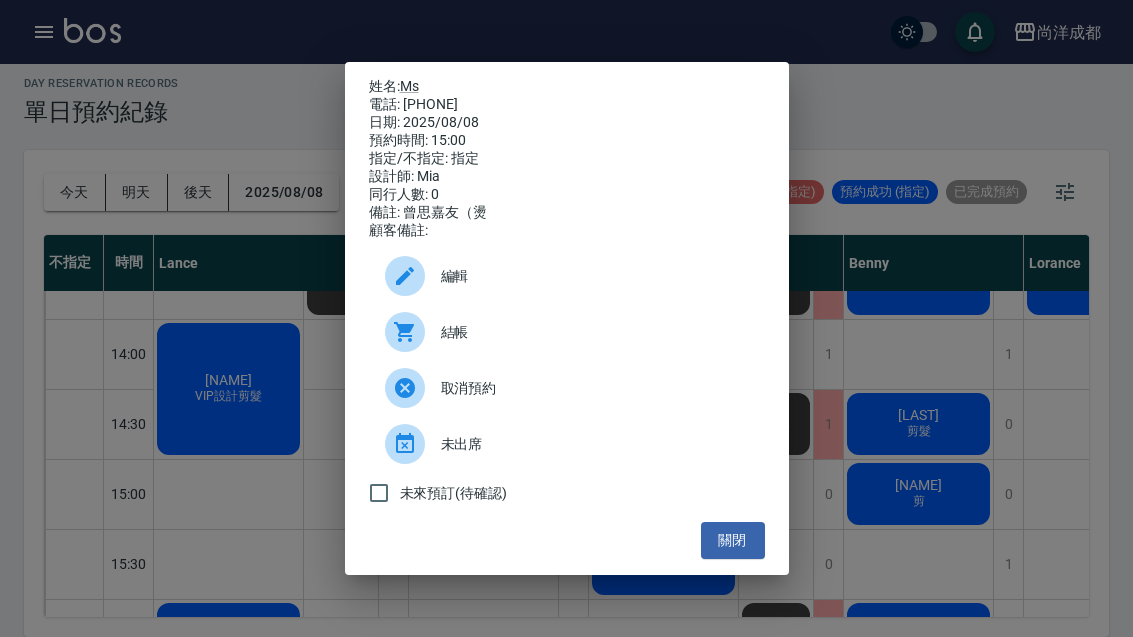 click on "關閉" at bounding box center (733, 540) 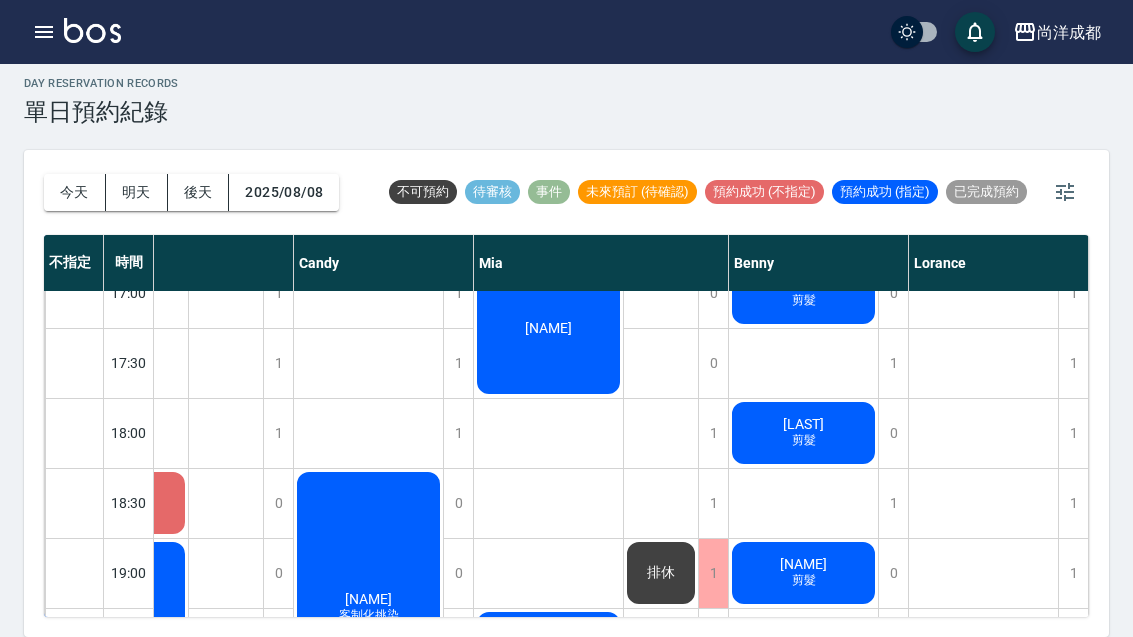 scroll, scrollTop: 1012, scrollLeft: 115, axis: both 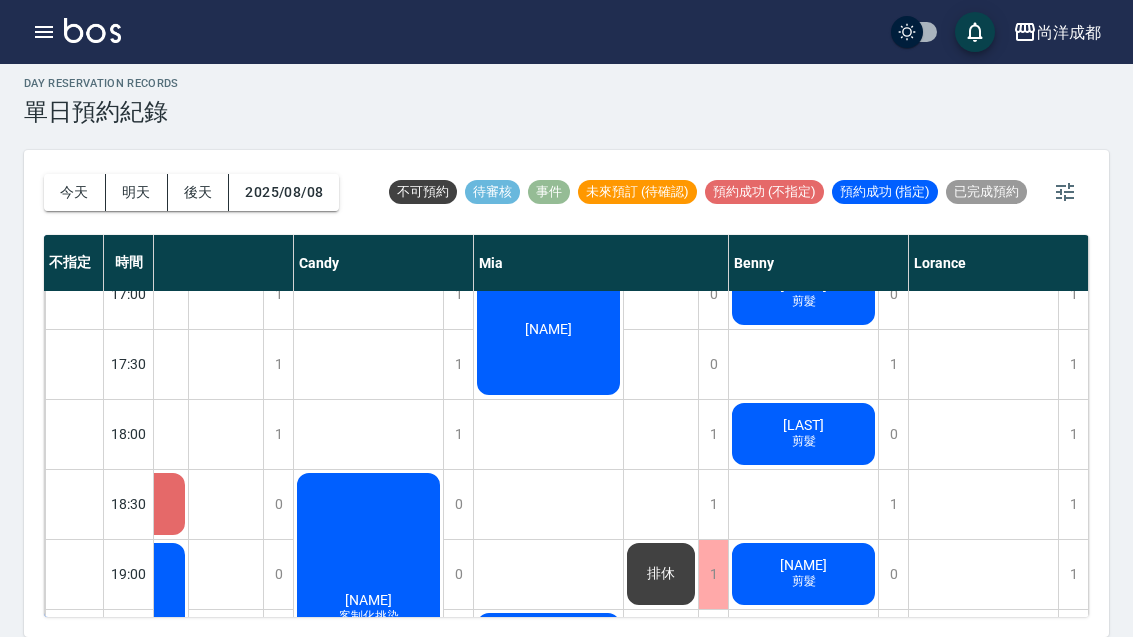 click on "2025/08/08" at bounding box center (284, 192) 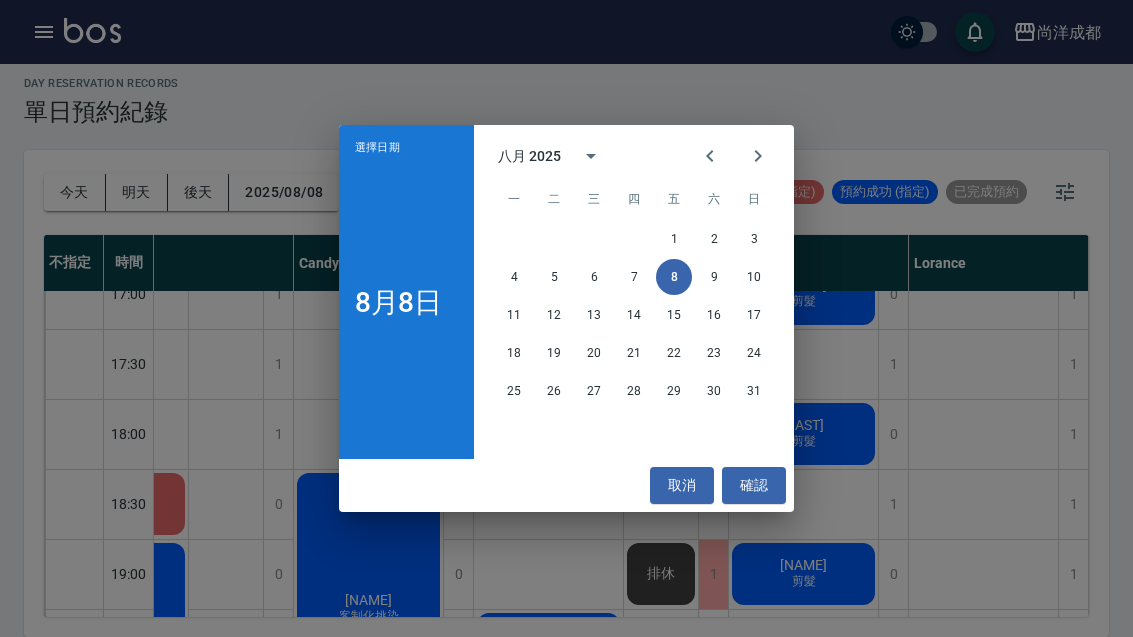 click on "12" at bounding box center [554, 315] 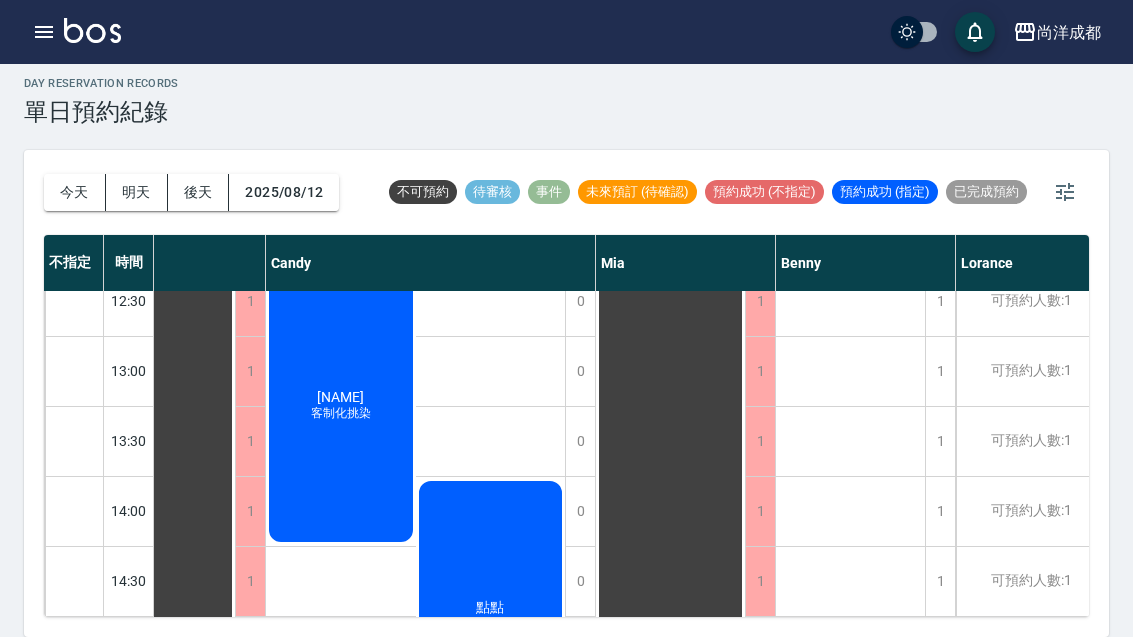 scroll, scrollTop: 374, scrollLeft: 68, axis: both 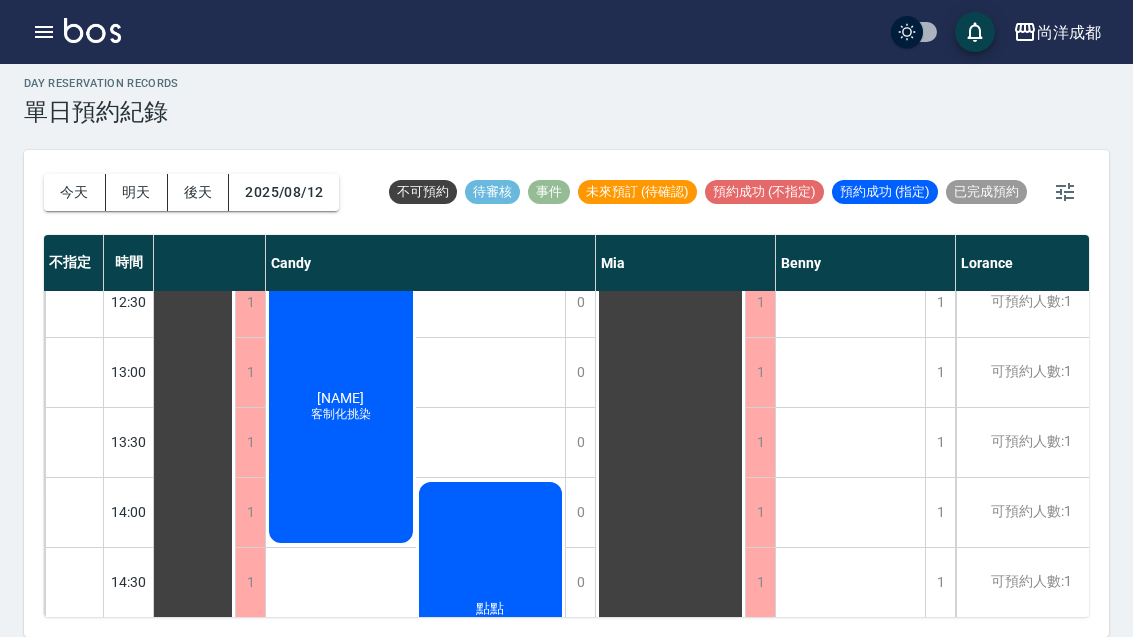click on "1" at bounding box center [940, 512] 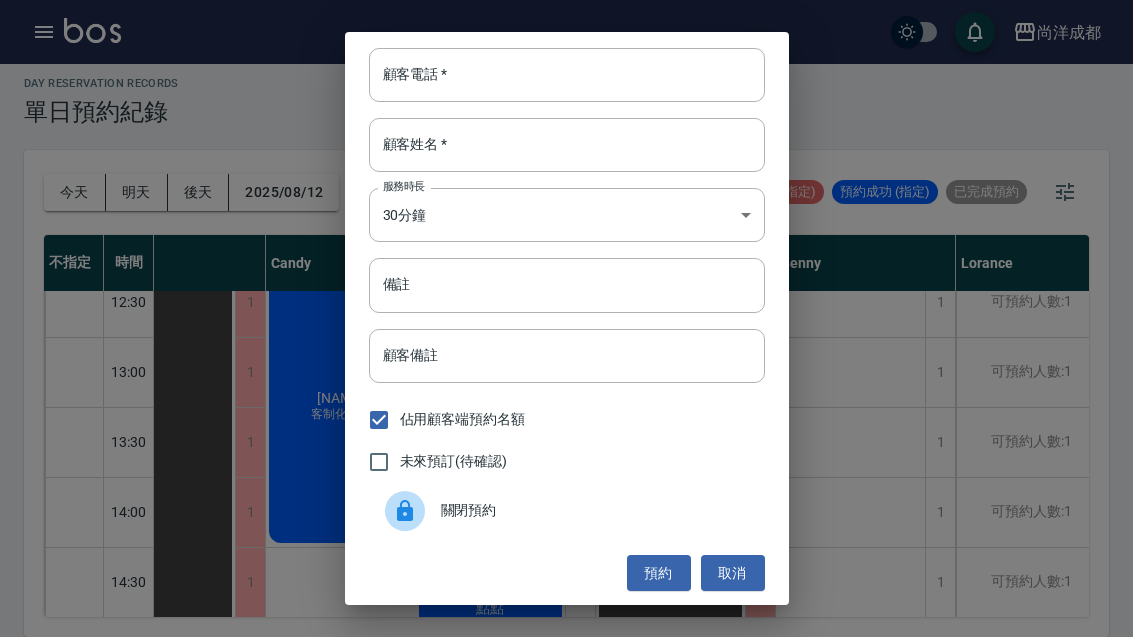 click on "顧客電話   *" at bounding box center [567, 75] 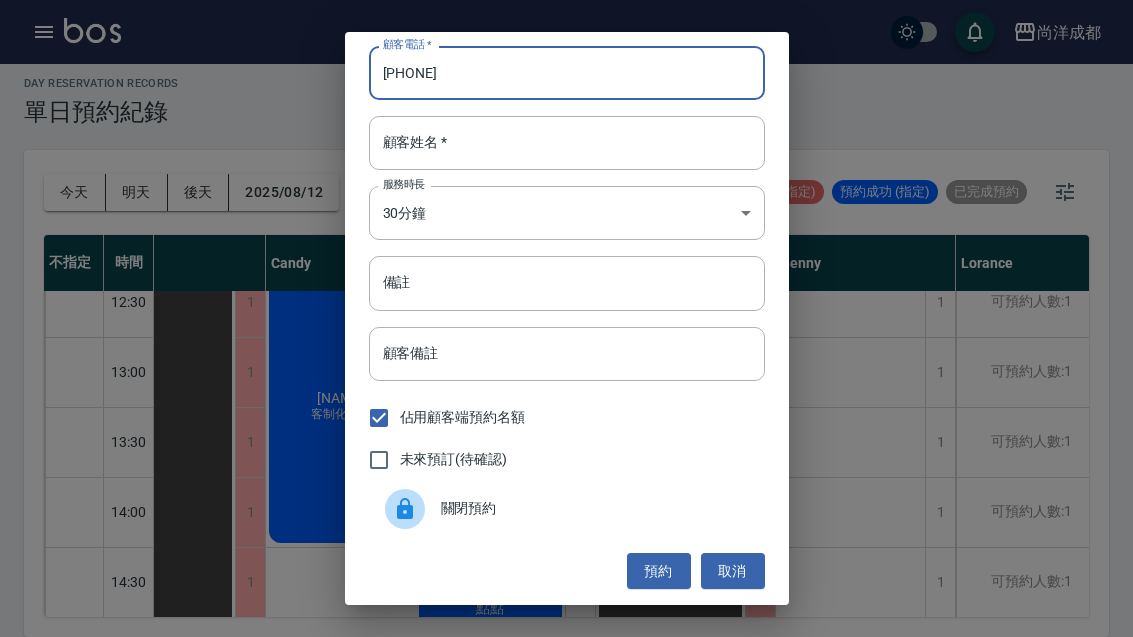 scroll, scrollTop: 2, scrollLeft: 0, axis: vertical 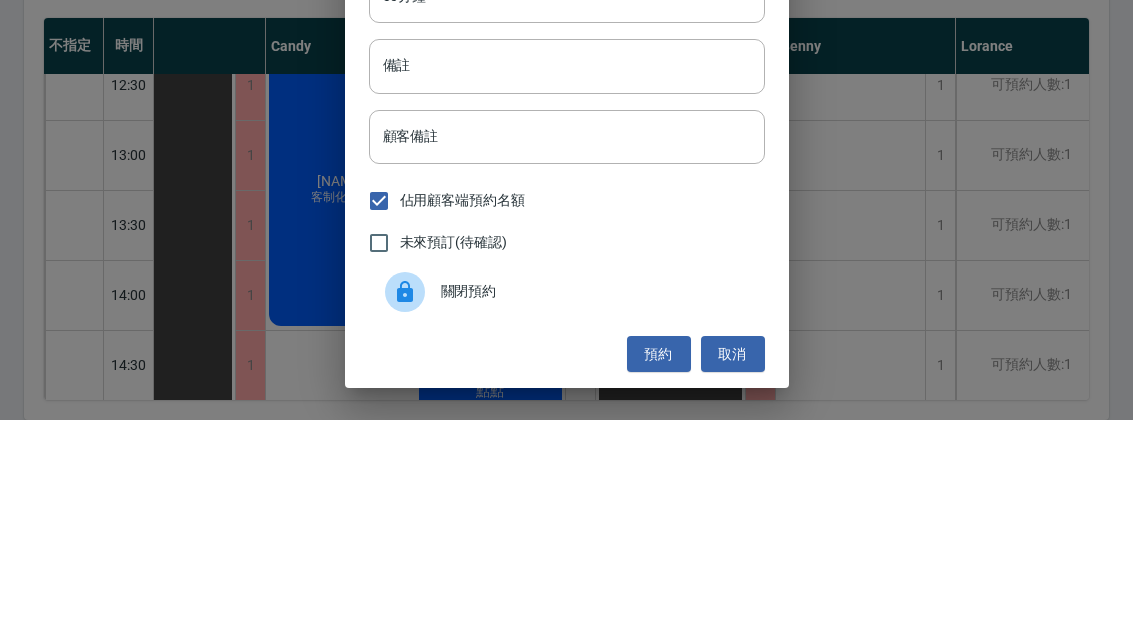 type on "黃" 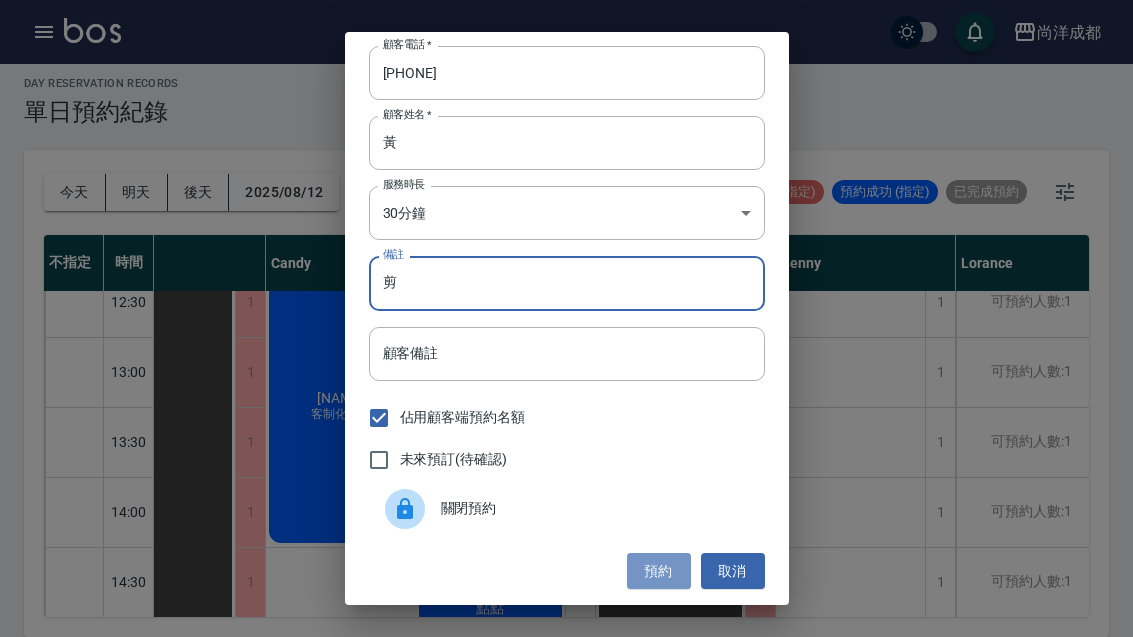 type on "剪" 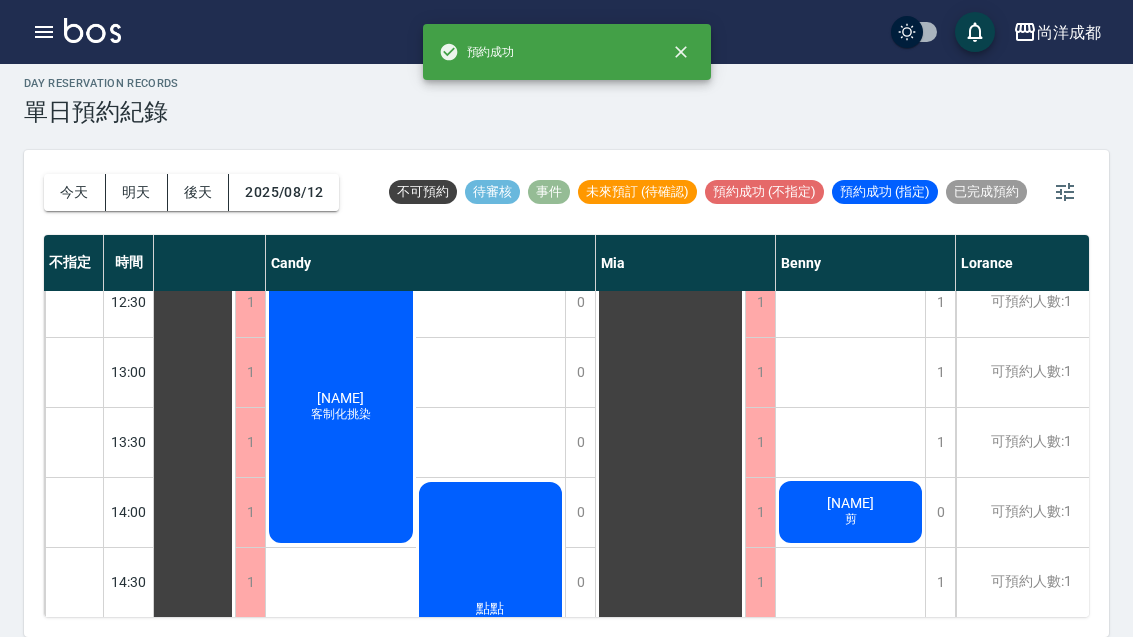 click on "今天" at bounding box center (75, 192) 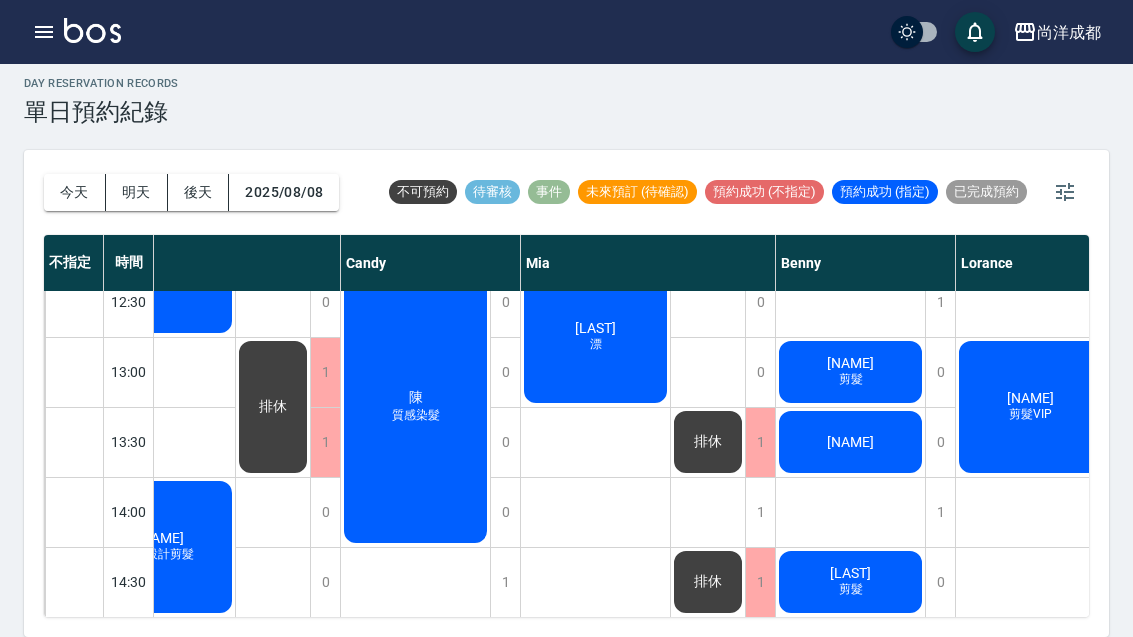 scroll, scrollTop: 0, scrollLeft: 0, axis: both 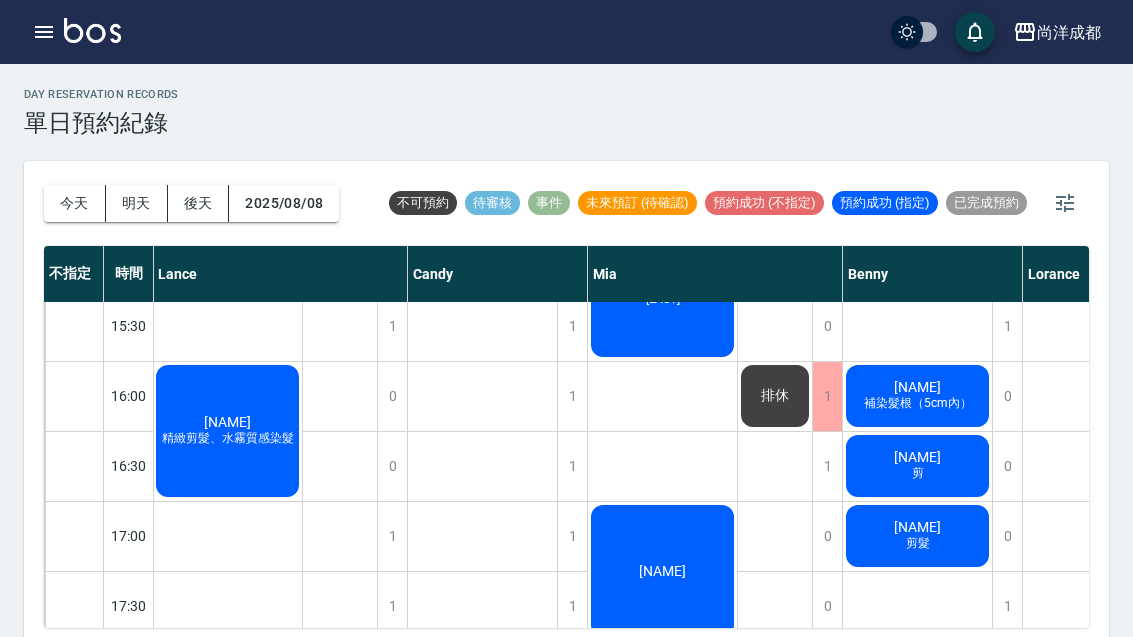 click on "唐文興 精緻剪髮、水霧質感染髮" at bounding box center [227, -129] 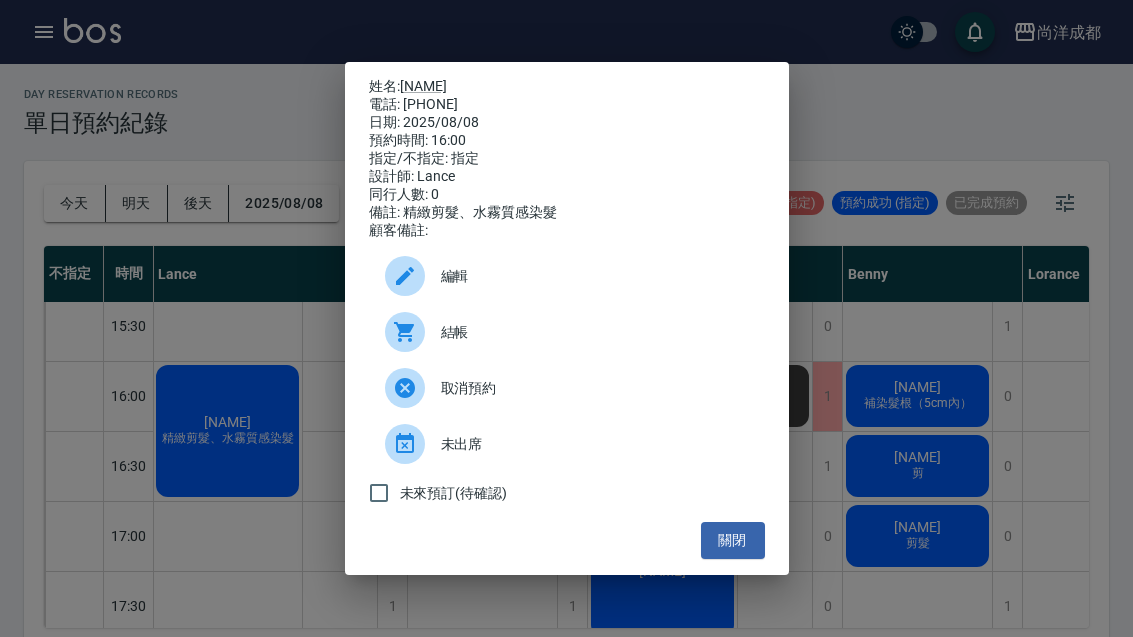 click on "姓名:  唐文興 電話: 0935347295 日期: 2025/08/08 預約時間: 16:00 指定/不指定: 指定 設計師: Lance 同行人數: 0 備註: 精緻剪髮、水霧質感染髮 顧客備註:  編輯 結帳 取消預約 未出席 未來預訂(待確認) 關閉" at bounding box center (566, 318) 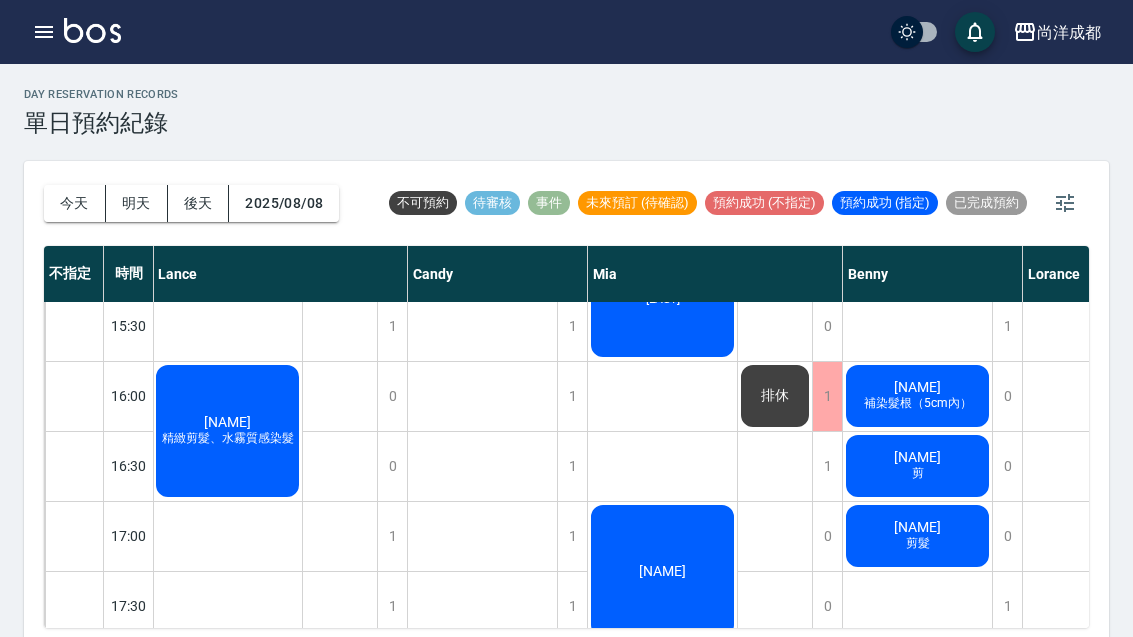 click on "[NAME] [NAME]" at bounding box center (227, -138) 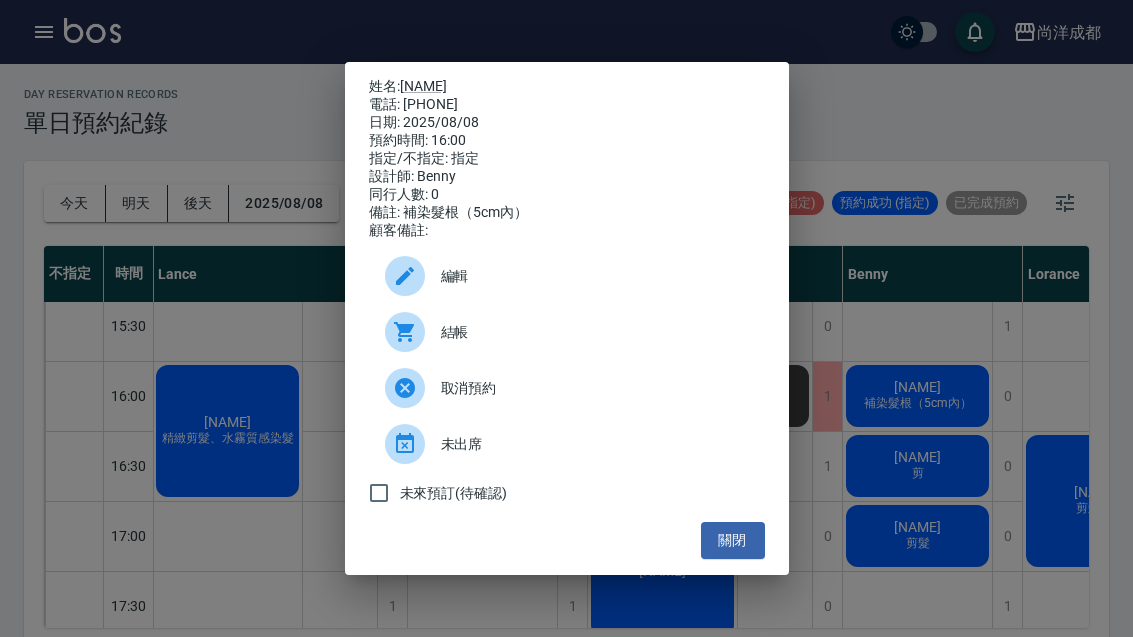 click on "關閉" at bounding box center (733, 540) 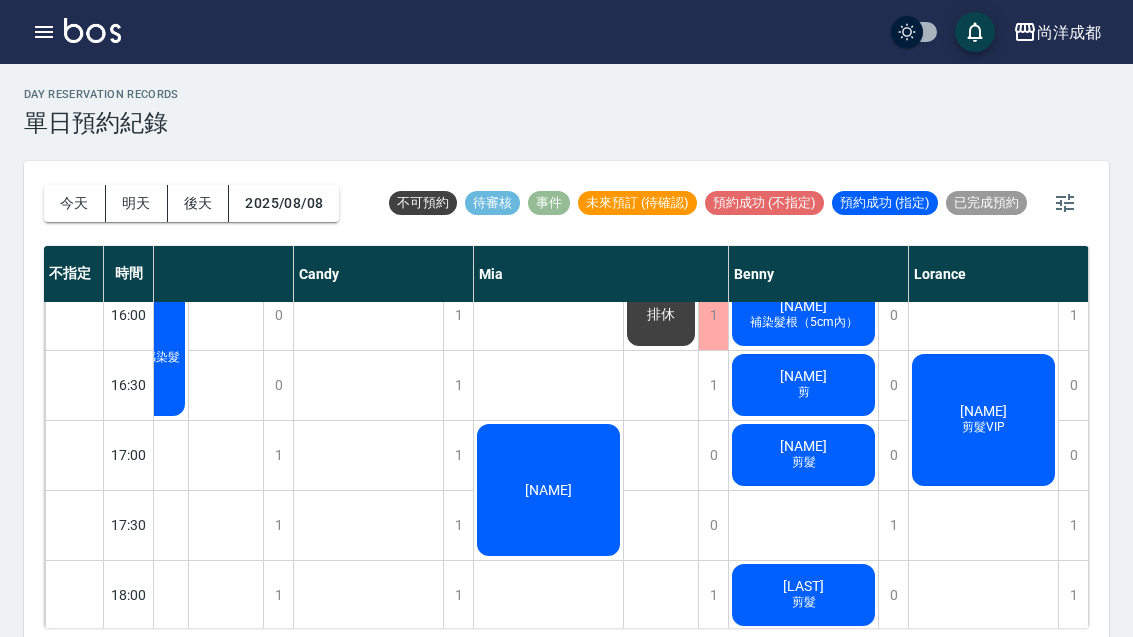 scroll, scrollTop: 863, scrollLeft: 115, axis: both 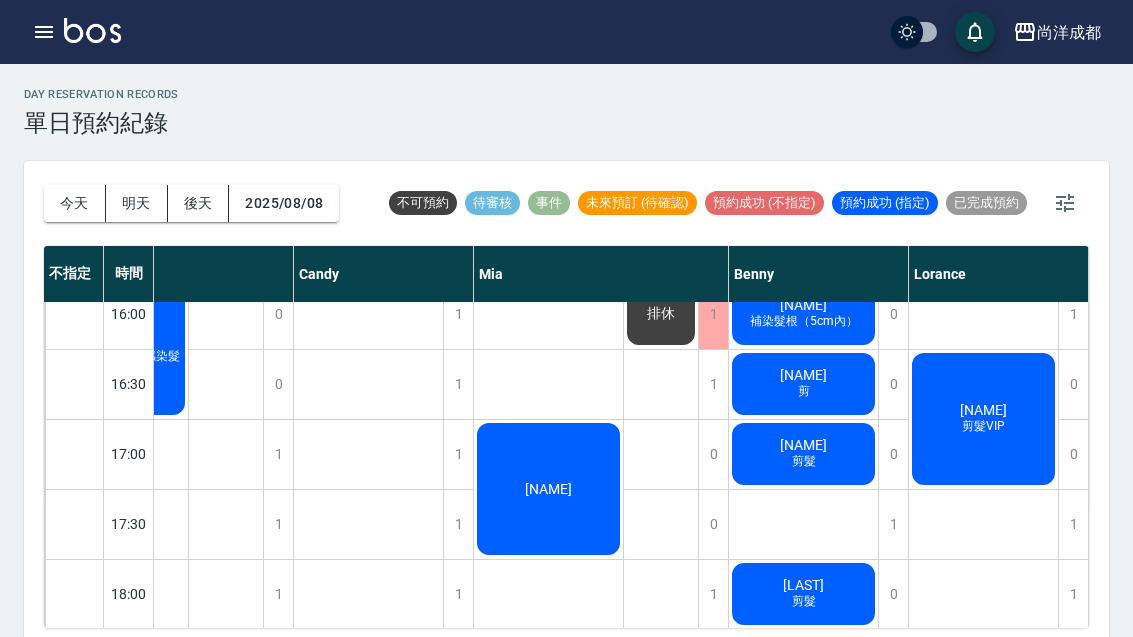 click on "[NAME] [NAME]" at bounding box center [113, -220] 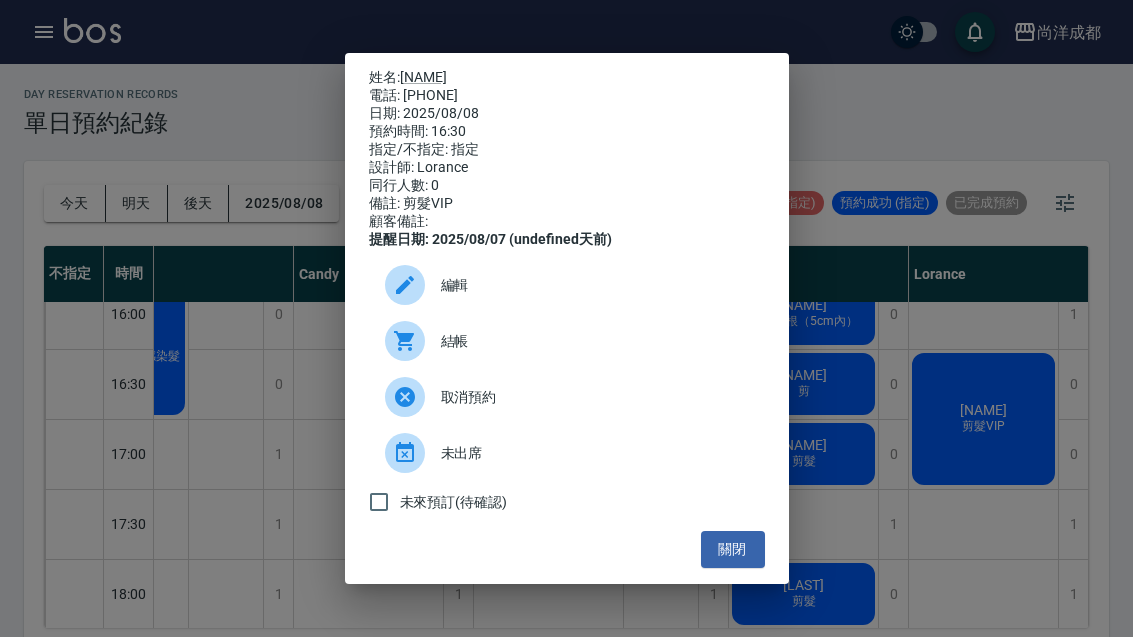 click on "姓名:  周美如" at bounding box center [567, 78] 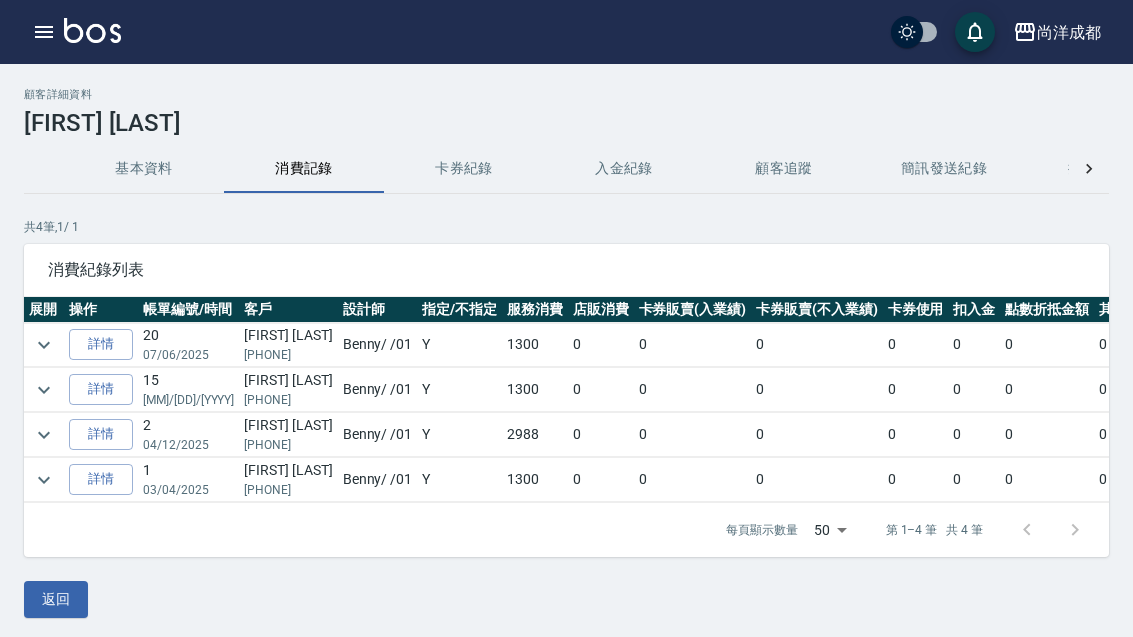 scroll, scrollTop: 0, scrollLeft: 0, axis: both 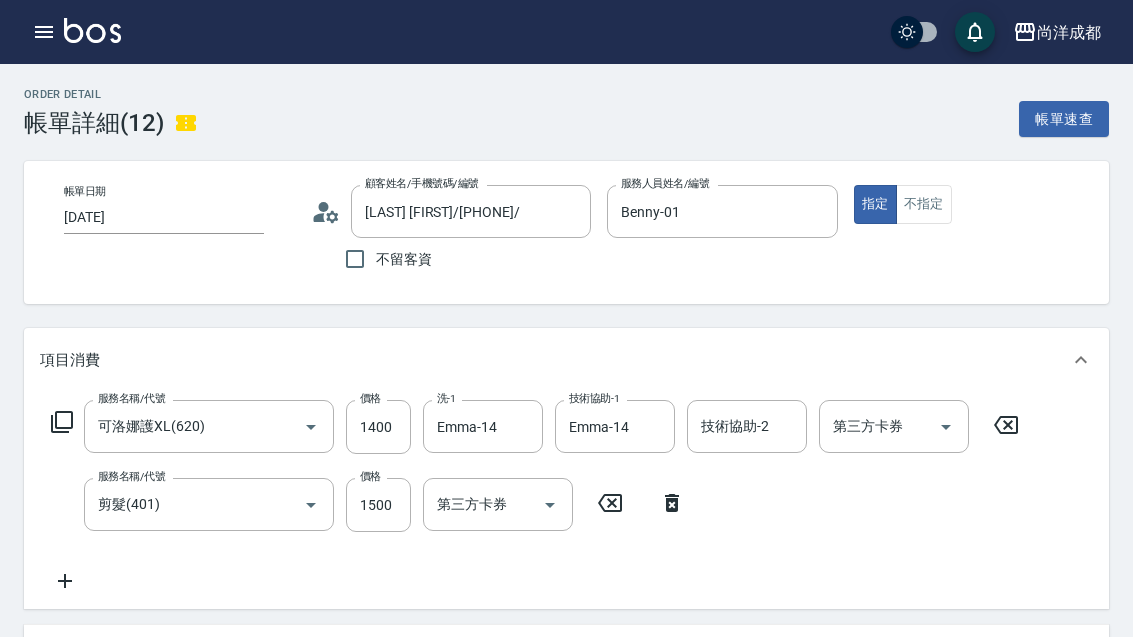 click at bounding box center [44, 32] 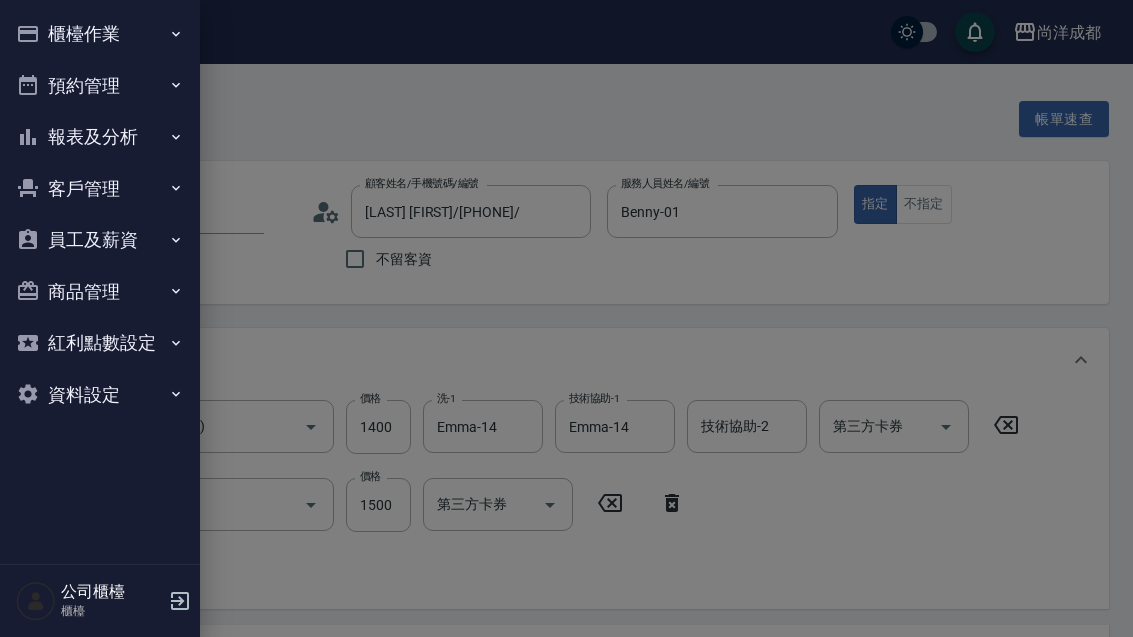click on "櫃檯作業" at bounding box center (100, 34) 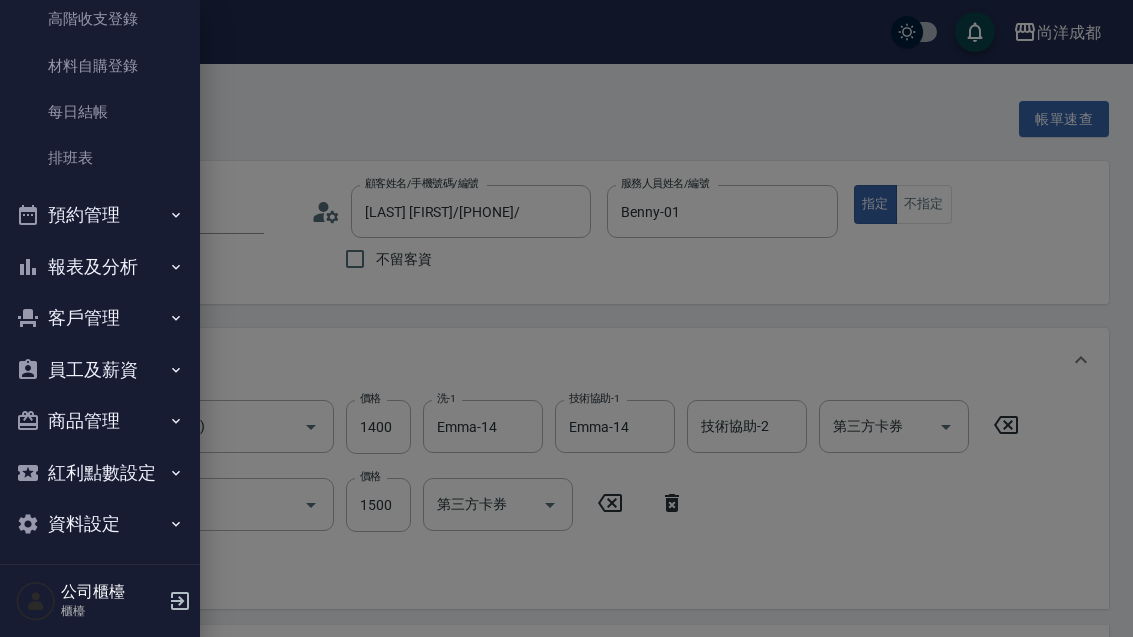 scroll, scrollTop: 212, scrollLeft: 0, axis: vertical 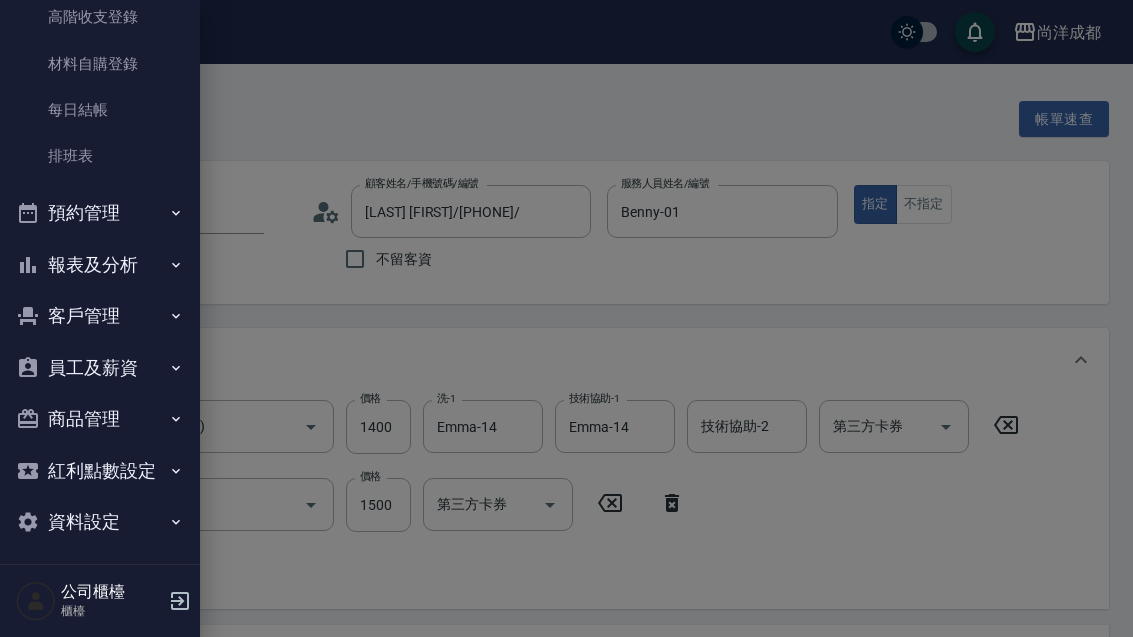 click on "客戶管理" at bounding box center (100, 316) 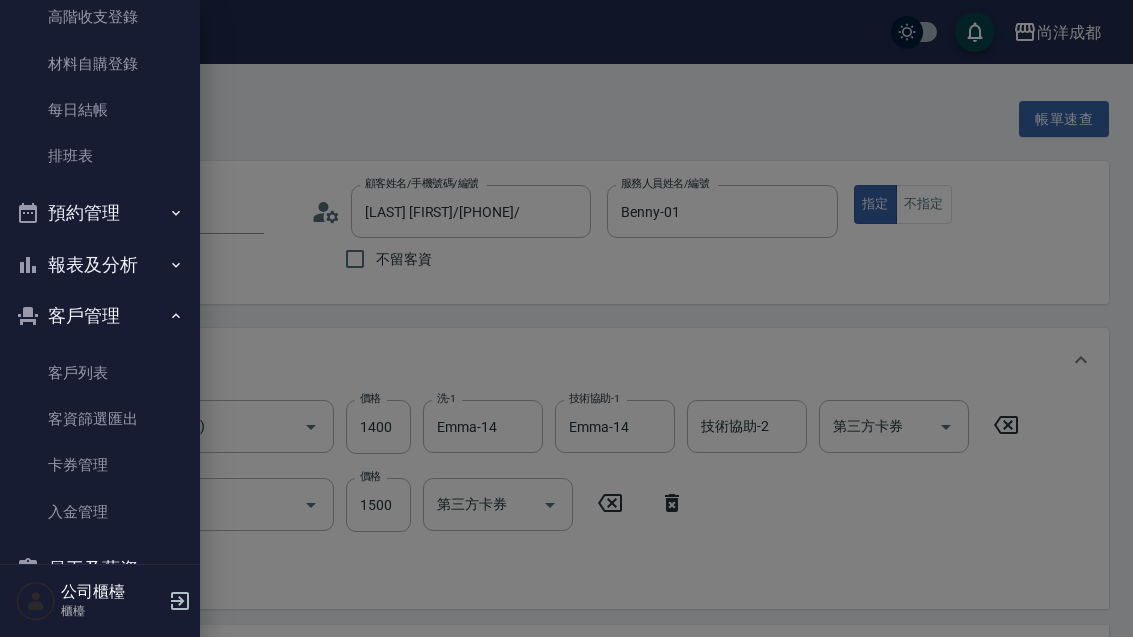 click on "客戶列表" at bounding box center (100, 373) 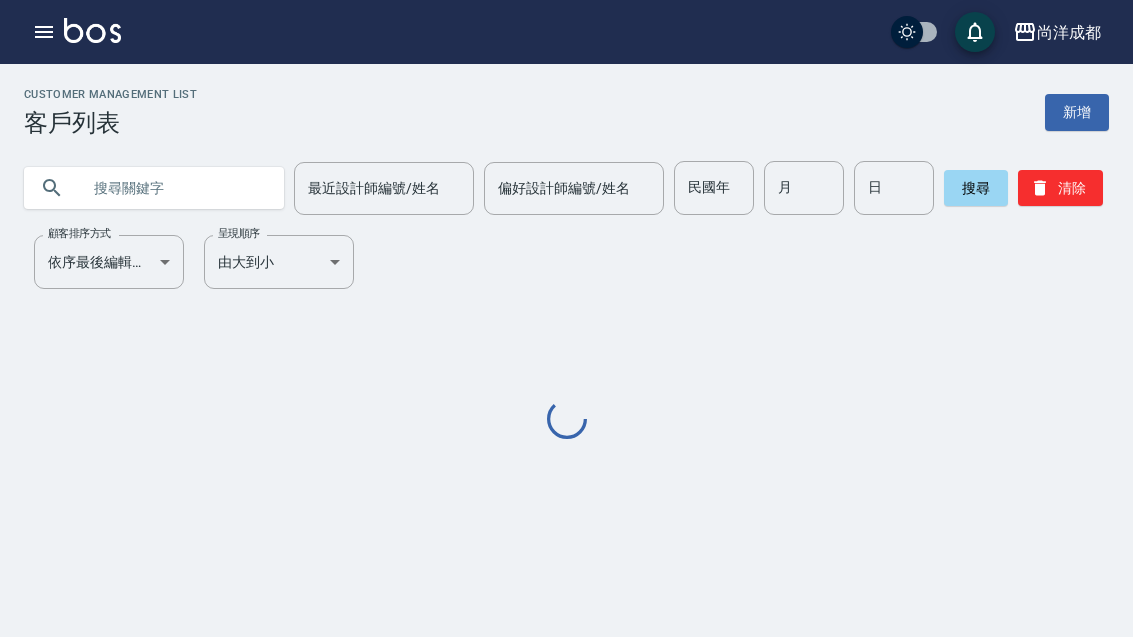 click at bounding box center (174, 188) 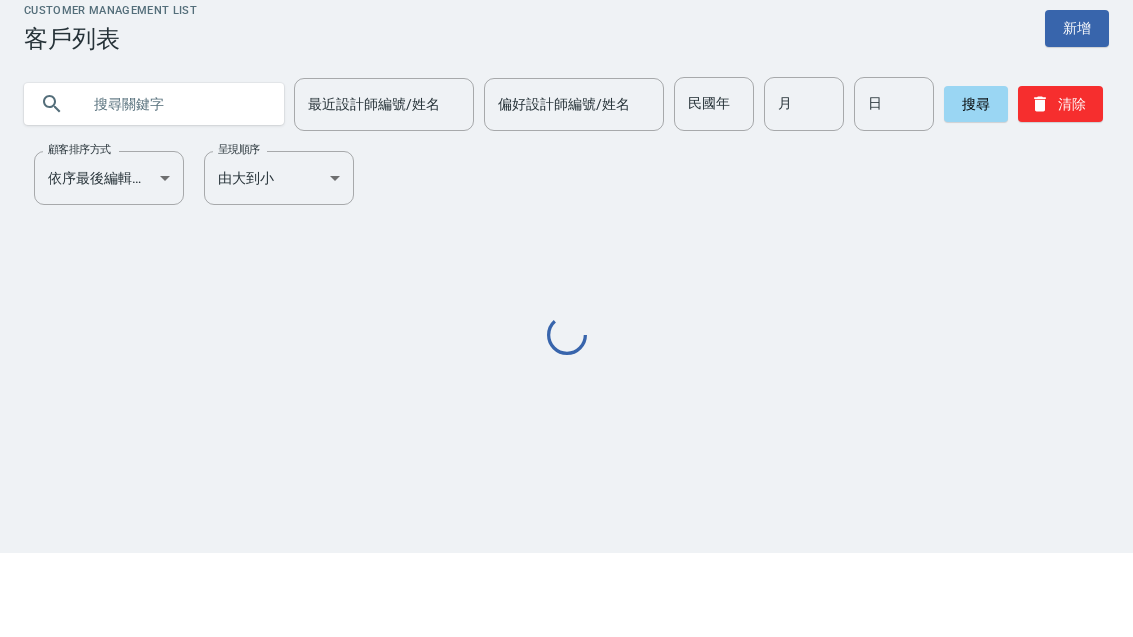 type on "9" 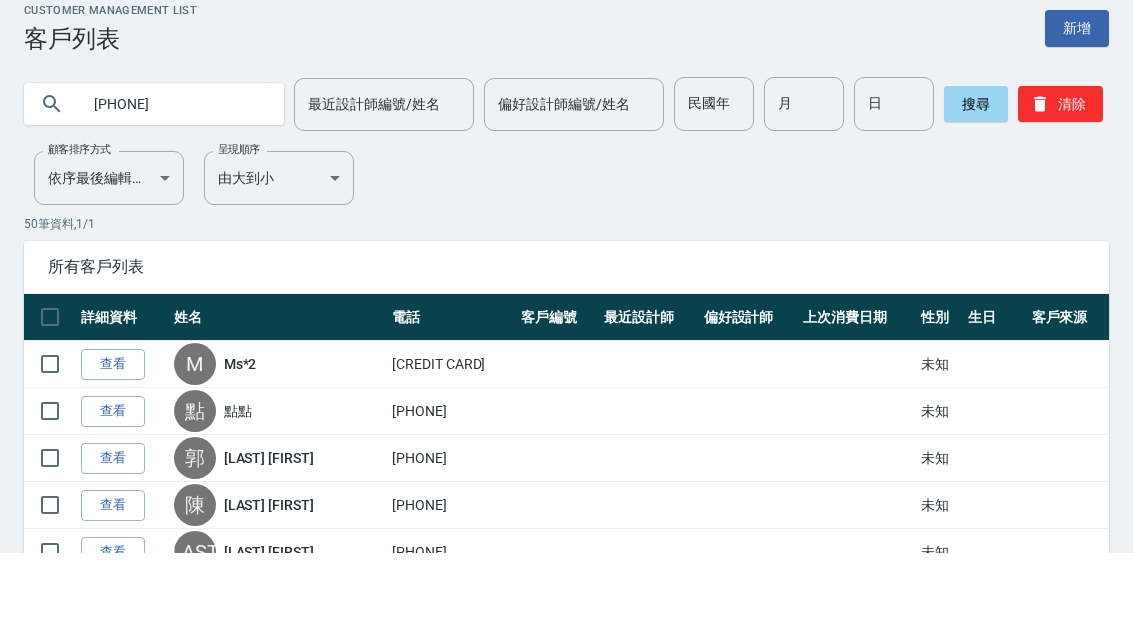 type on "0975557717" 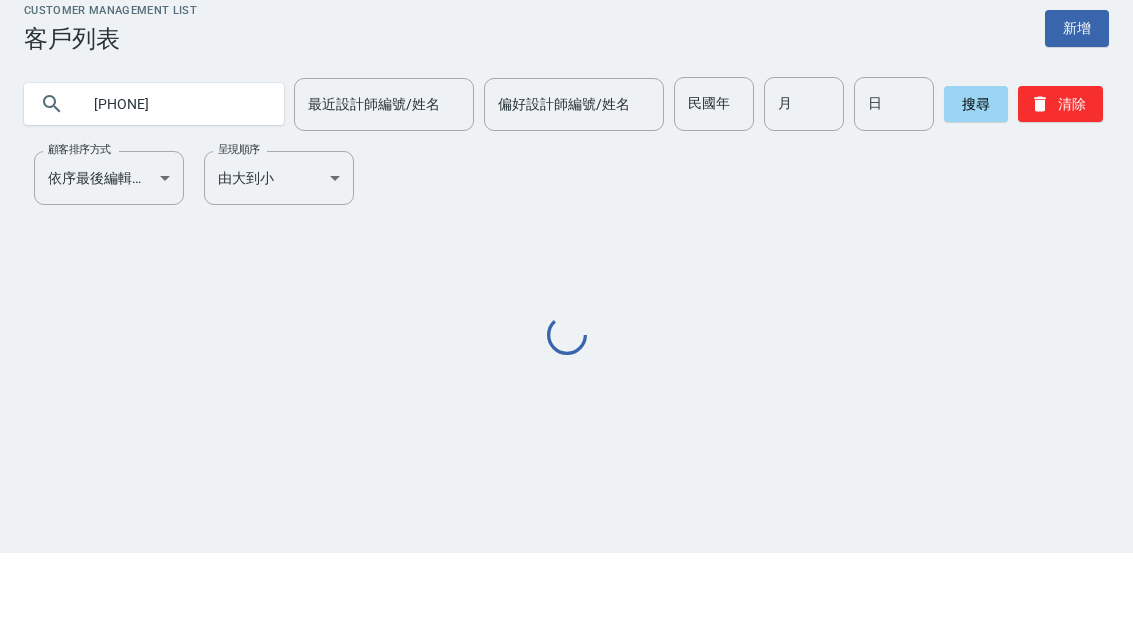 scroll, scrollTop: 64, scrollLeft: 0, axis: vertical 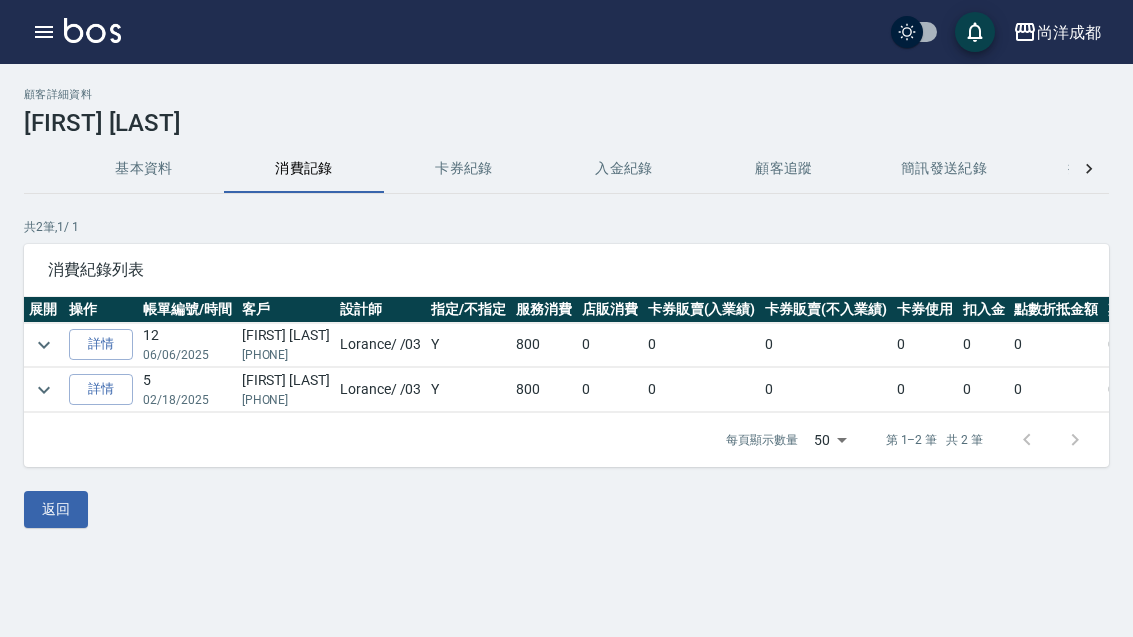 click on "返回" at bounding box center [56, 509] 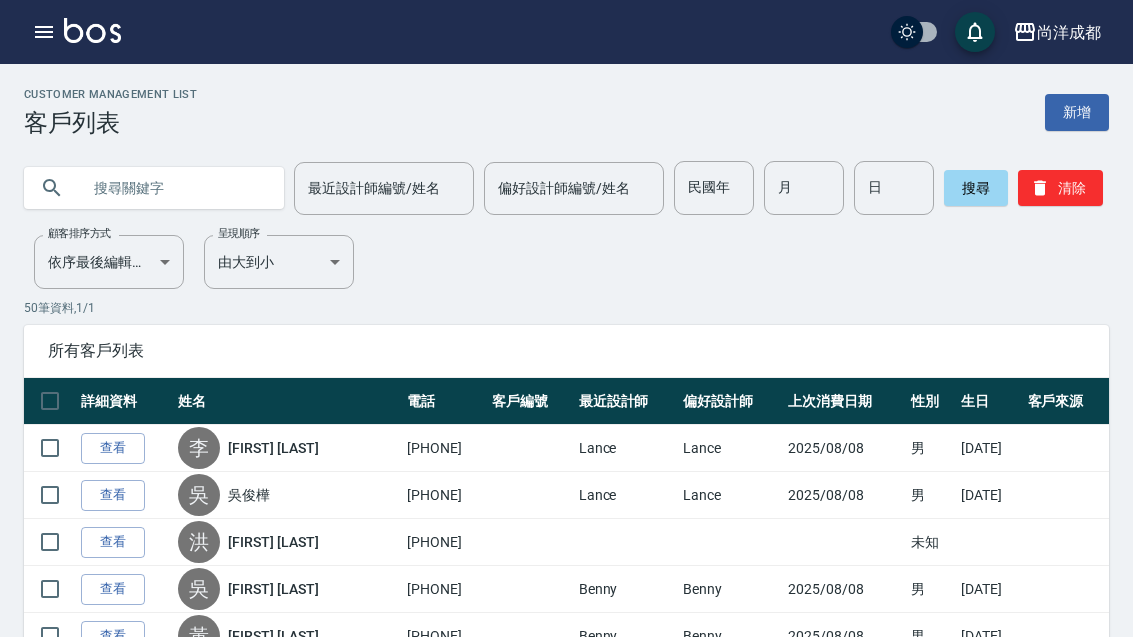 click 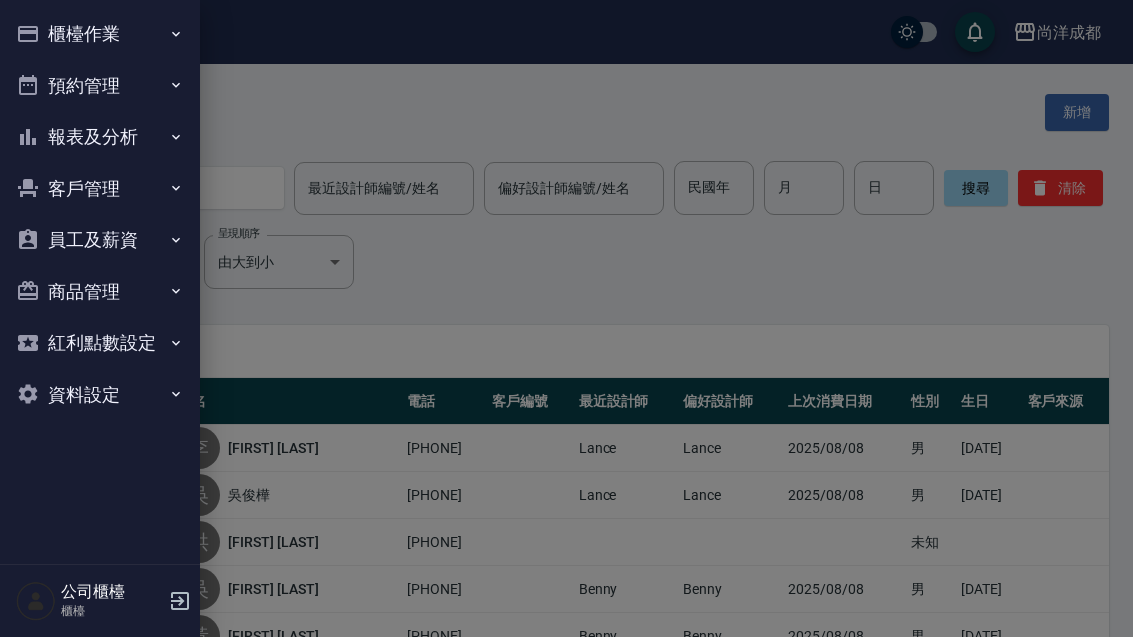 click on "預約管理" at bounding box center [100, 86] 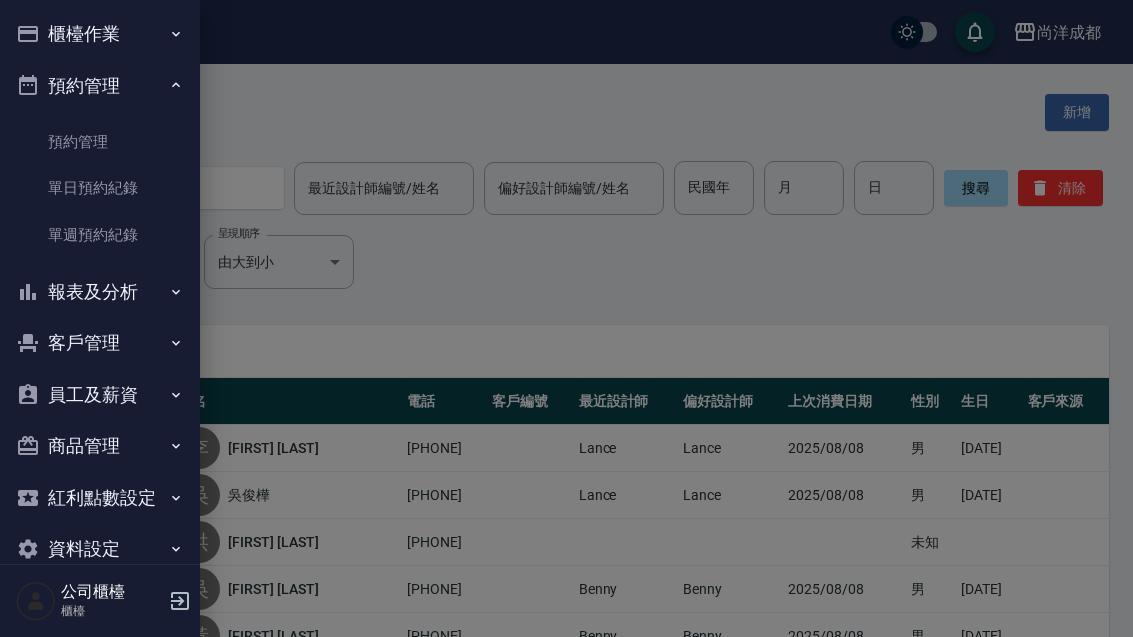 click on "單日預約紀錄" at bounding box center [100, 188] 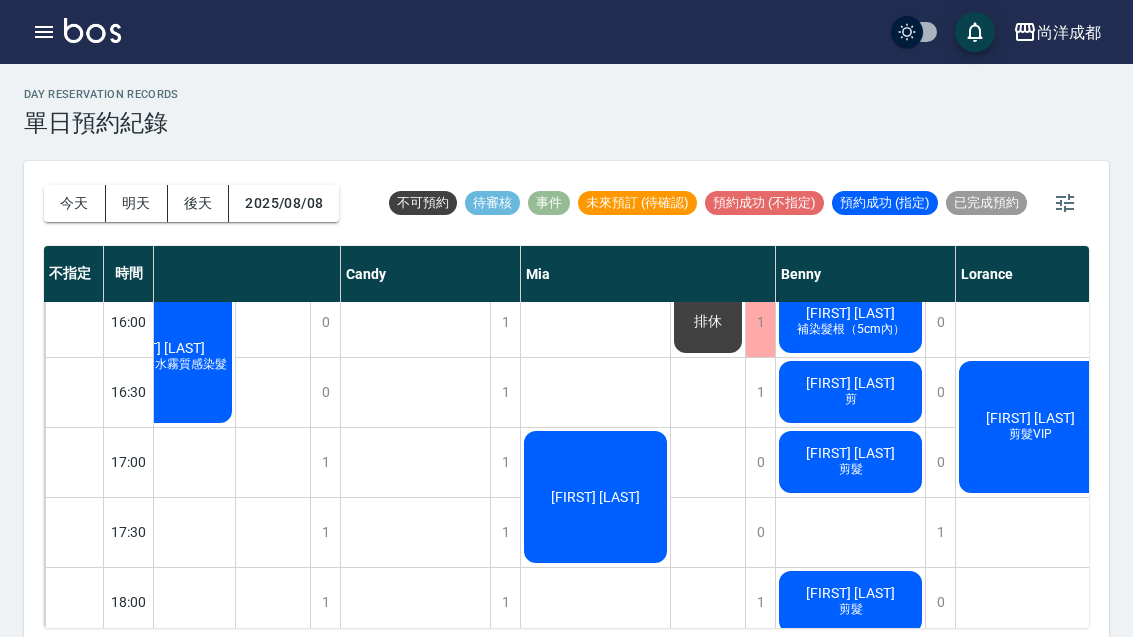 scroll, scrollTop: 853, scrollLeft: 68, axis: both 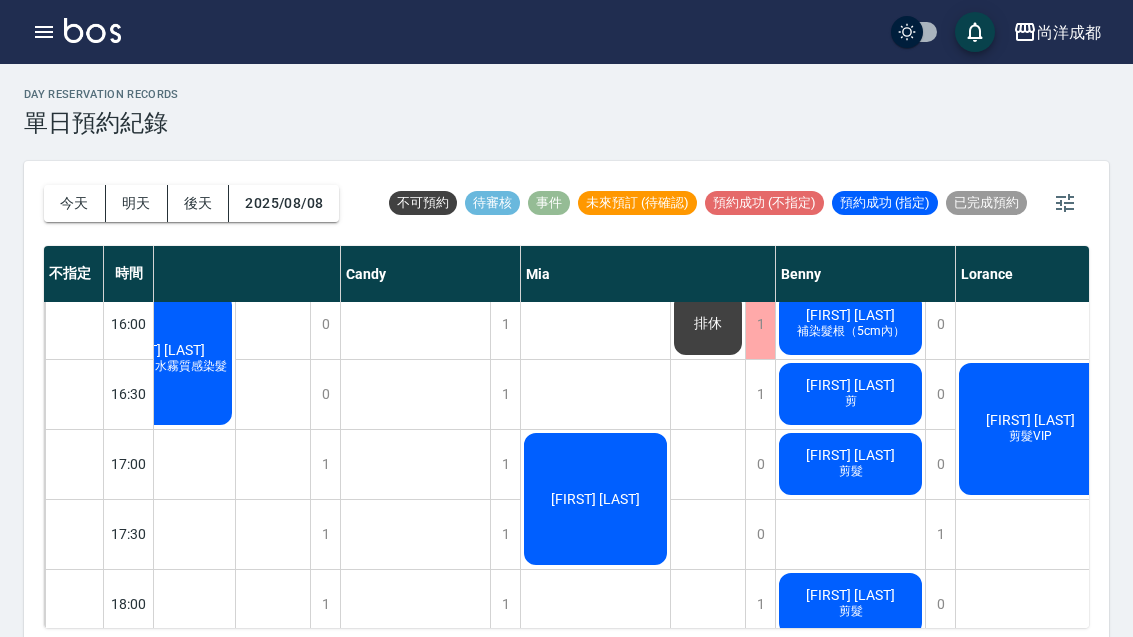 click on "剪髮VIP" at bounding box center (160, -194) 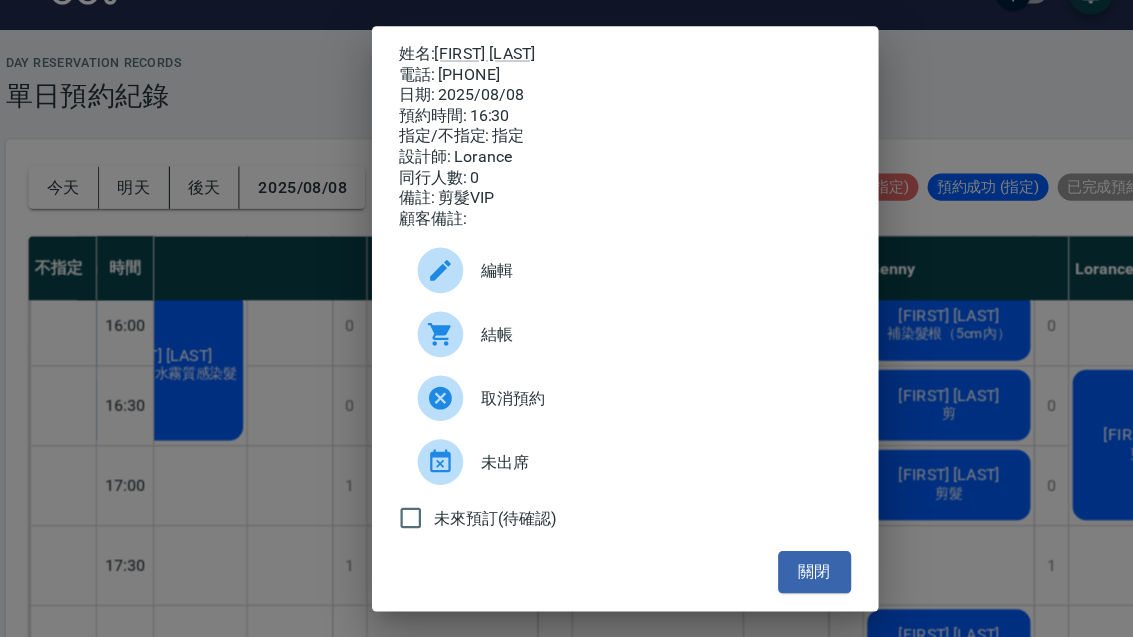 click on "關閉" at bounding box center [733, 540] 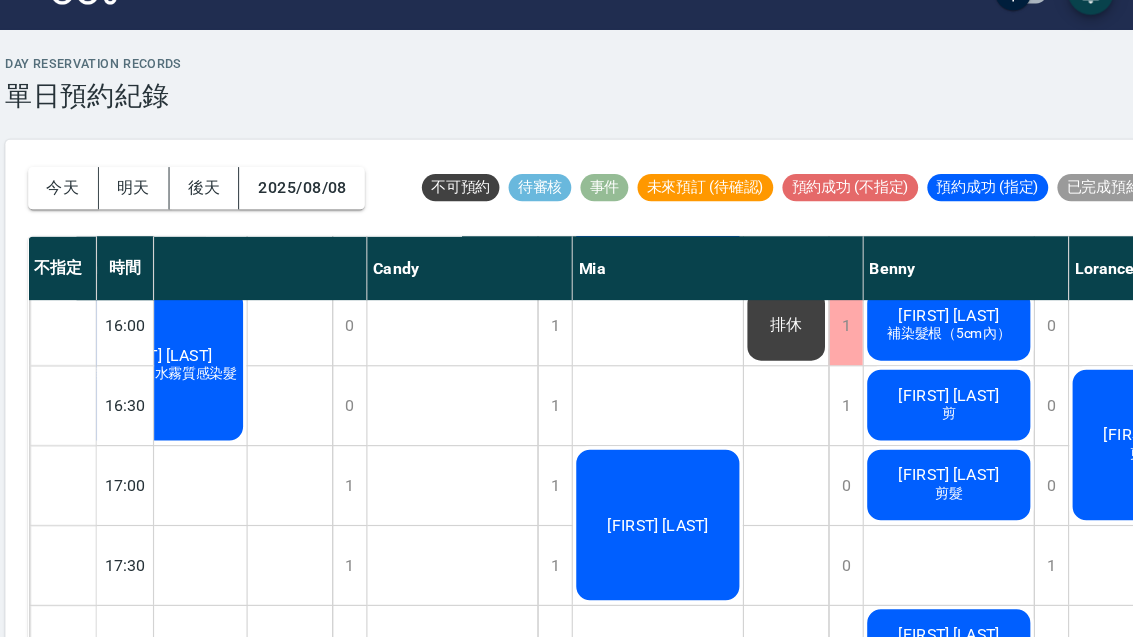 click on "[NAME] [NAME]" at bounding box center [160, -210] 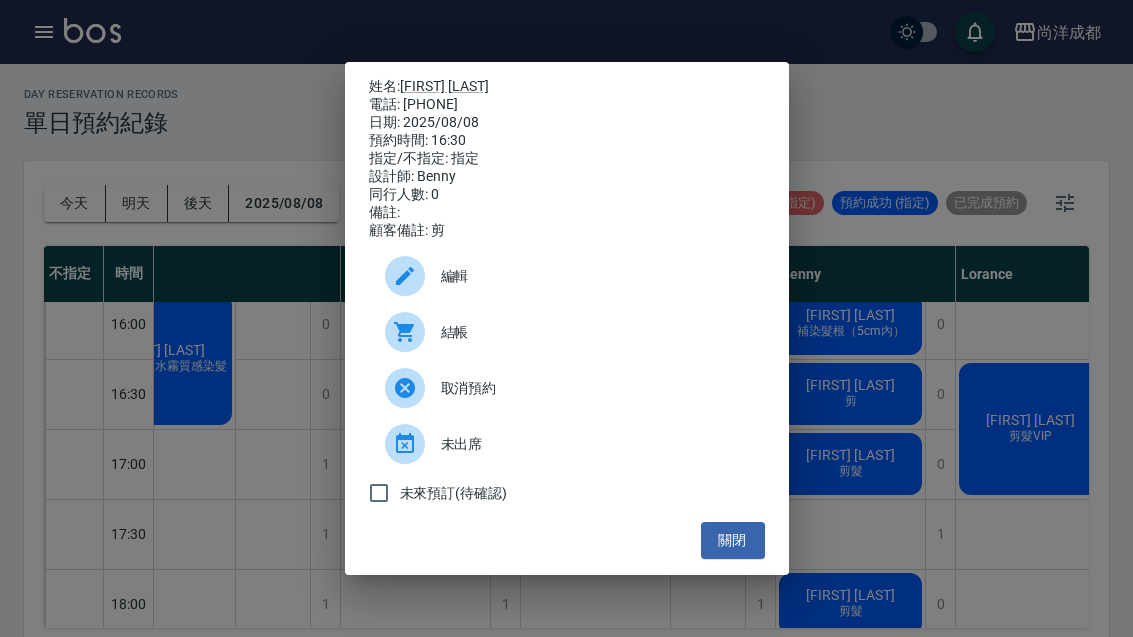 click on "姓名:  謝昀璁 電話: 0937196615 日期: 2025/08/08 預約時間: 16:30 指定/不指定: 指定 設計師: Benny 同行人數: 0 備註:  顧客備註: 剪 編輯 結帳 取消預約 未出席 未來預訂(待確認) 關閉" at bounding box center (566, 318) 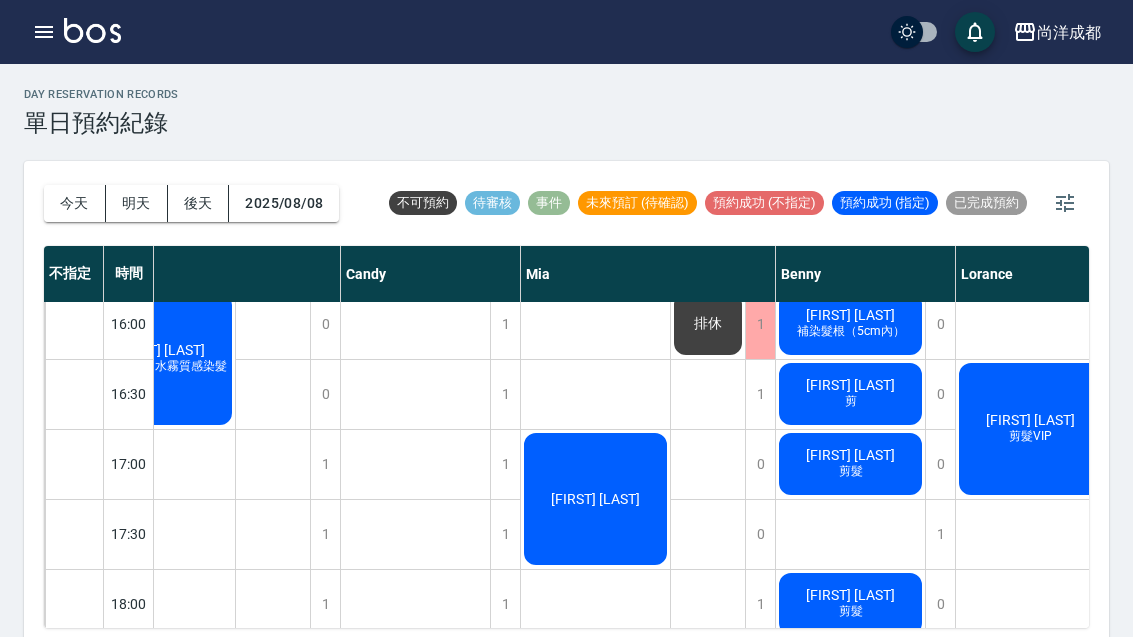 click on "Benny" at bounding box center (866, 274) 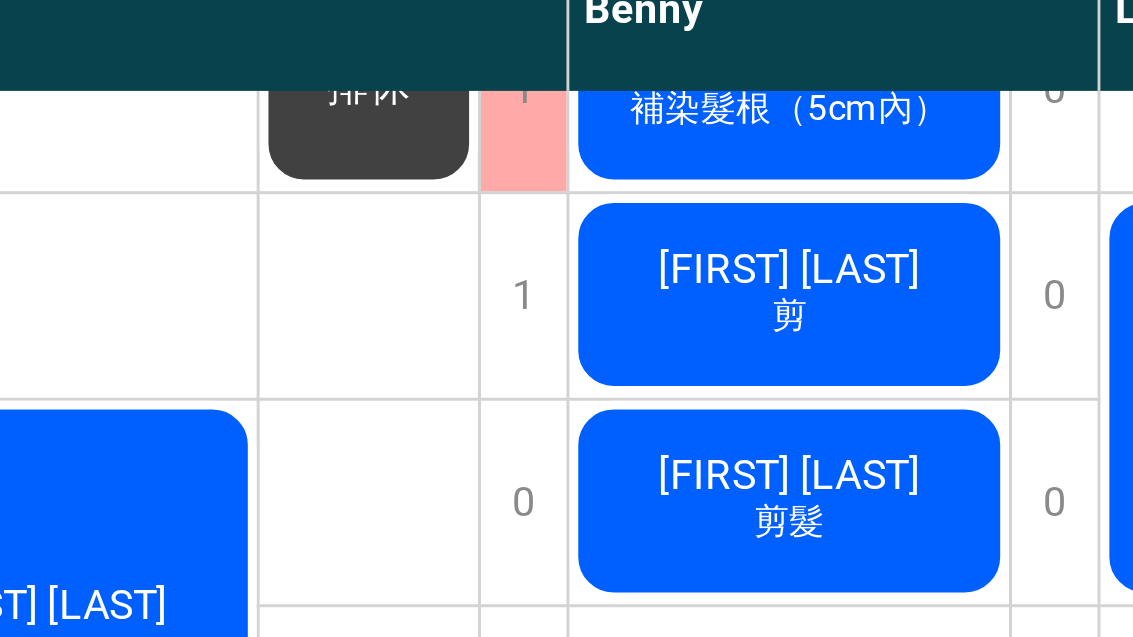 scroll, scrollTop: 877, scrollLeft: 61, axis: both 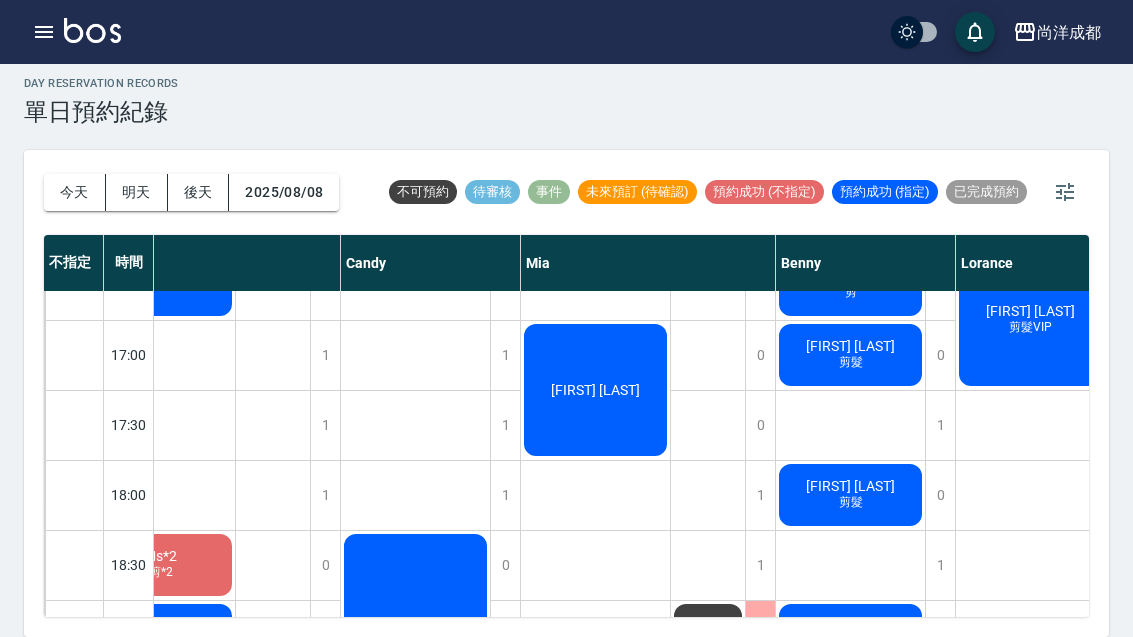 click on "剪髮" at bounding box center [160, -303] 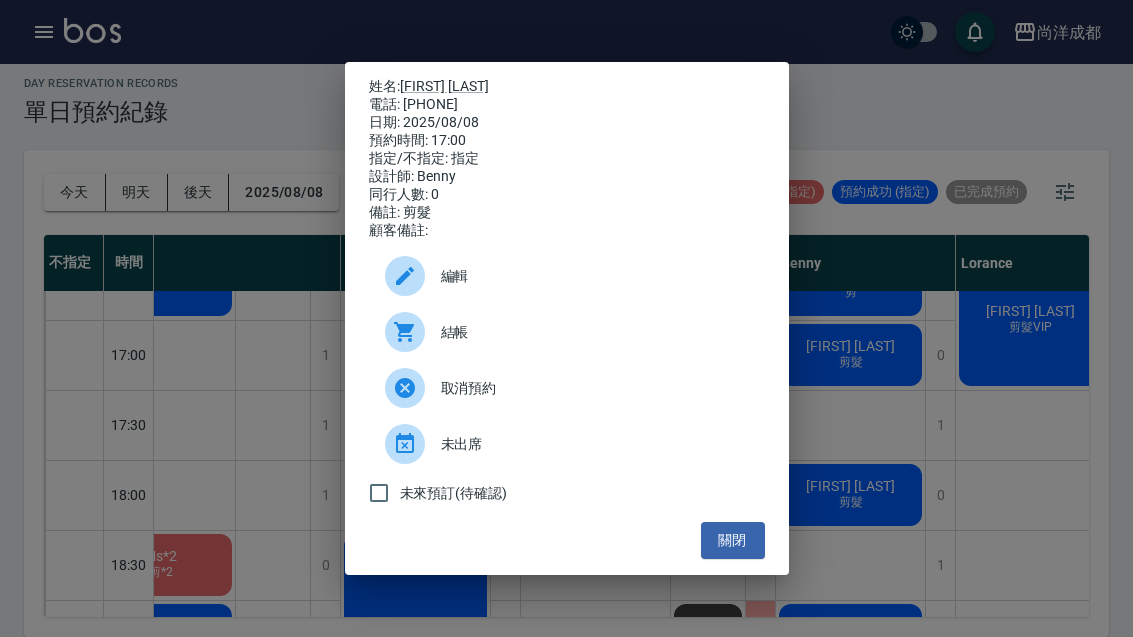click on "關閉" at bounding box center (733, 540) 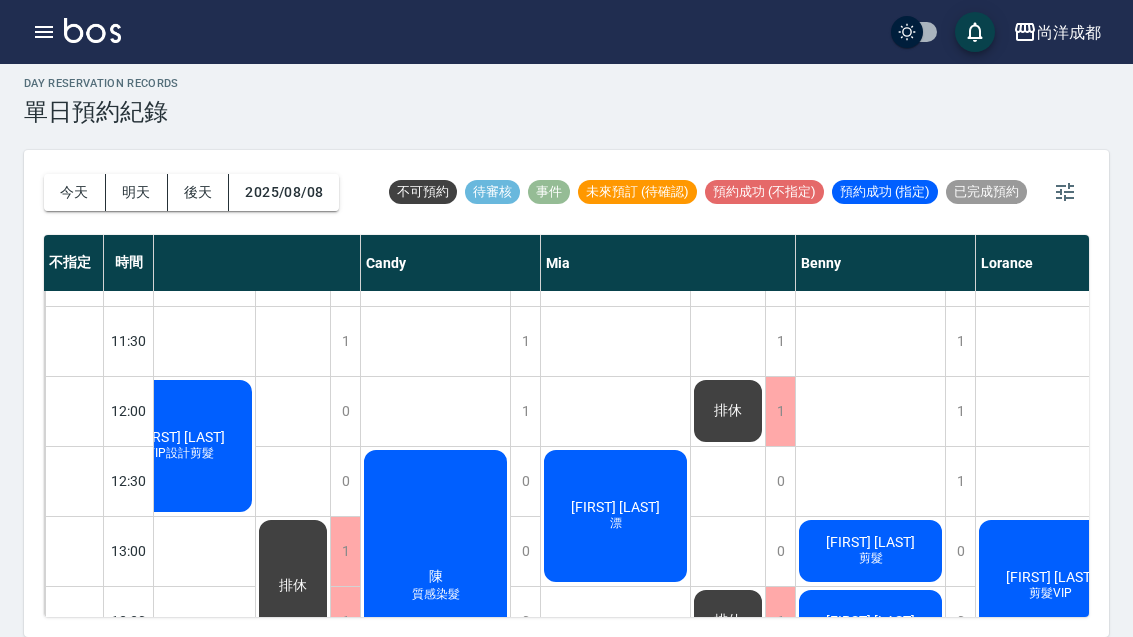 scroll, scrollTop: 196, scrollLeft: 50, axis: both 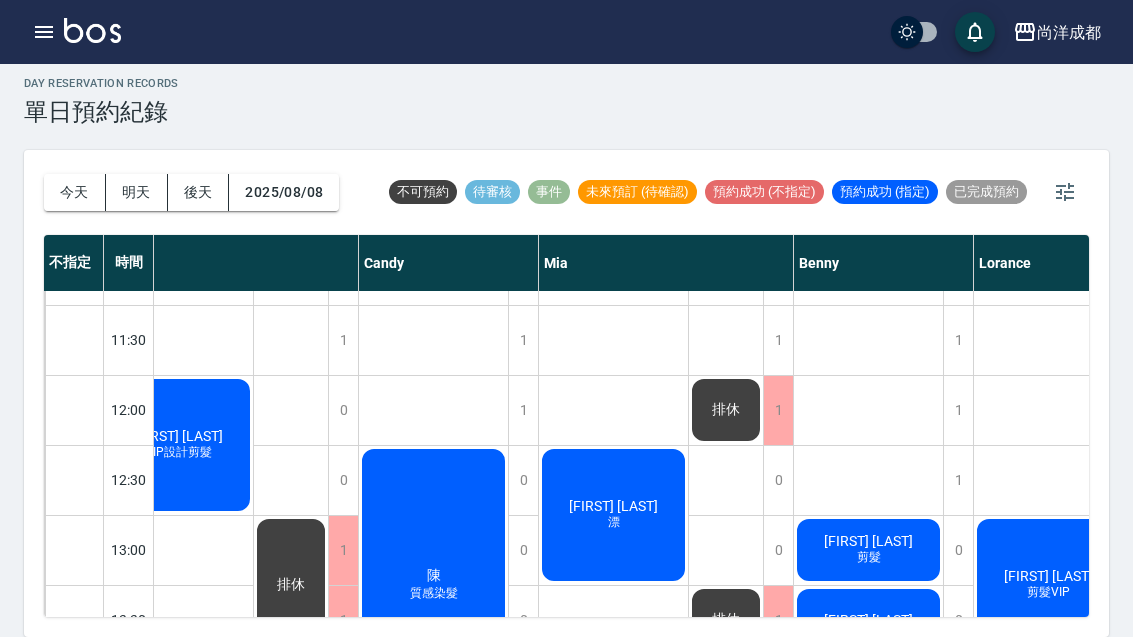 click on "今天" at bounding box center (75, 192) 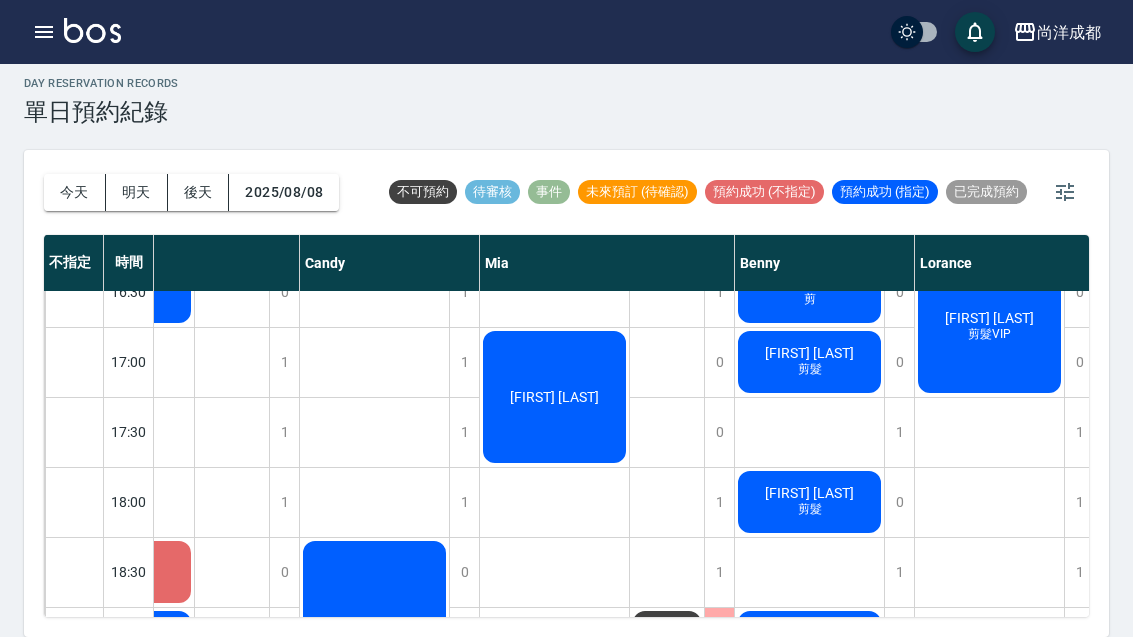 scroll, scrollTop: 927, scrollLeft: 111, axis: both 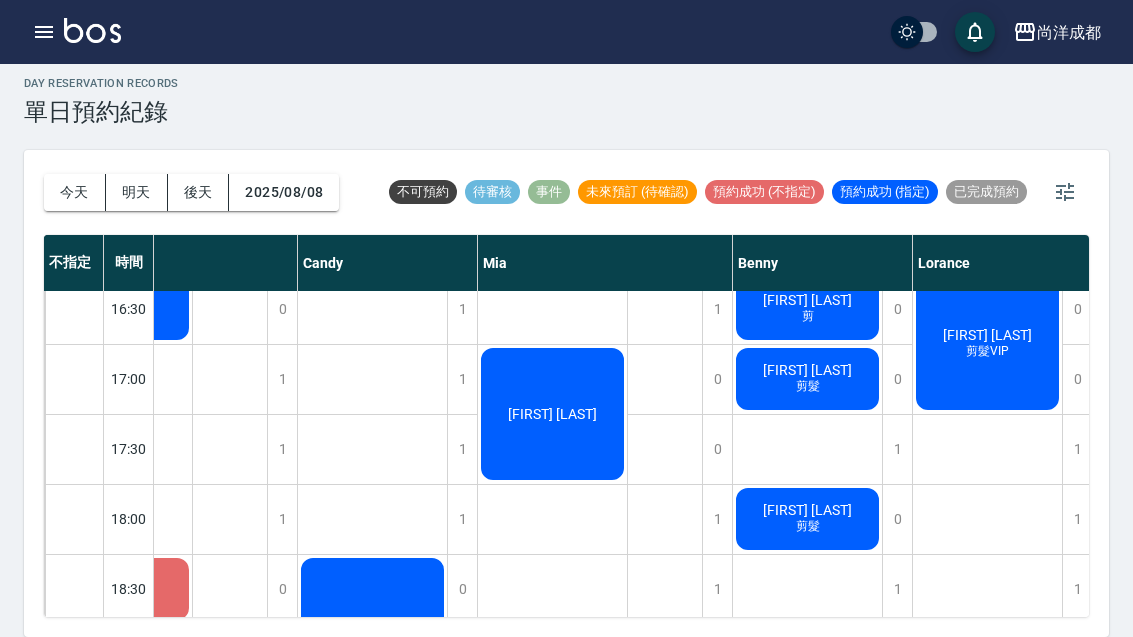 click on "[NAME] [NAME]" at bounding box center (117, -295) 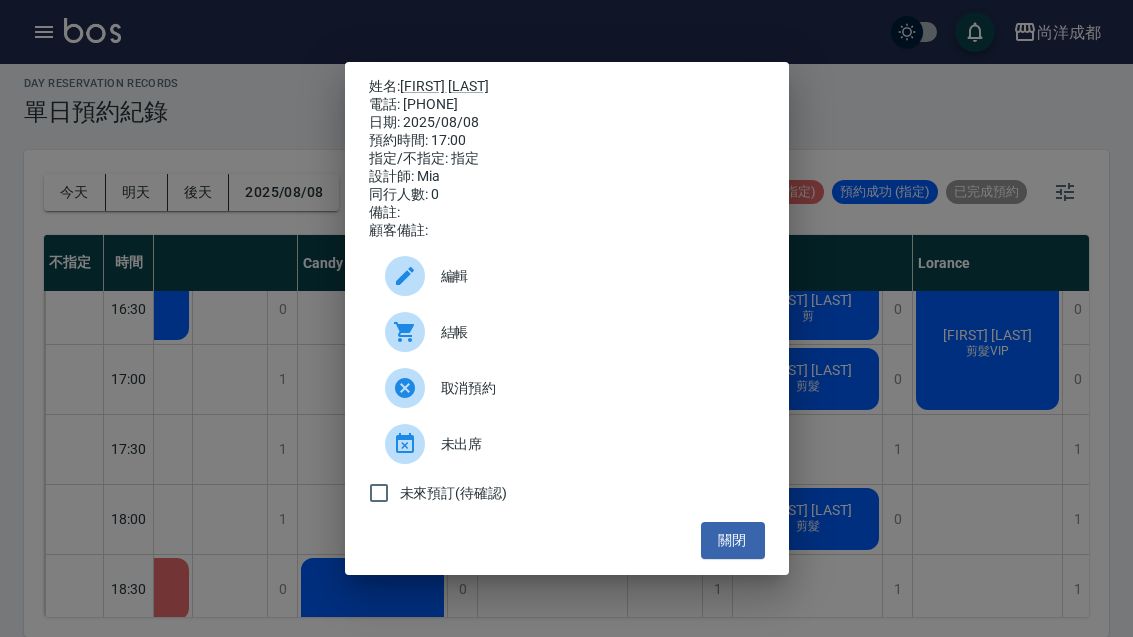 click on "姓名:  林聖文 電話: 0983088817 日期: 2025/08/08 預約時間: 17:00 指定/不指定: 指定 設計師: Mia 同行人數: 0 備註:  顧客備註:  編輯 結帳 取消預約 未出席 未來預訂(待確認) 關閉" at bounding box center (566, 318) 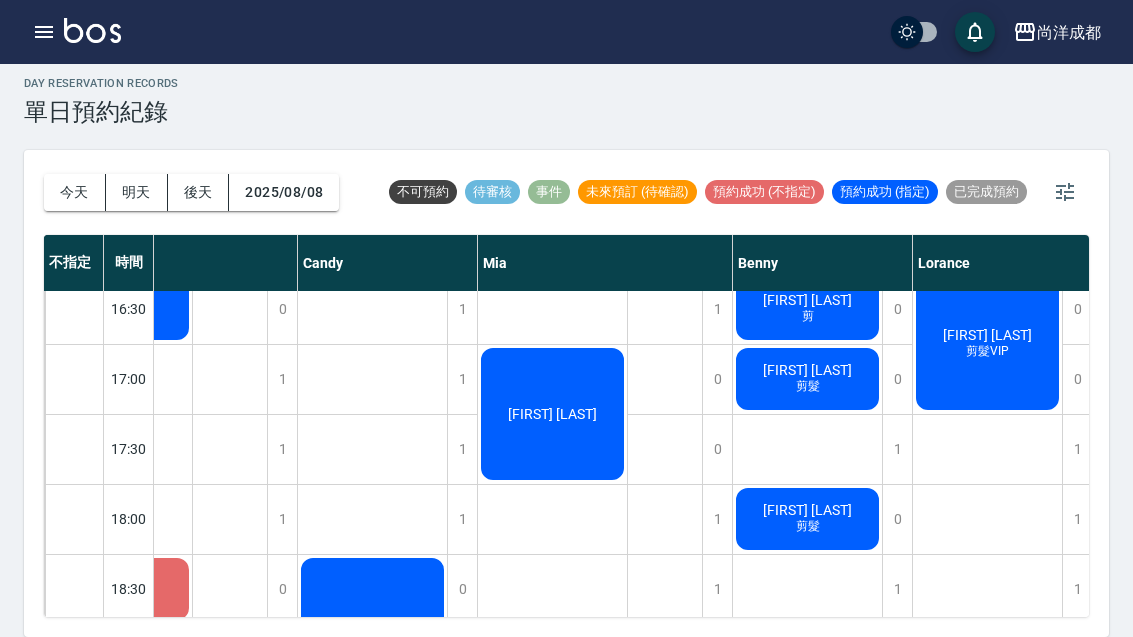 click on "今天" at bounding box center (75, 192) 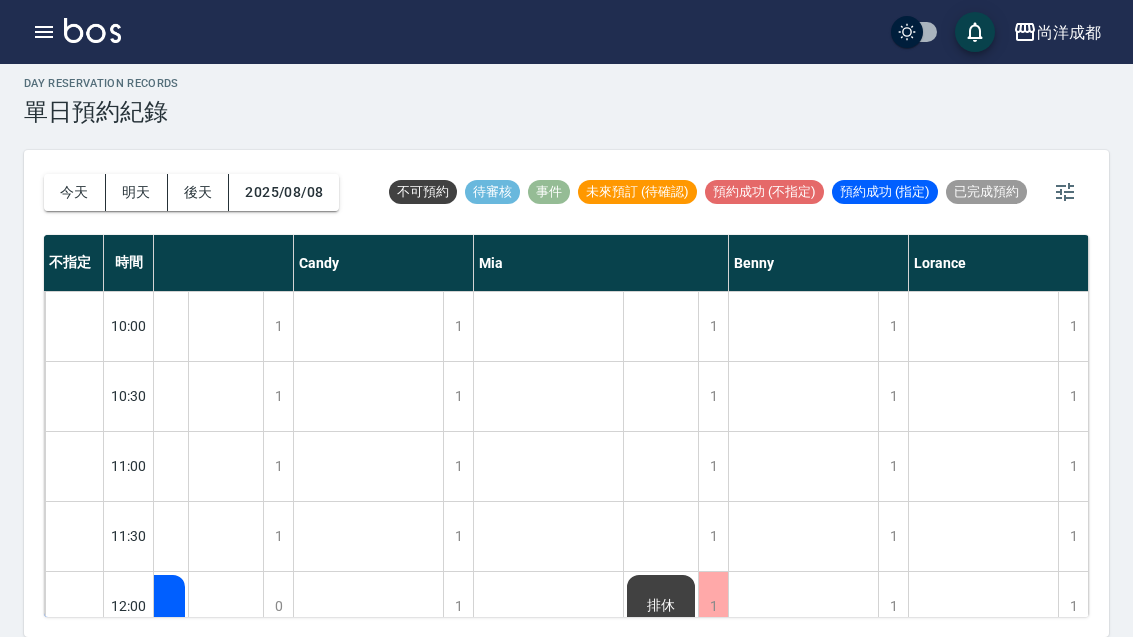scroll, scrollTop: 0, scrollLeft: 115, axis: horizontal 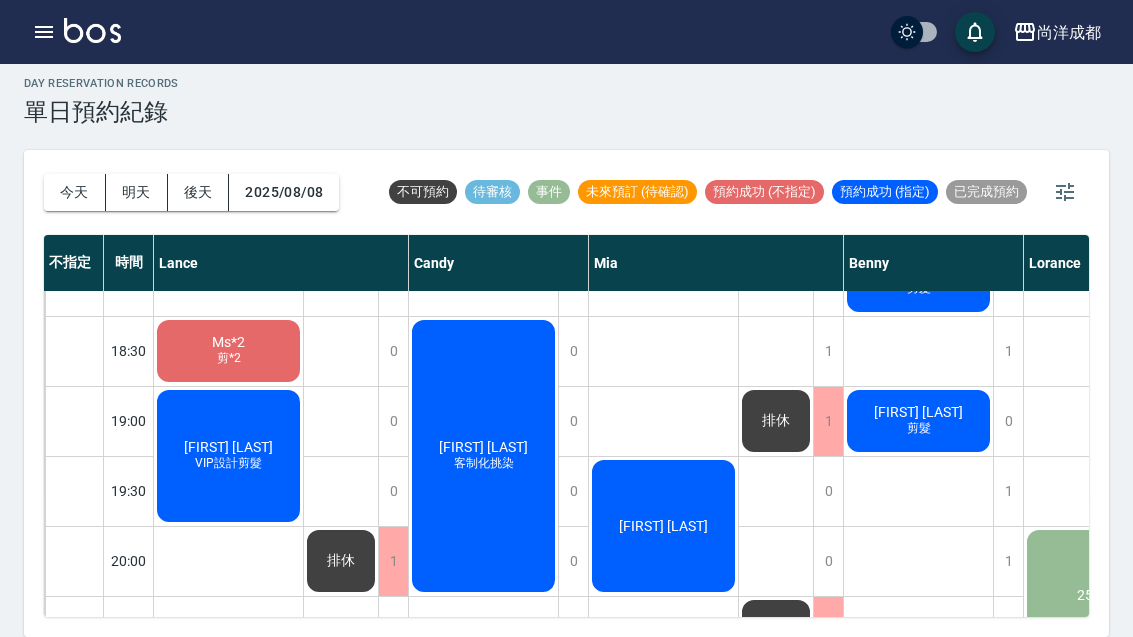 click on "今天" at bounding box center [75, 192] 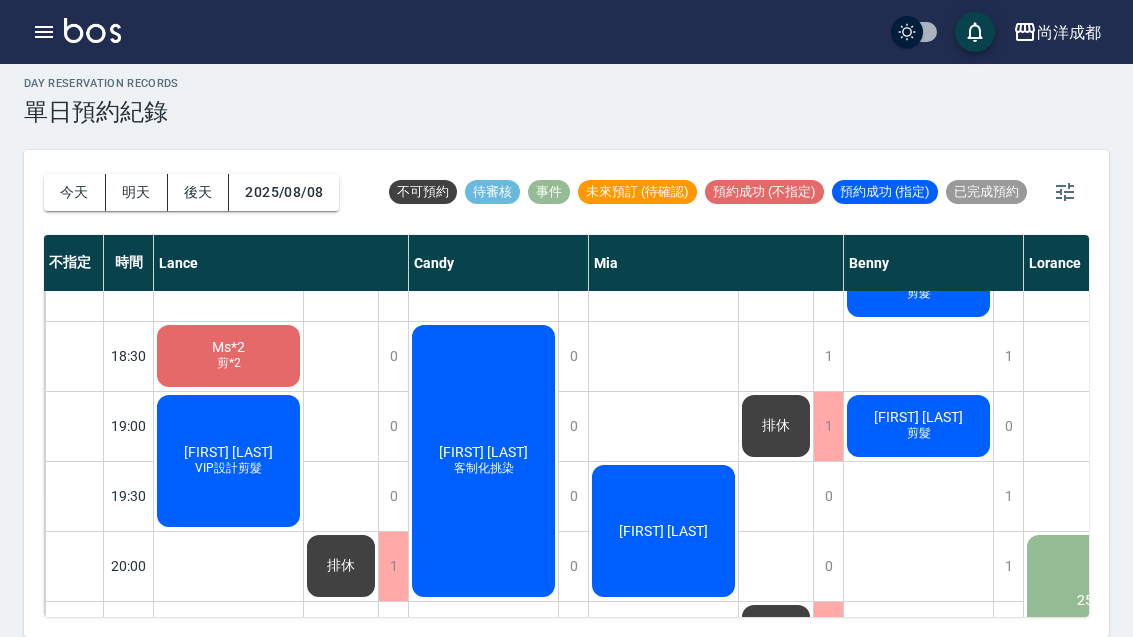 scroll, scrollTop: 1158, scrollLeft: -1, axis: both 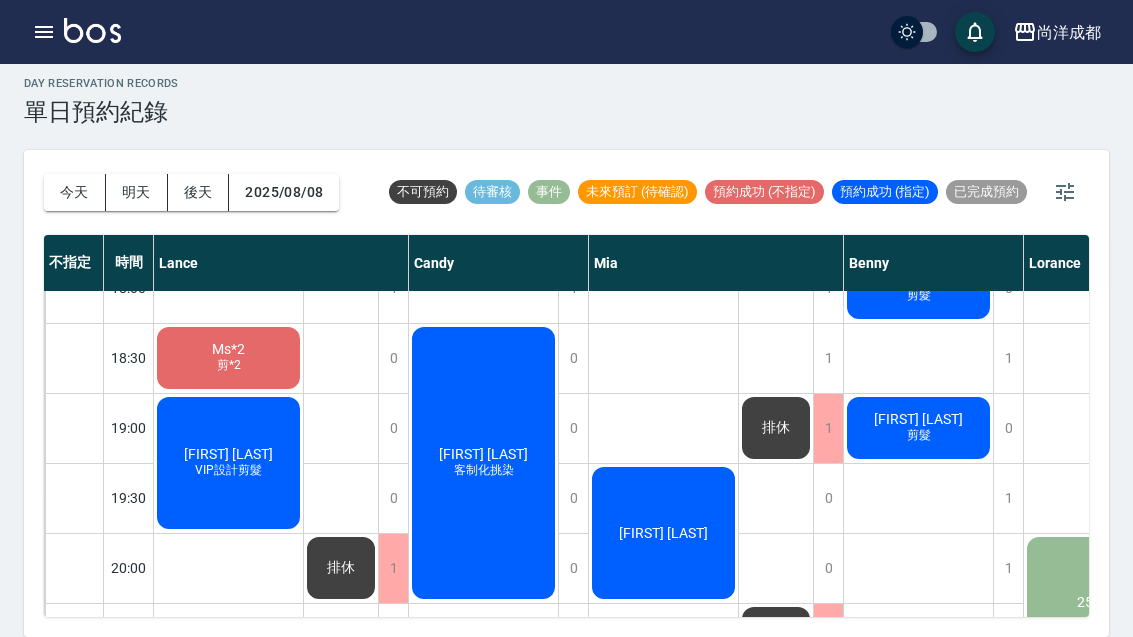 click on "今天" at bounding box center (75, 192) 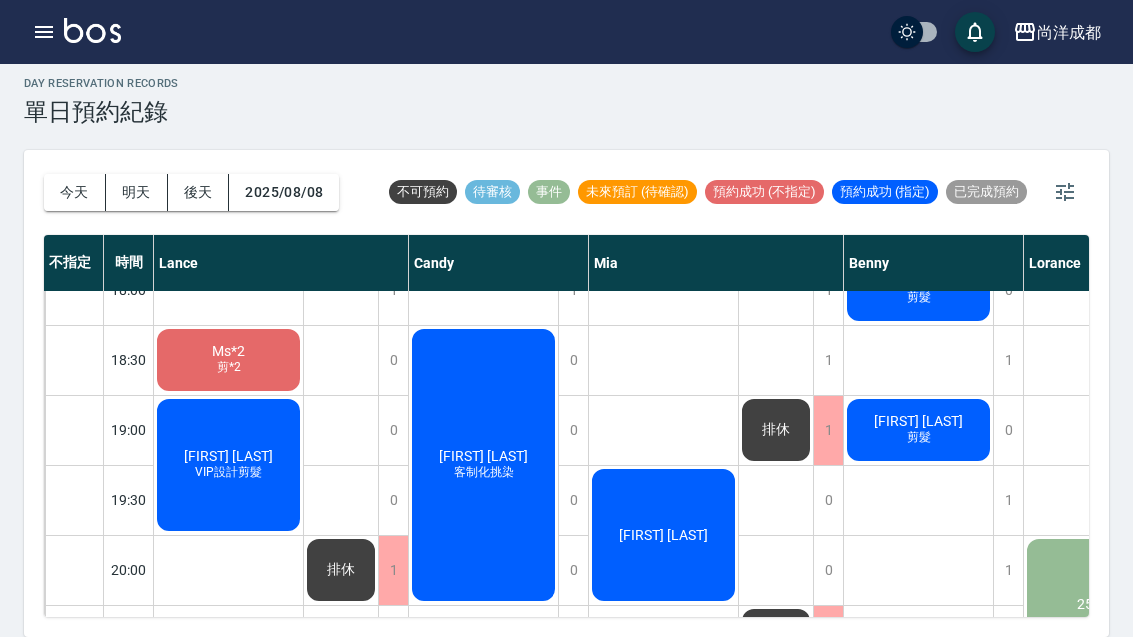 click on "今天" at bounding box center [75, 192] 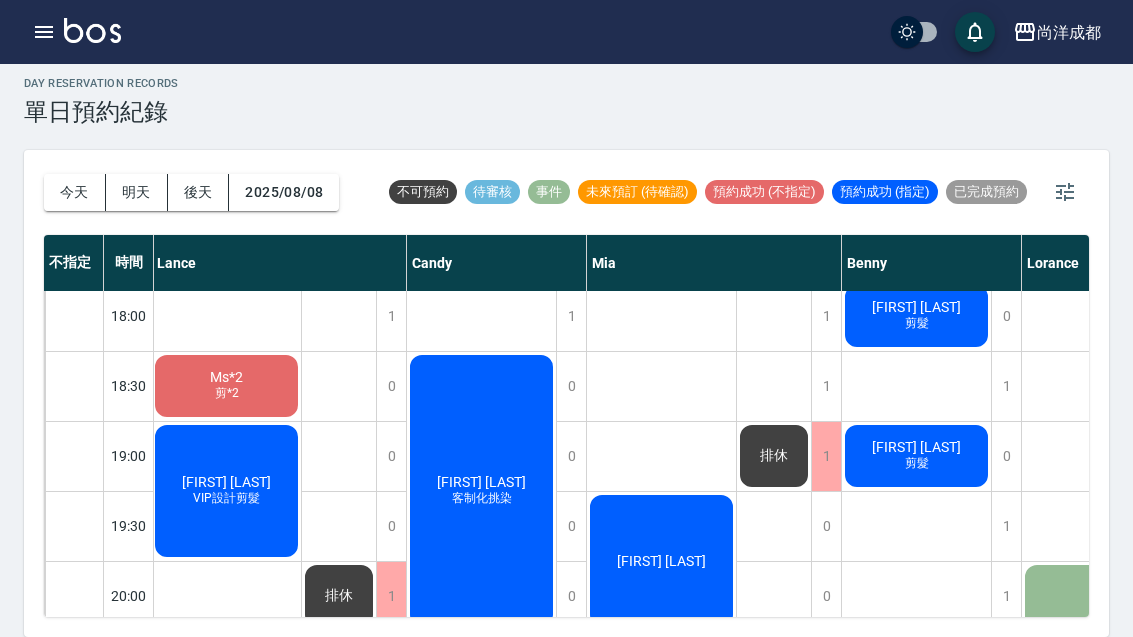 scroll, scrollTop: 1128, scrollLeft: 3, axis: both 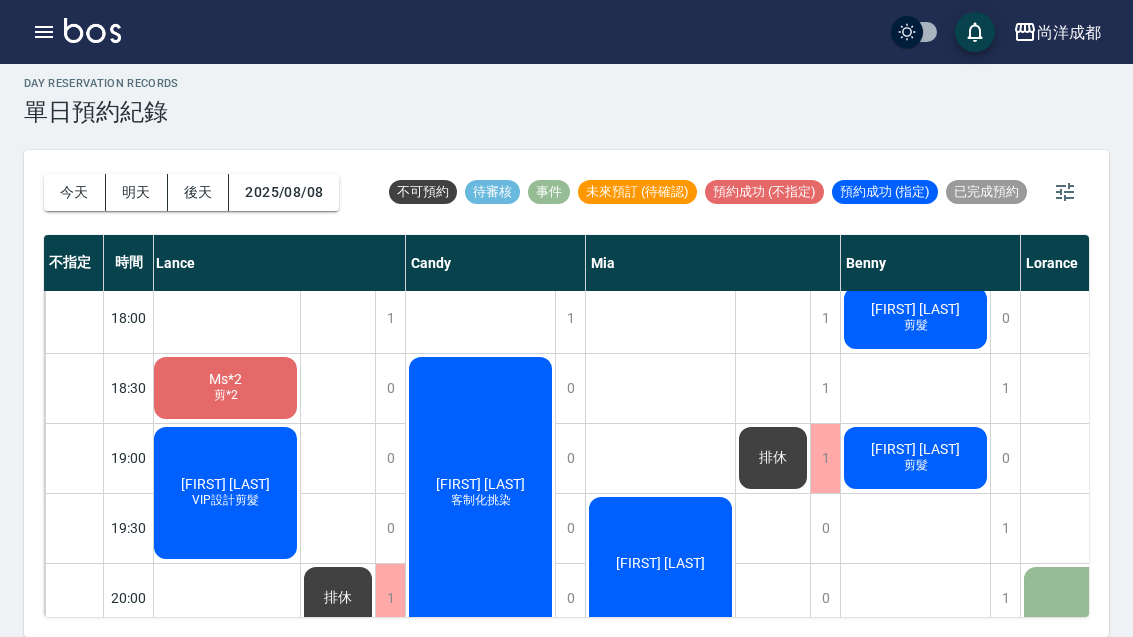 click on "Ms*2 剪*2" at bounding box center [225, -487] 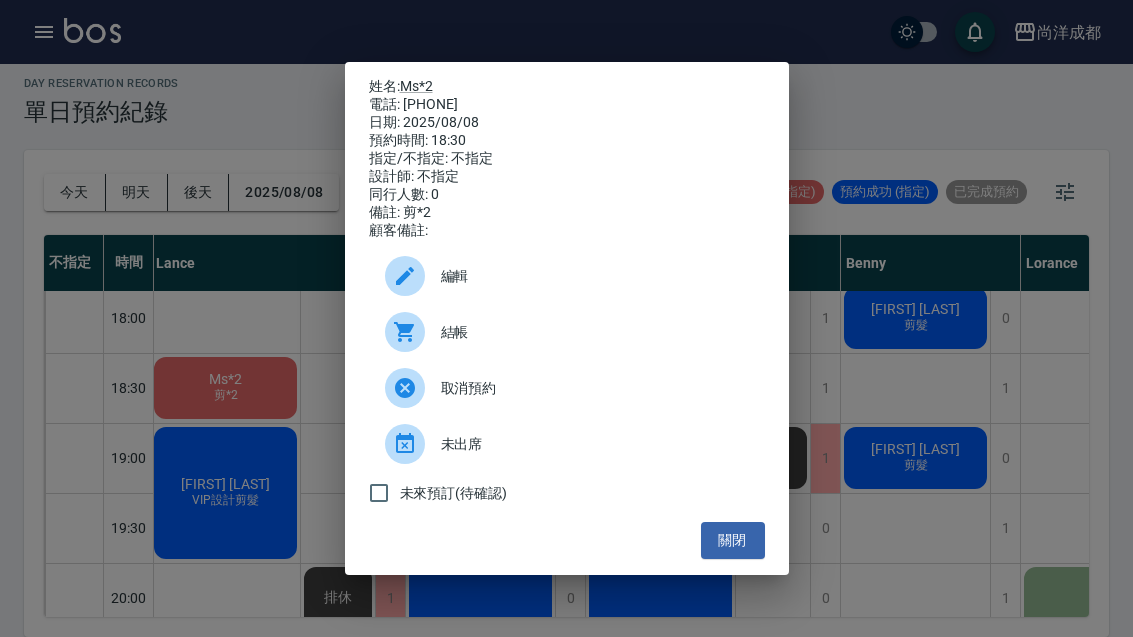click on "關閉" at bounding box center (733, 540) 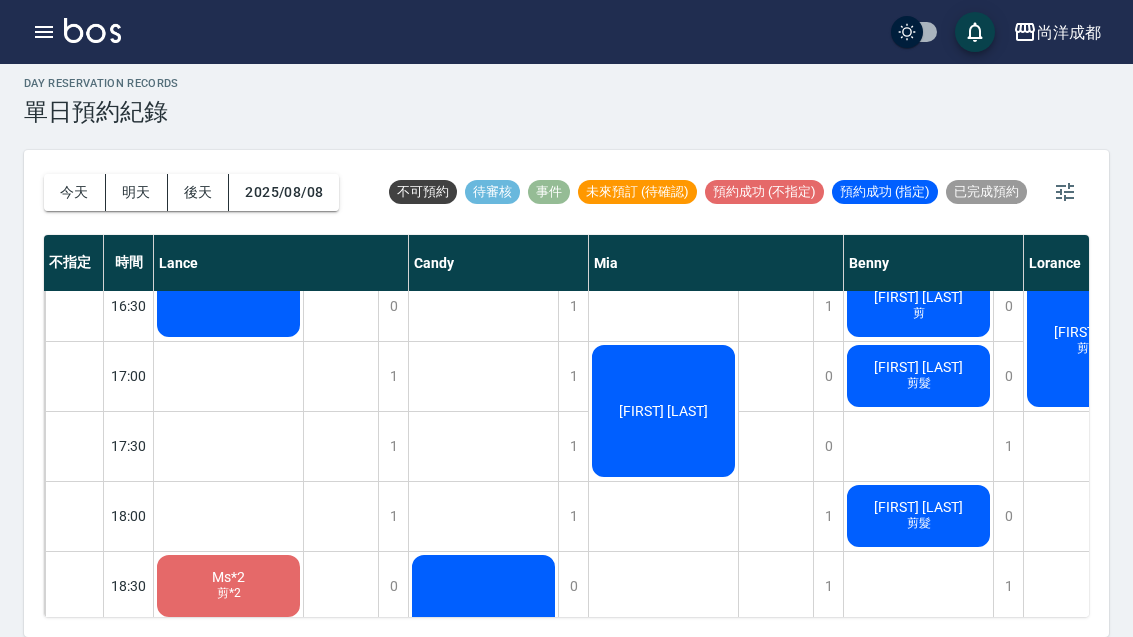 scroll, scrollTop: 934, scrollLeft: 0, axis: vertical 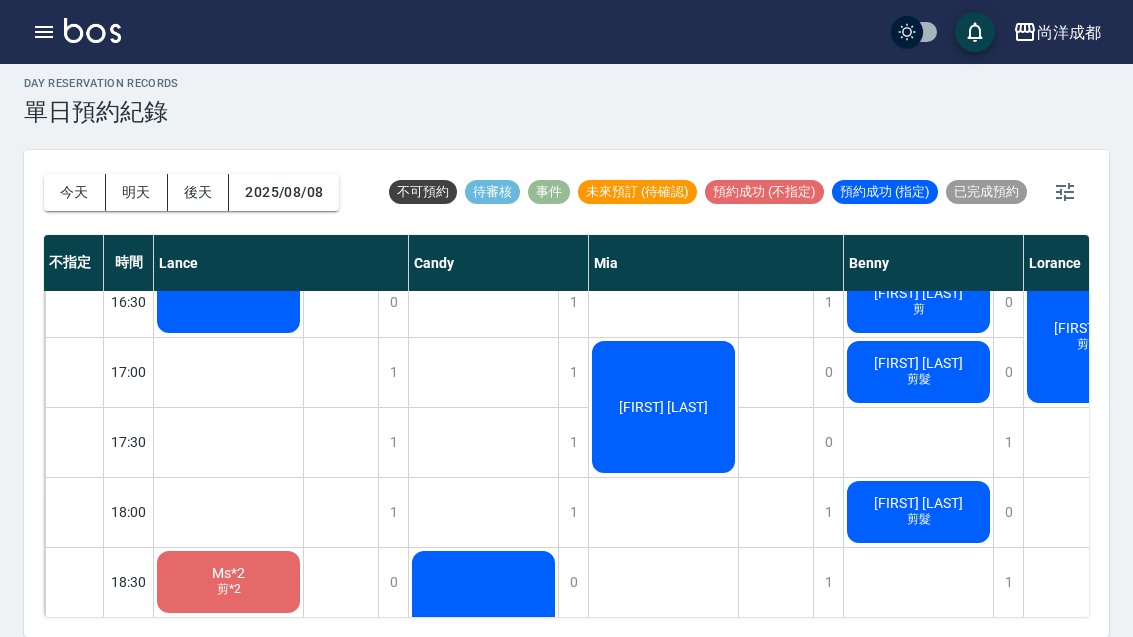 click on "剪髮" at bounding box center (228, -286) 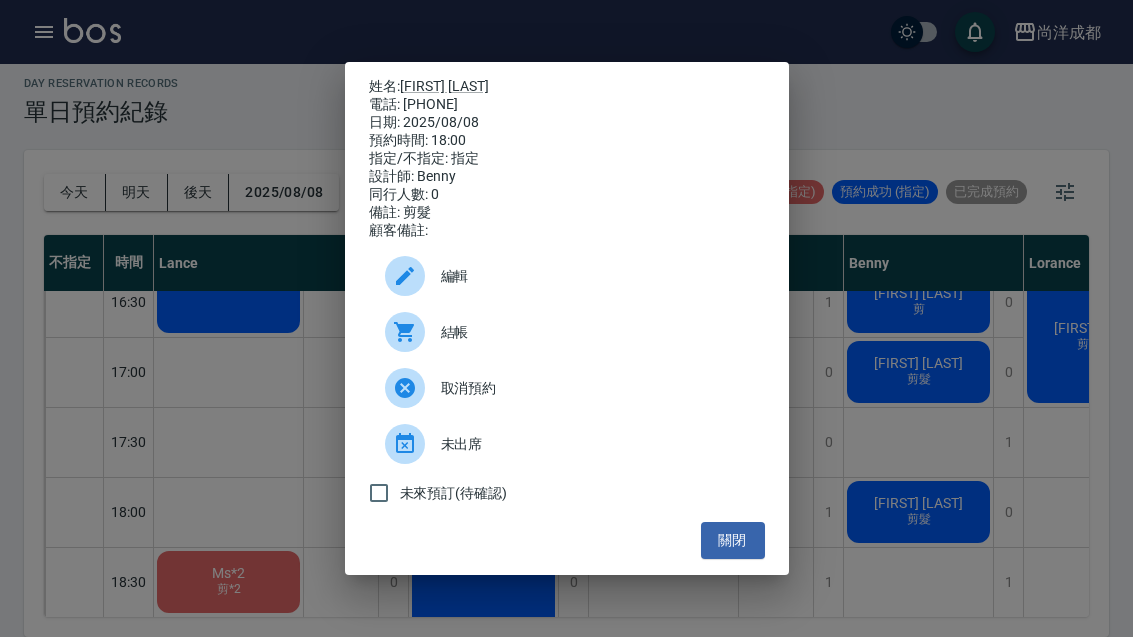 click on "關閉" at bounding box center [733, 540] 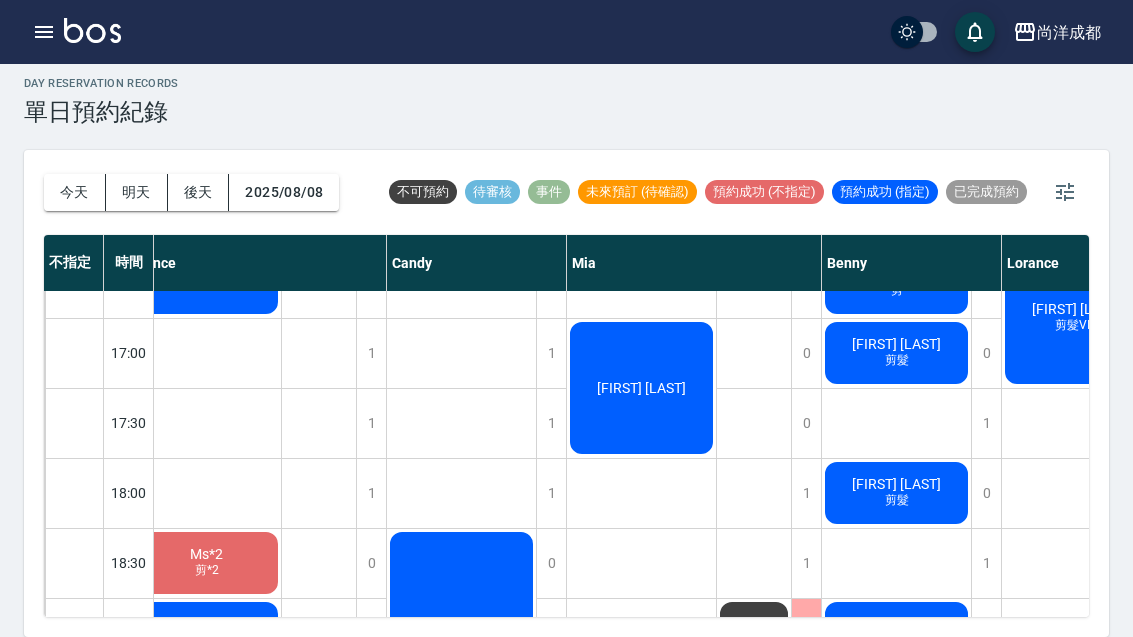 scroll, scrollTop: 912, scrollLeft: 19, axis: both 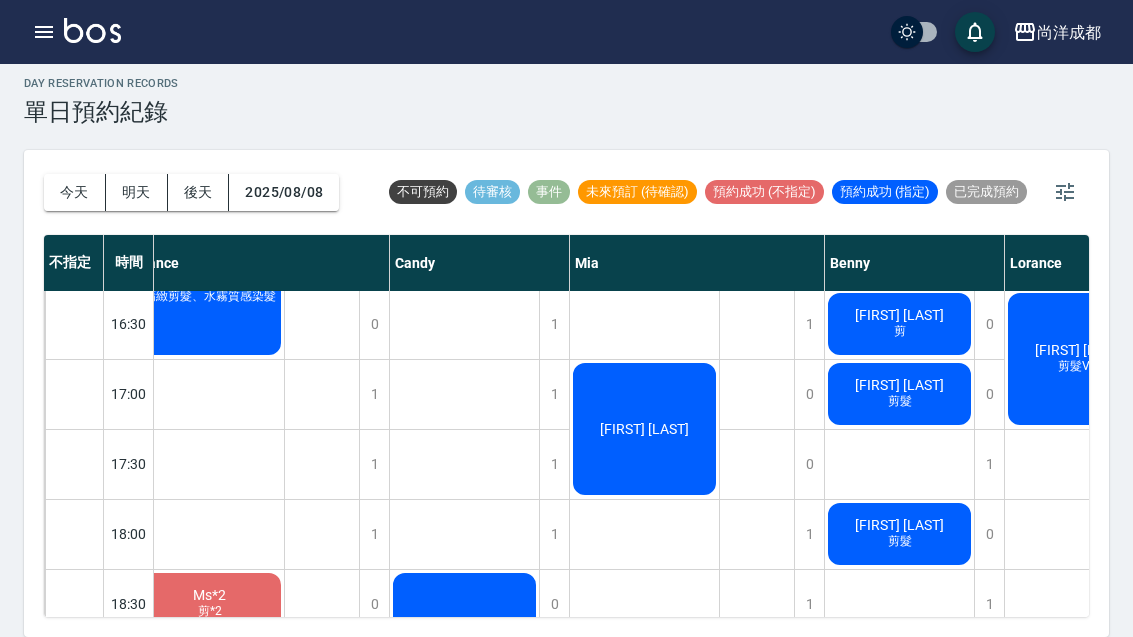 click on "後天" at bounding box center (199, 192) 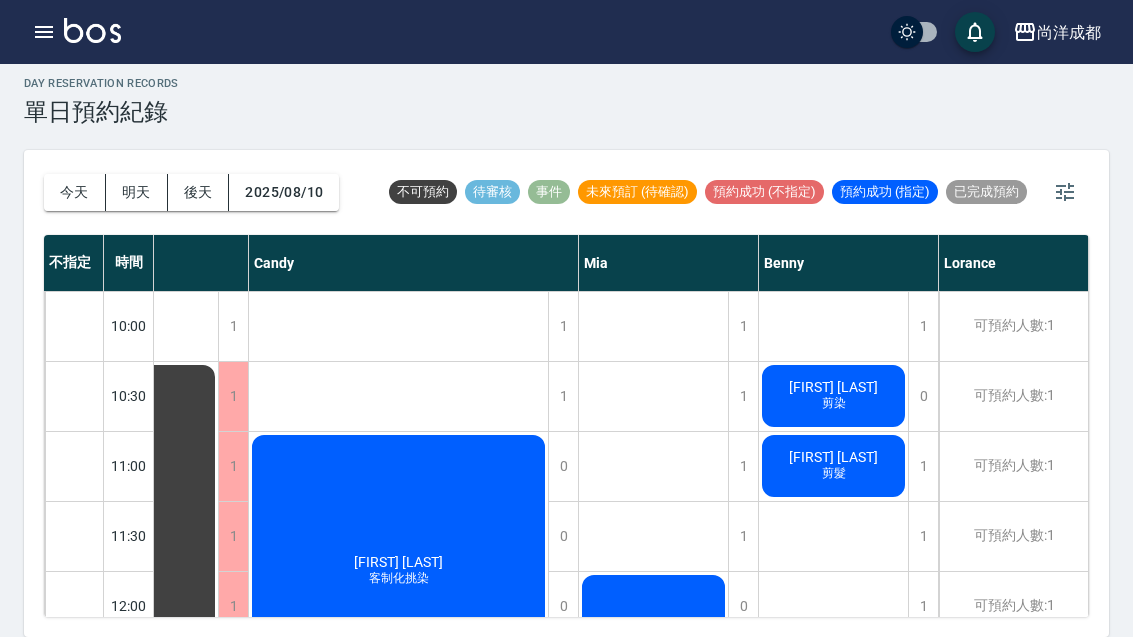 scroll, scrollTop: 0, scrollLeft: 85, axis: horizontal 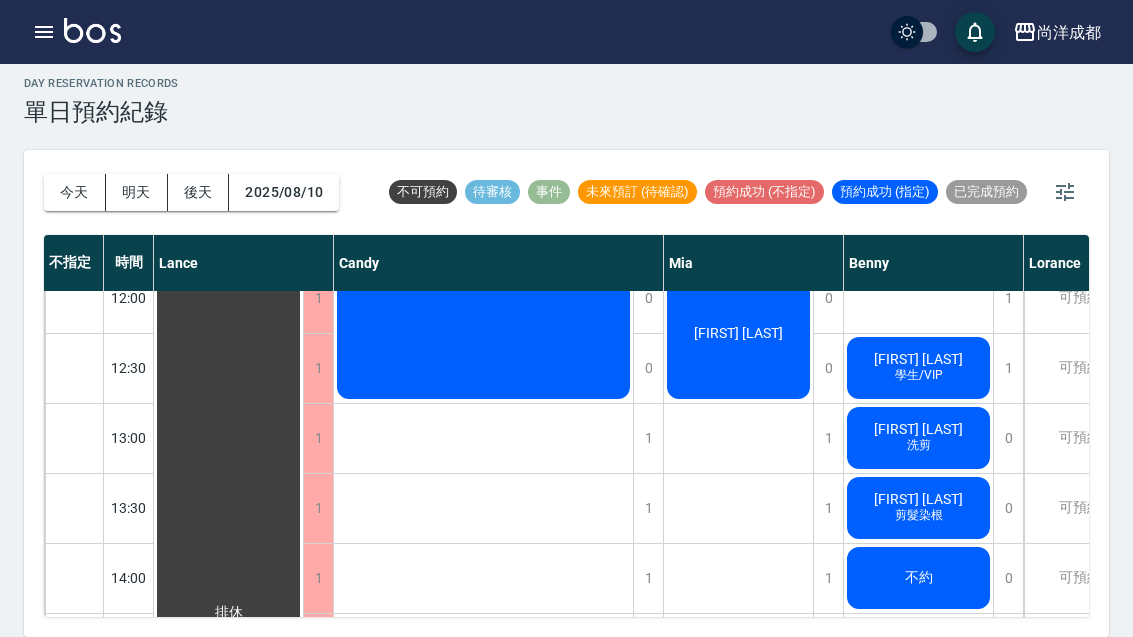 click on "明天" at bounding box center [137, 192] 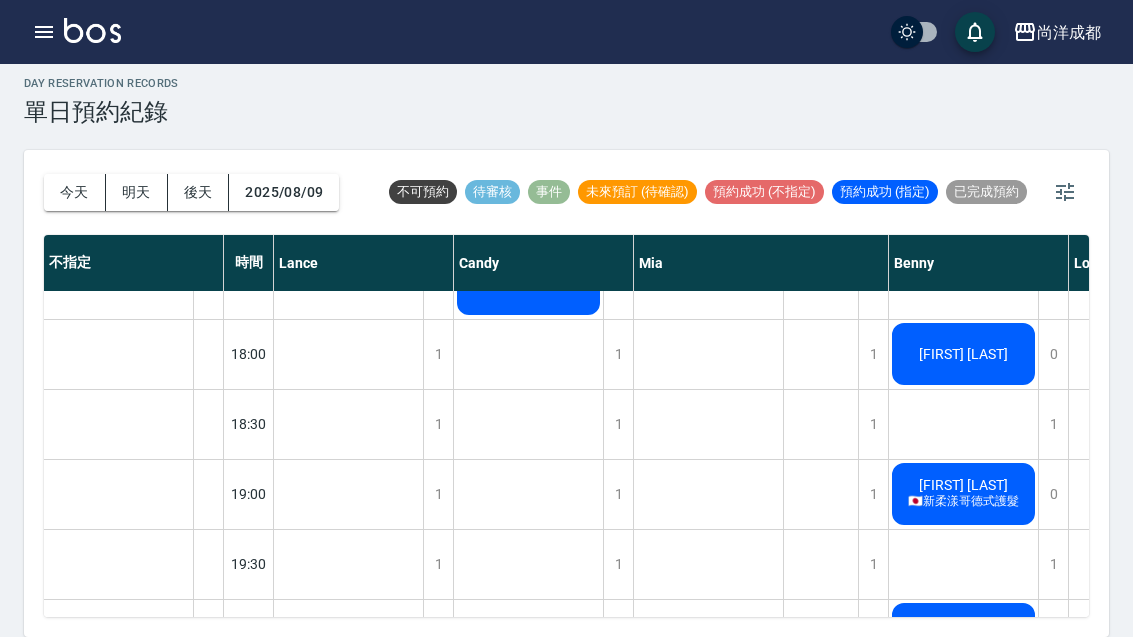 scroll, scrollTop: 1088, scrollLeft: -1, axis: both 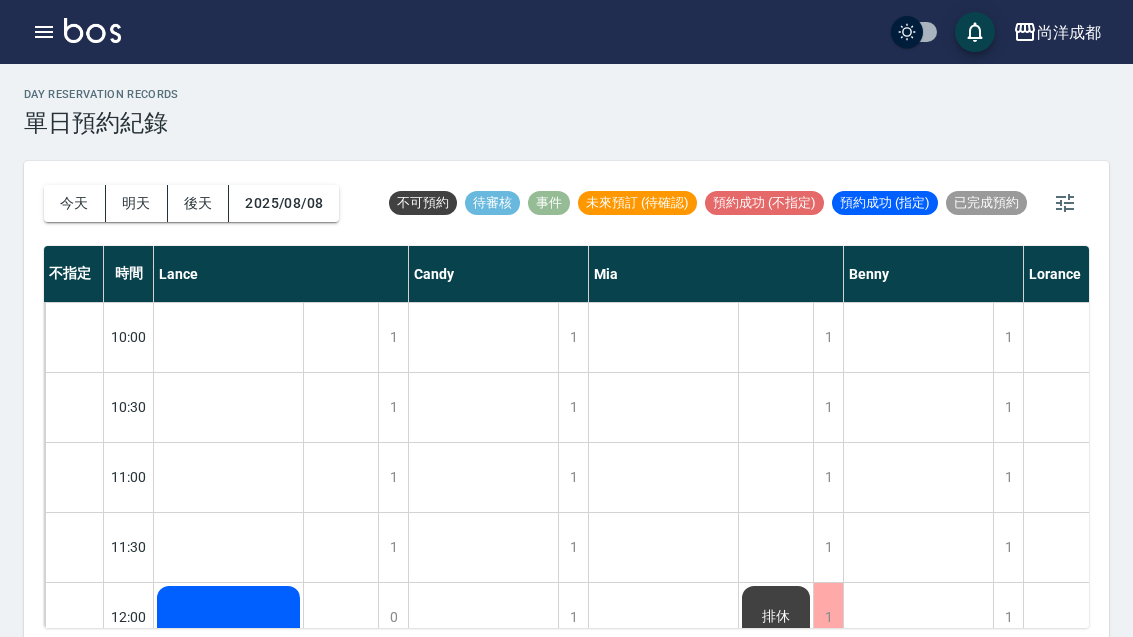click on "今天" at bounding box center (75, 203) 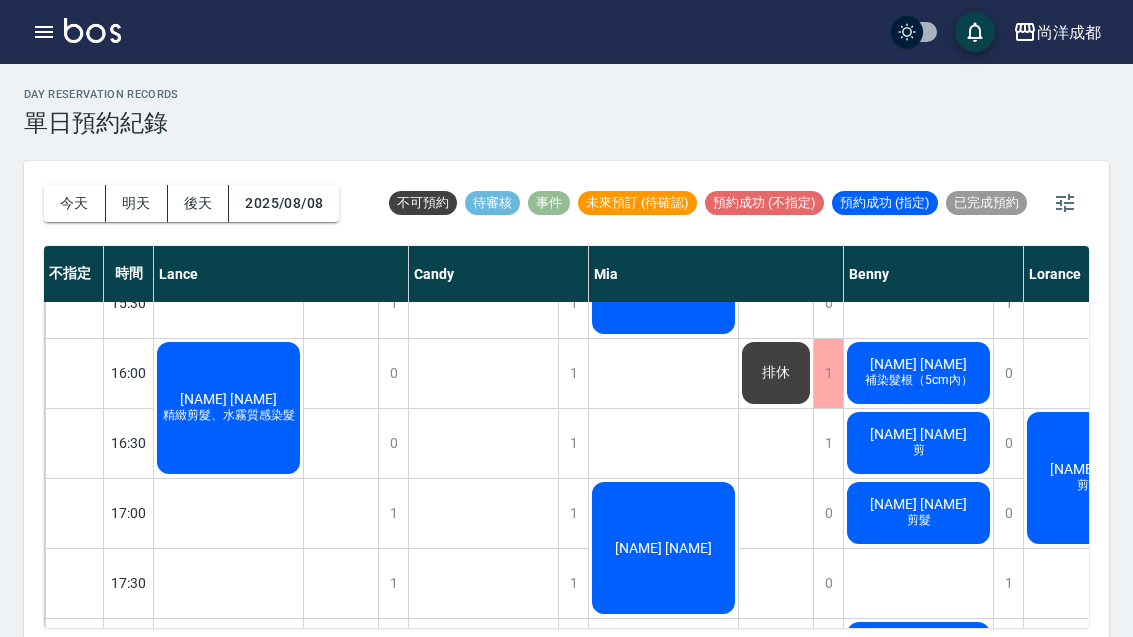 scroll, scrollTop: 804, scrollLeft: -4, axis: both 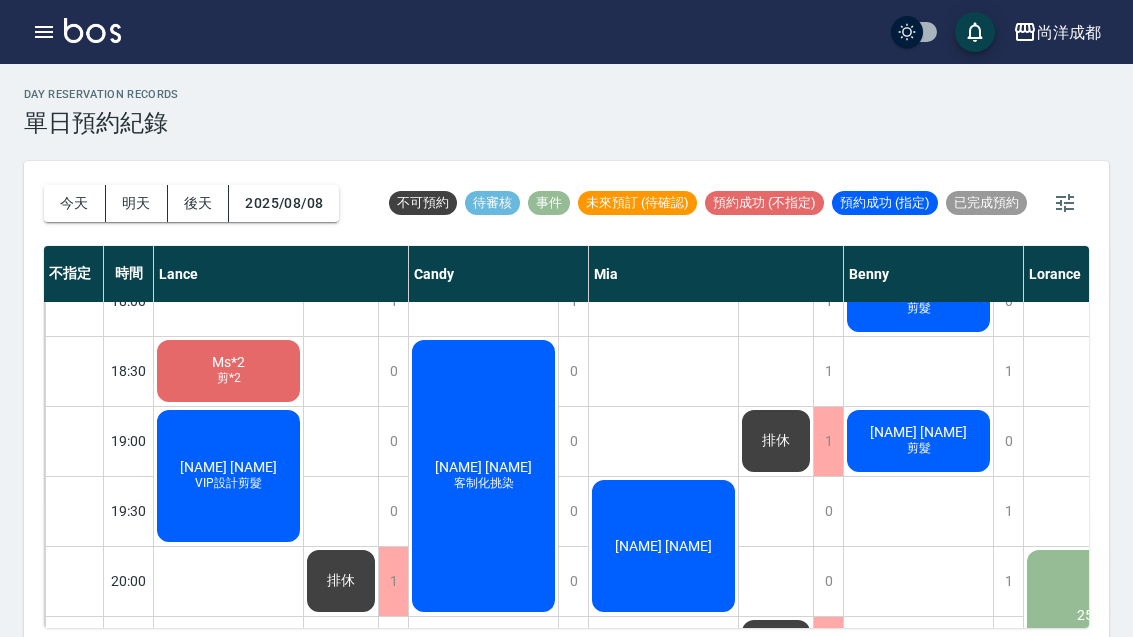 click on "今天" at bounding box center [75, 203] 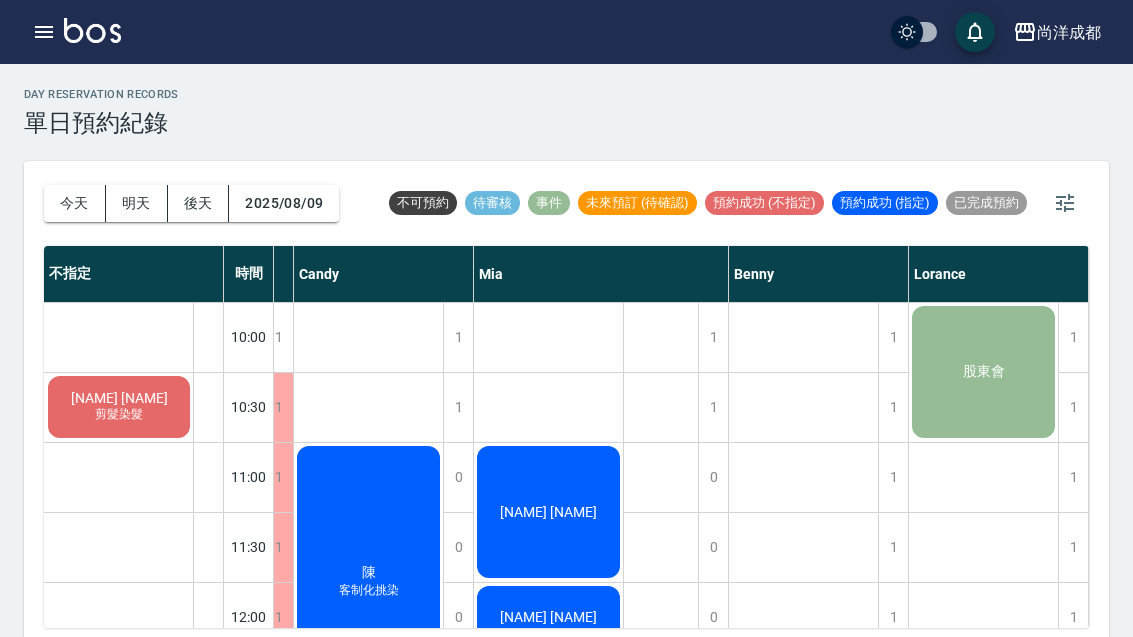 scroll, scrollTop: 0, scrollLeft: 160, axis: horizontal 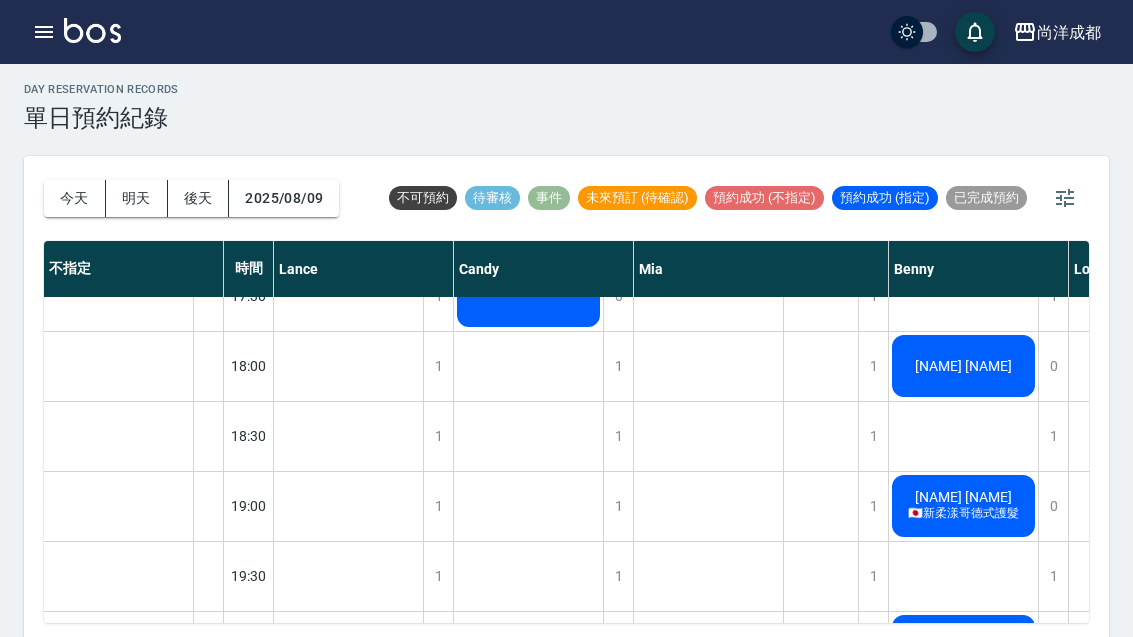 click on "今天" at bounding box center [75, 198] 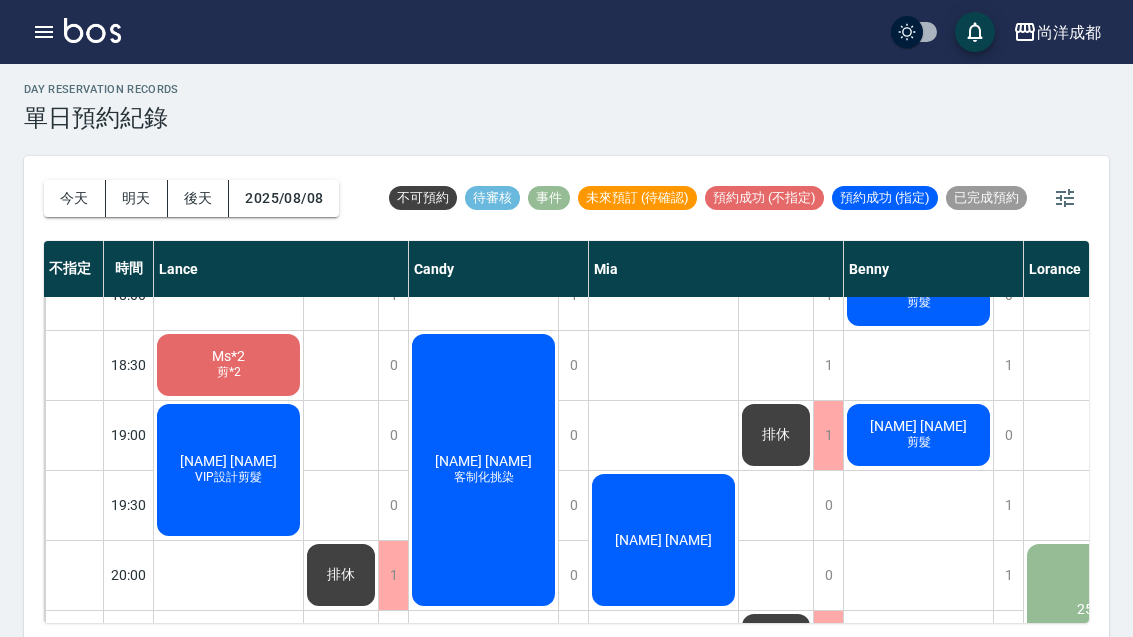 scroll, scrollTop: 1156, scrollLeft: 0, axis: vertical 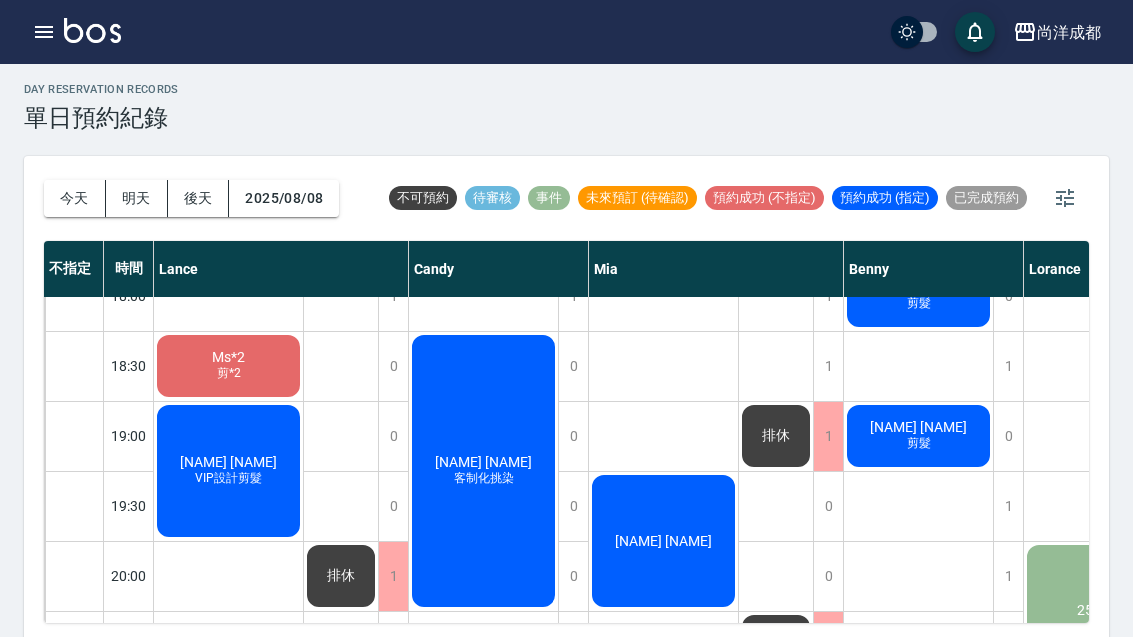click on "今天" at bounding box center [75, 198] 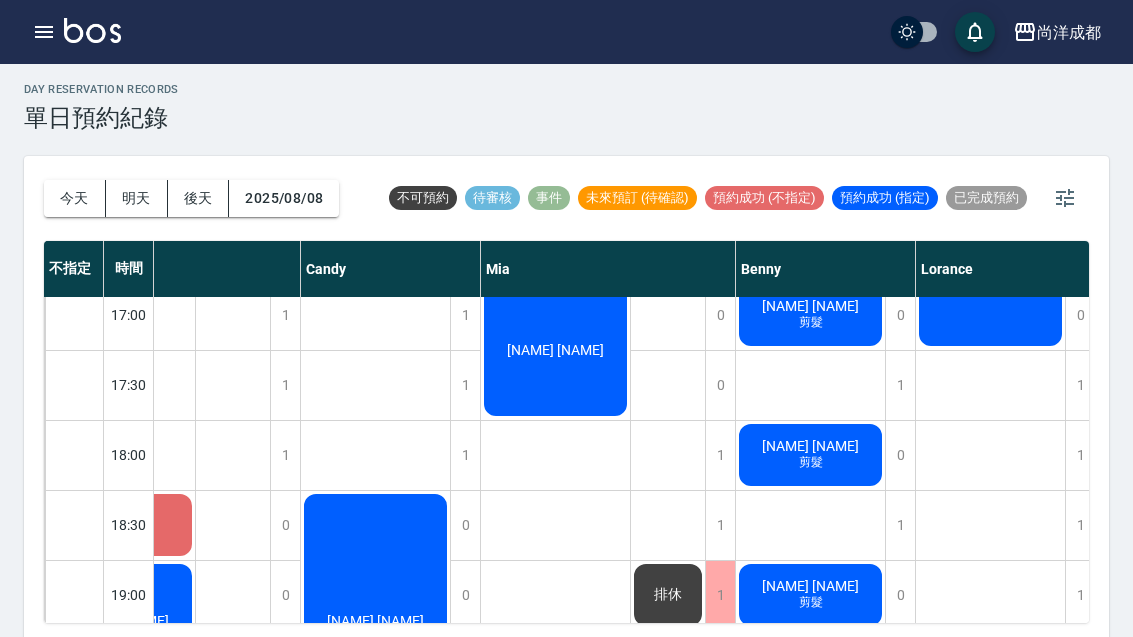 scroll, scrollTop: 997, scrollLeft: 104, axis: both 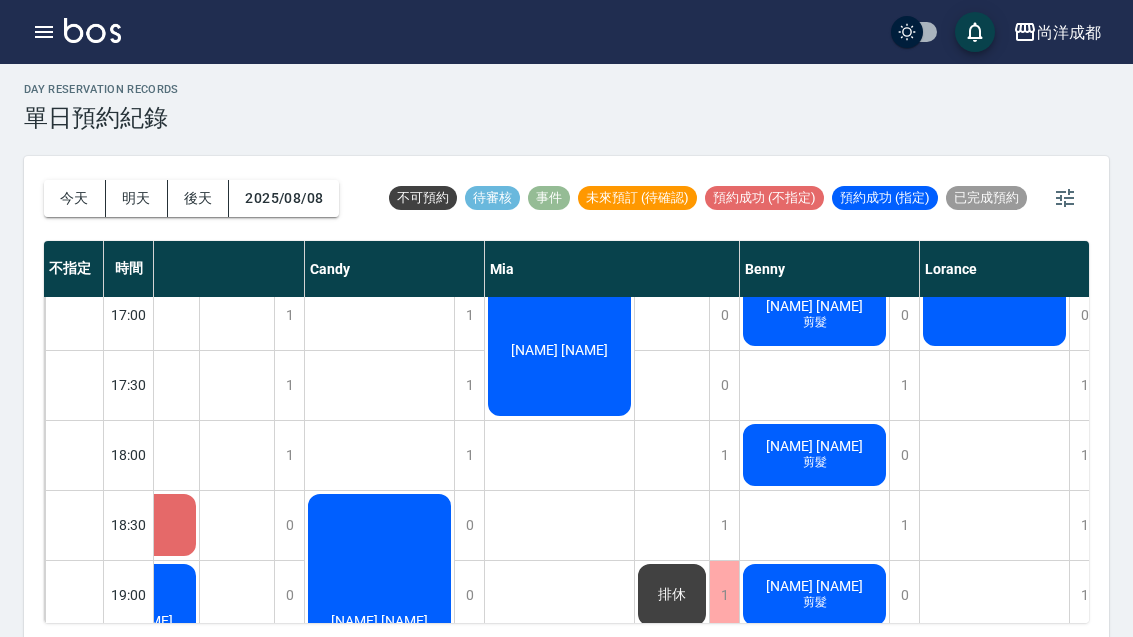 click on "[NAME] [NAME]" at bounding box center (124, -359) 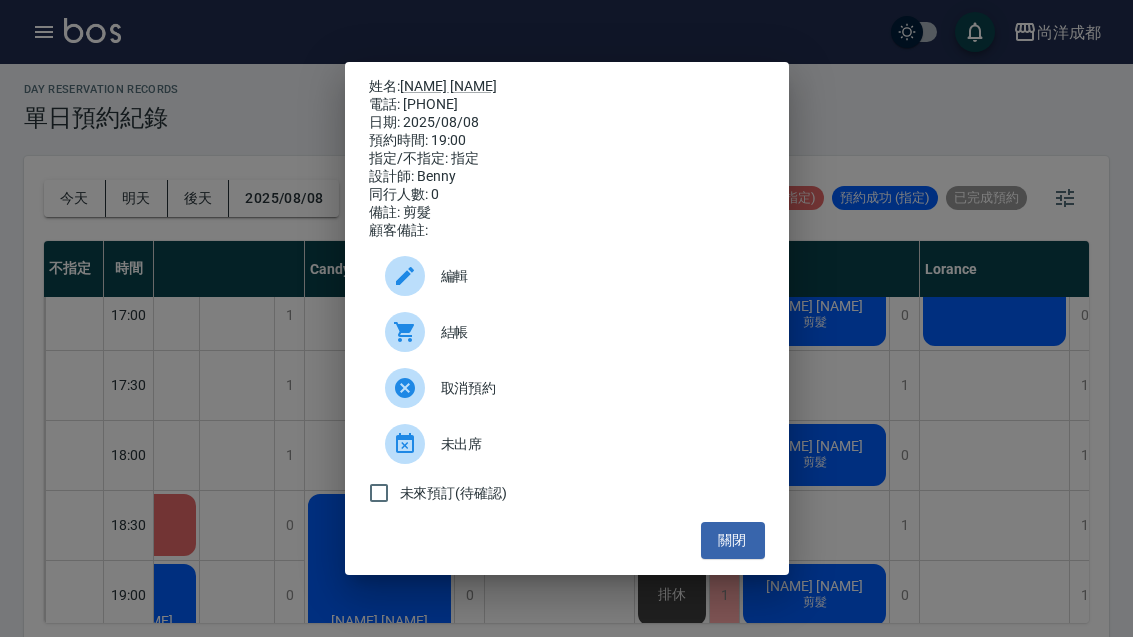click on "關閉" at bounding box center [733, 540] 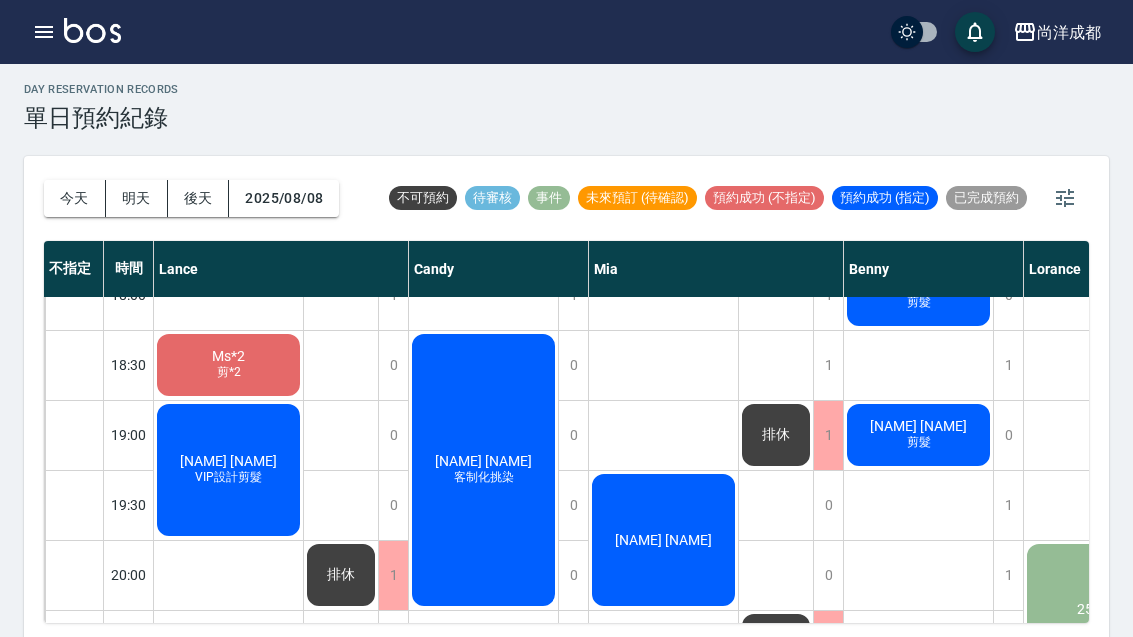 scroll, scrollTop: 1156, scrollLeft: 0, axis: vertical 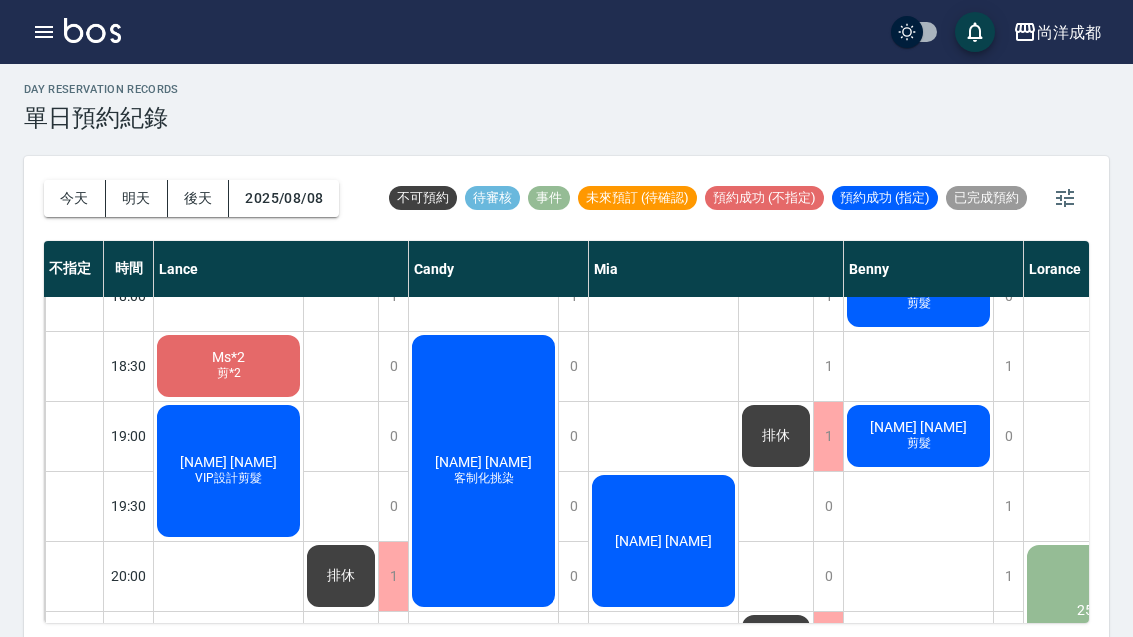 click on "明天" at bounding box center [137, 198] 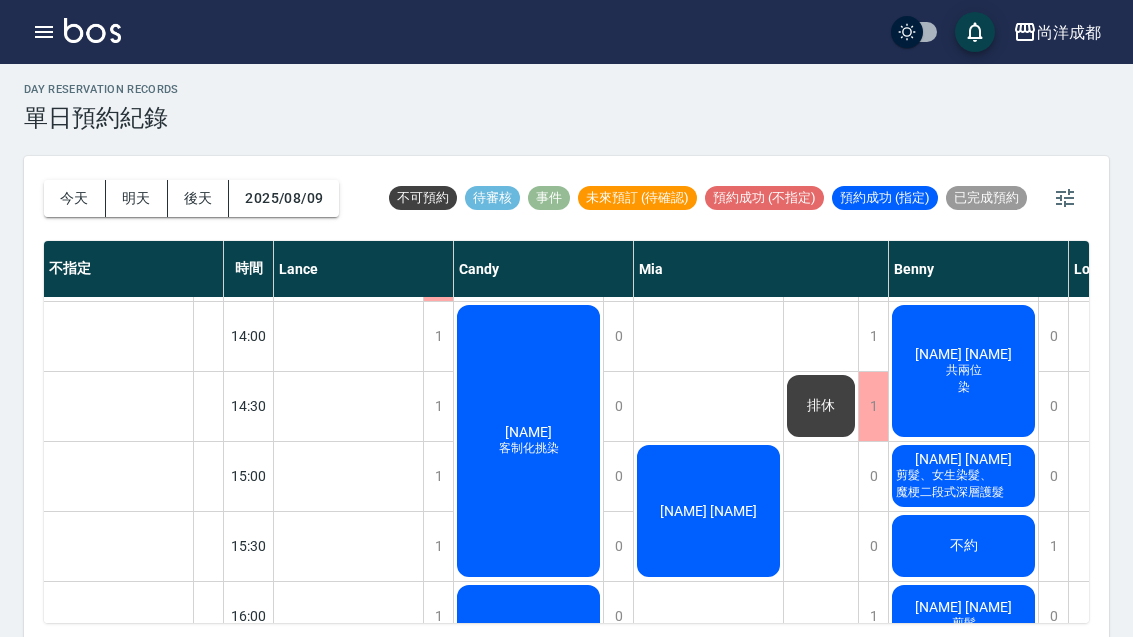 scroll, scrollTop: 554, scrollLeft: 0, axis: vertical 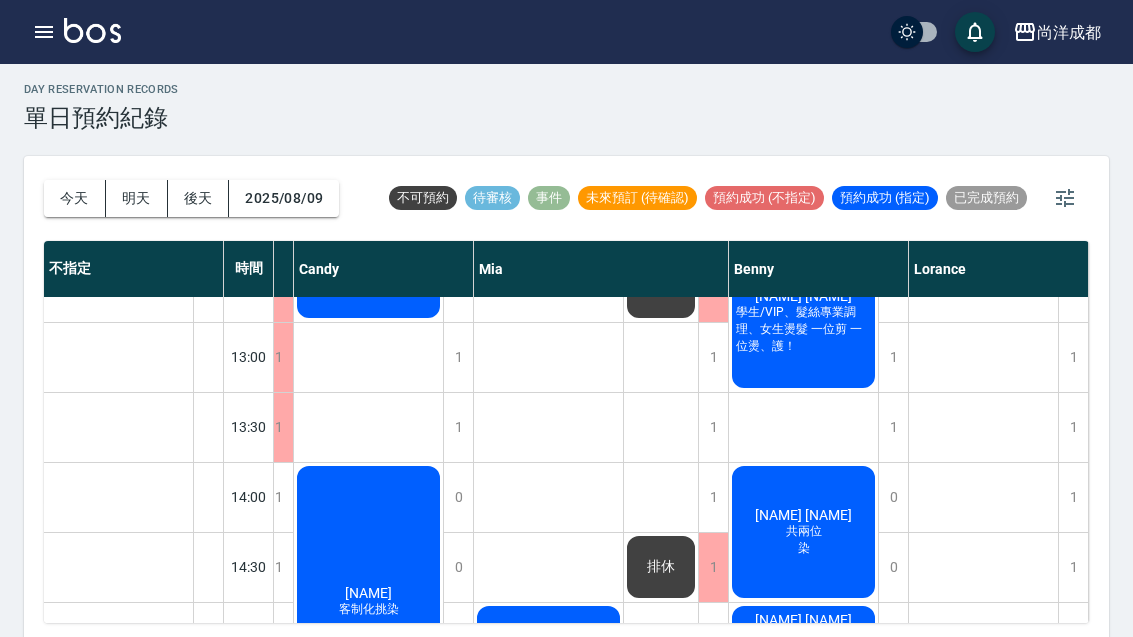click on "今天" at bounding box center [75, 198] 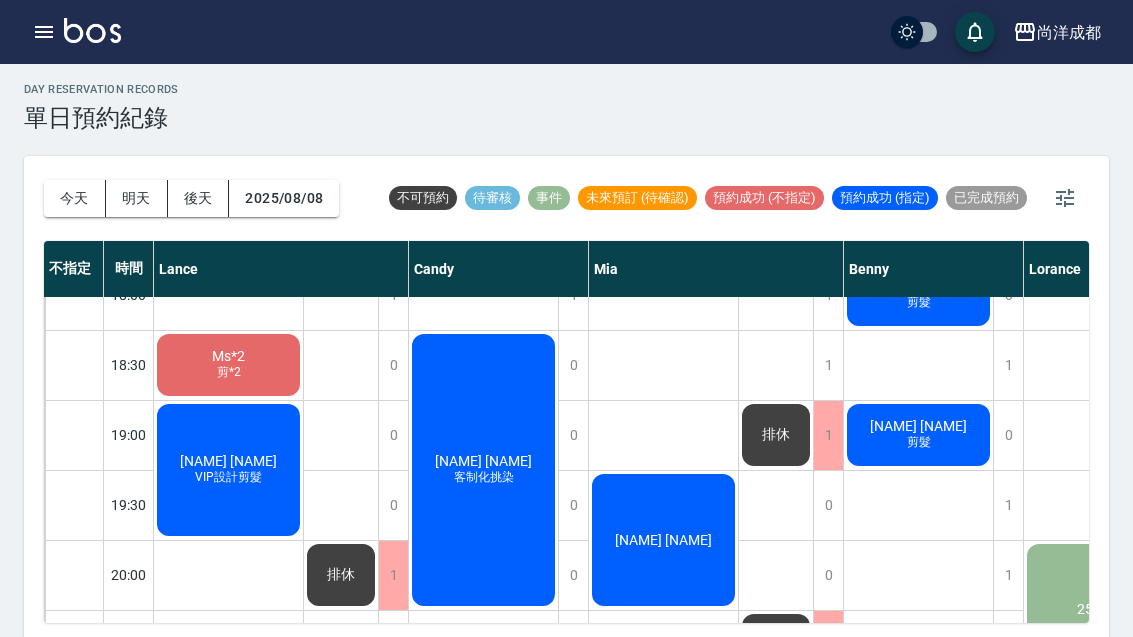 scroll, scrollTop: 1156, scrollLeft: 0, axis: vertical 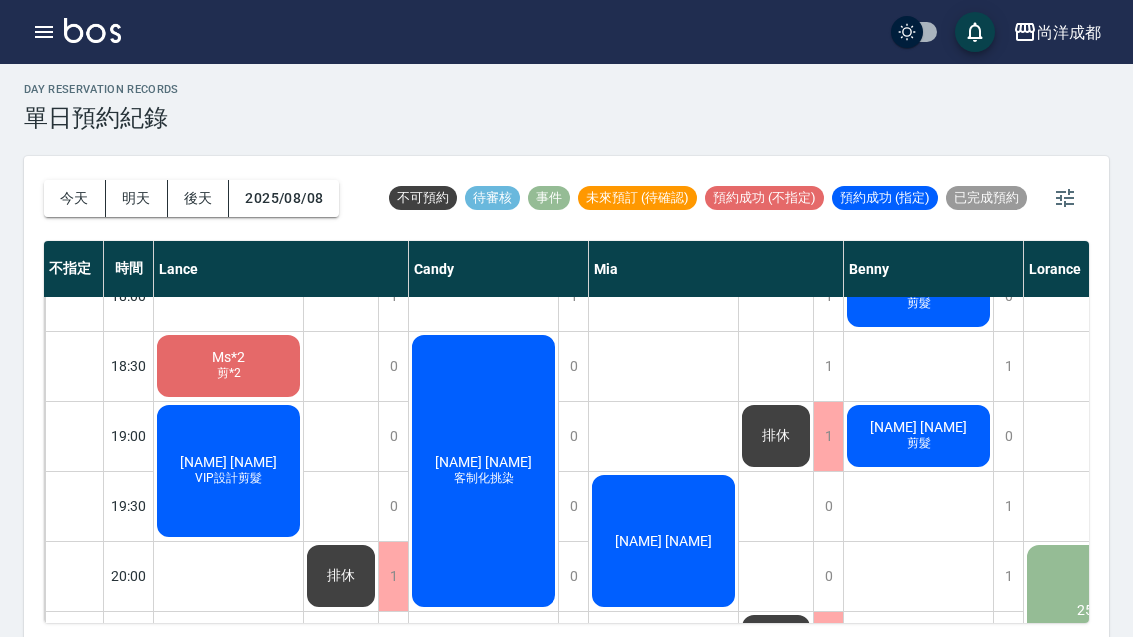 click on "VIP設計剪髮" at bounding box center [228, -502] 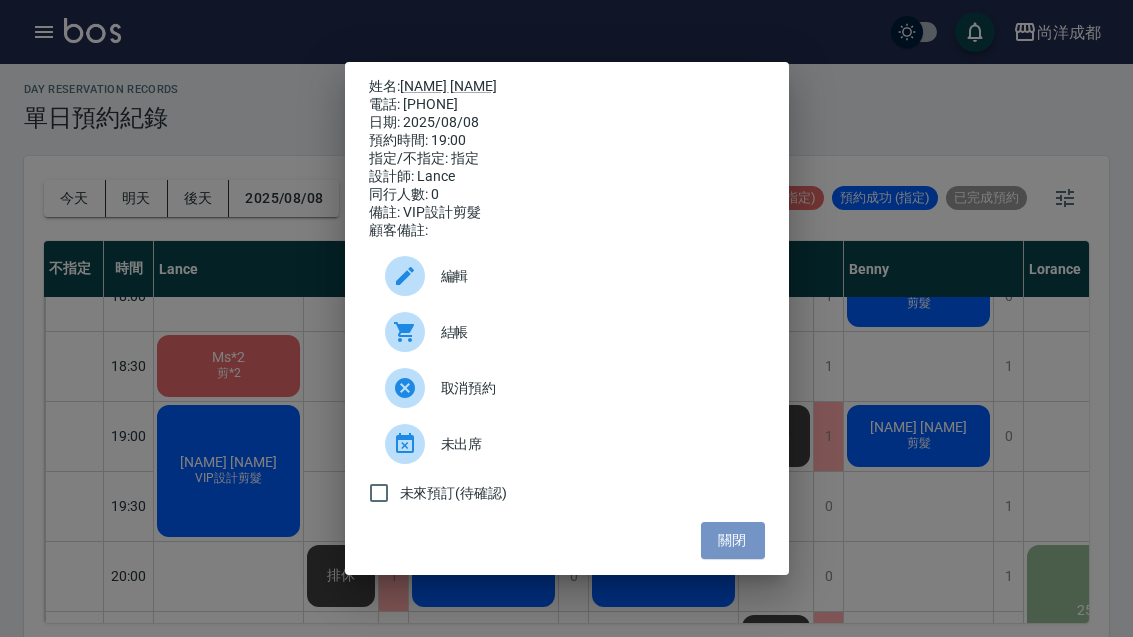 click on "關閉" at bounding box center [733, 540] 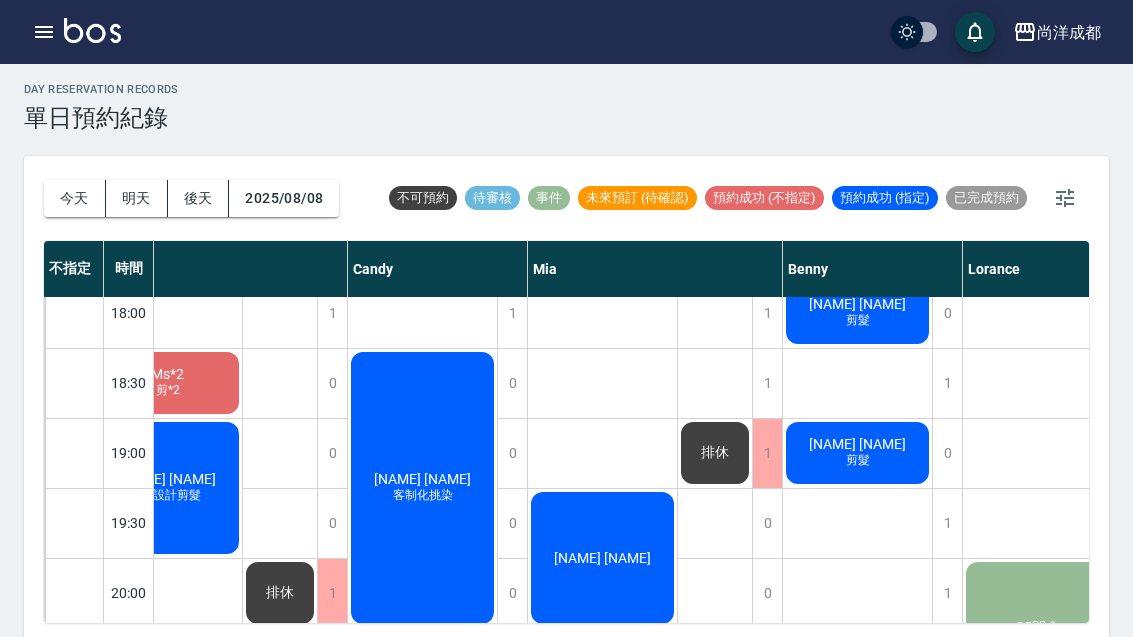 scroll, scrollTop: 1138, scrollLeft: 63, axis: both 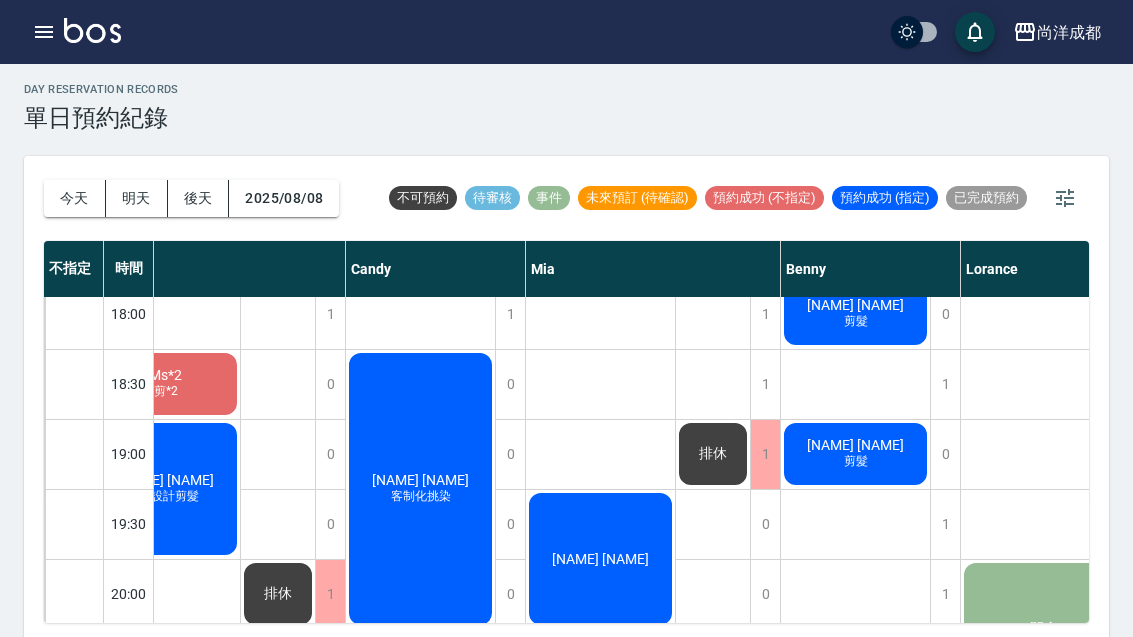click on "2025/08/08" at bounding box center [284, 198] 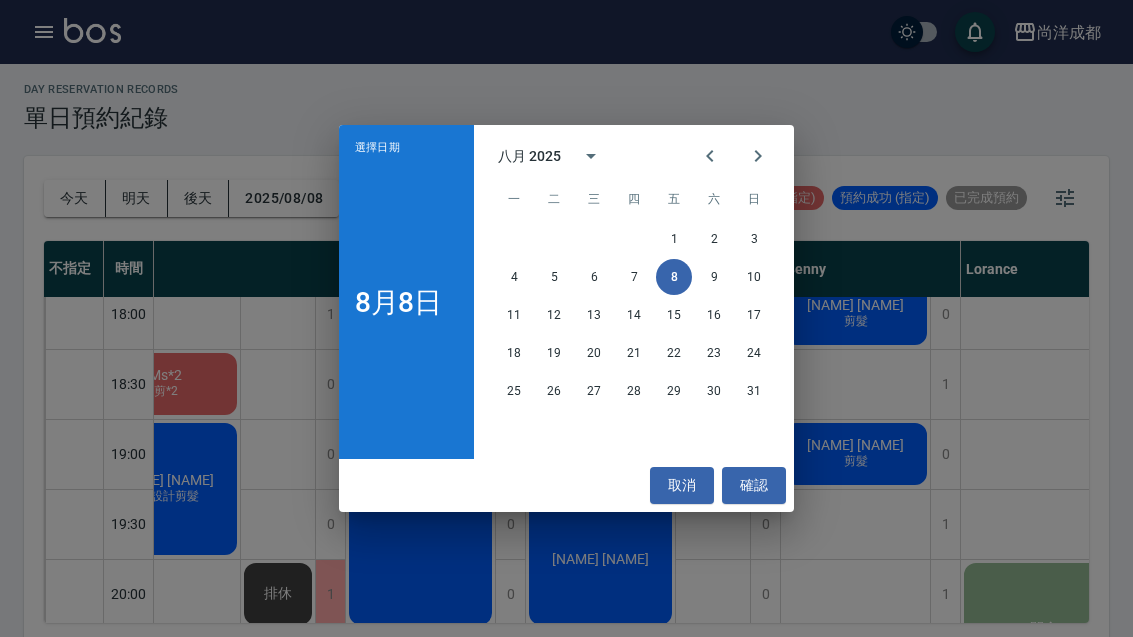 click on "13" at bounding box center [594, 315] 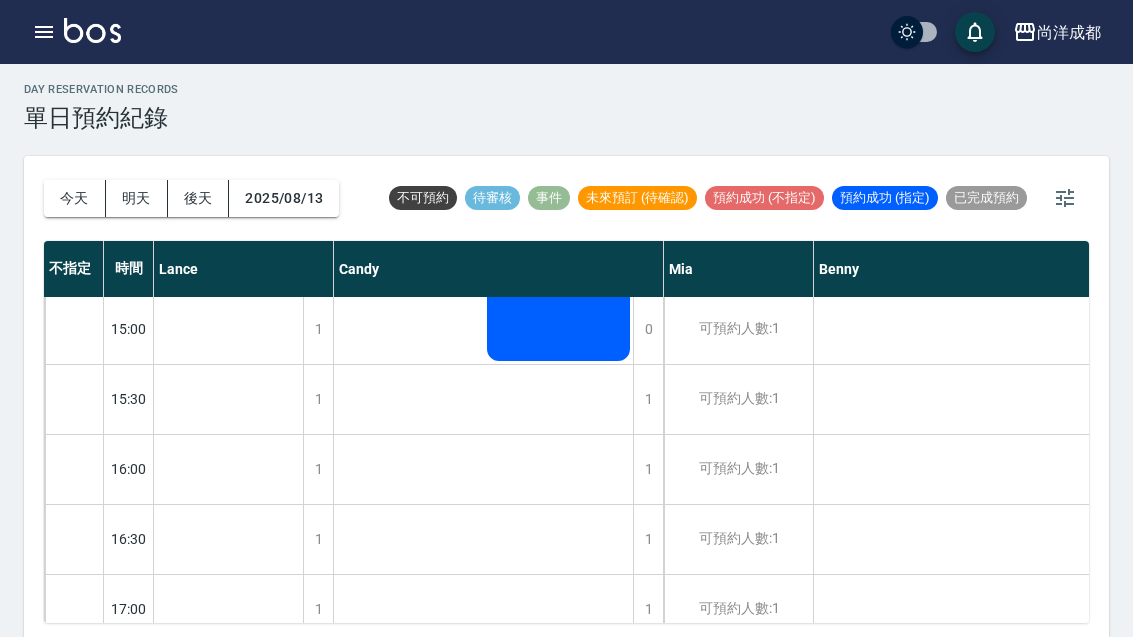 scroll, scrollTop: 697, scrollLeft: 0, axis: vertical 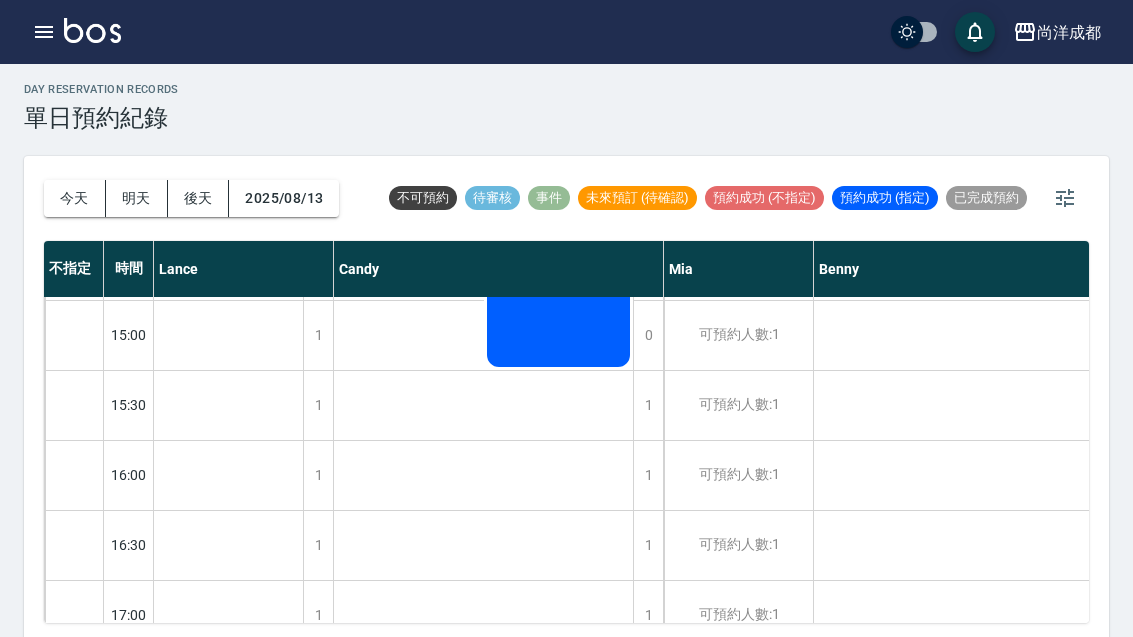 click on "1" at bounding box center (318, 475) 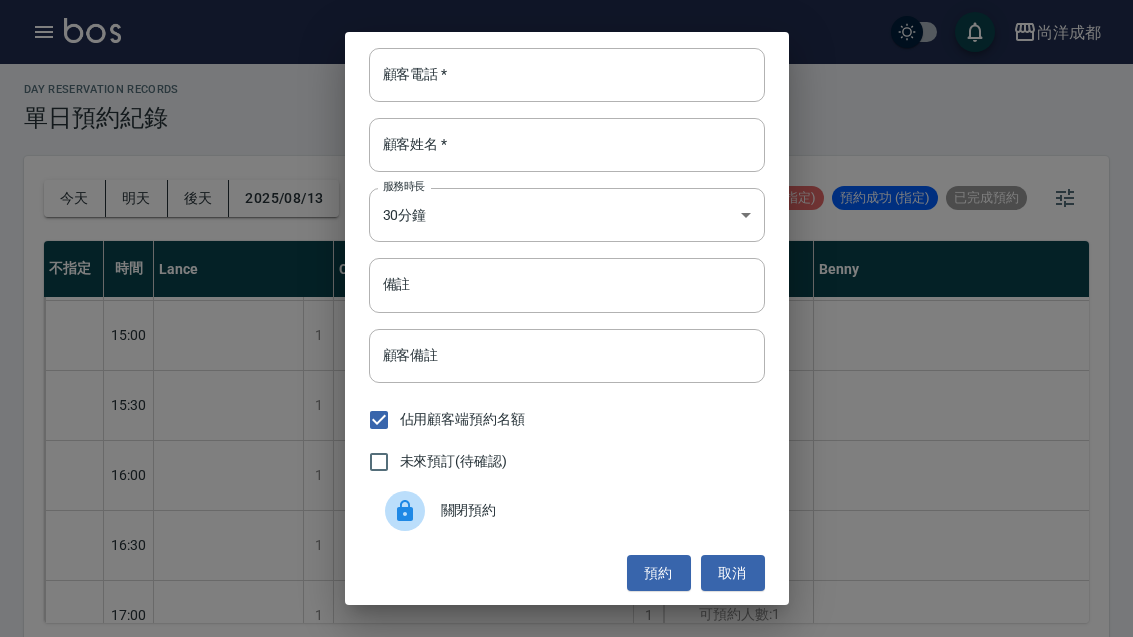 click on "顧客電話   *" at bounding box center [567, 75] 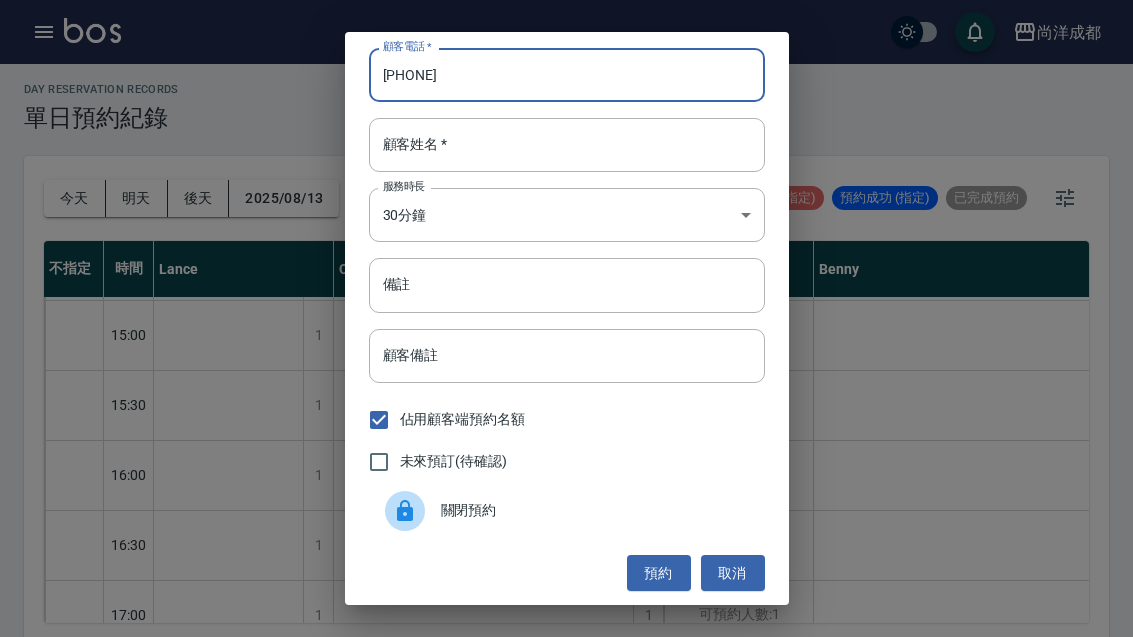 type on "[PHONE]" 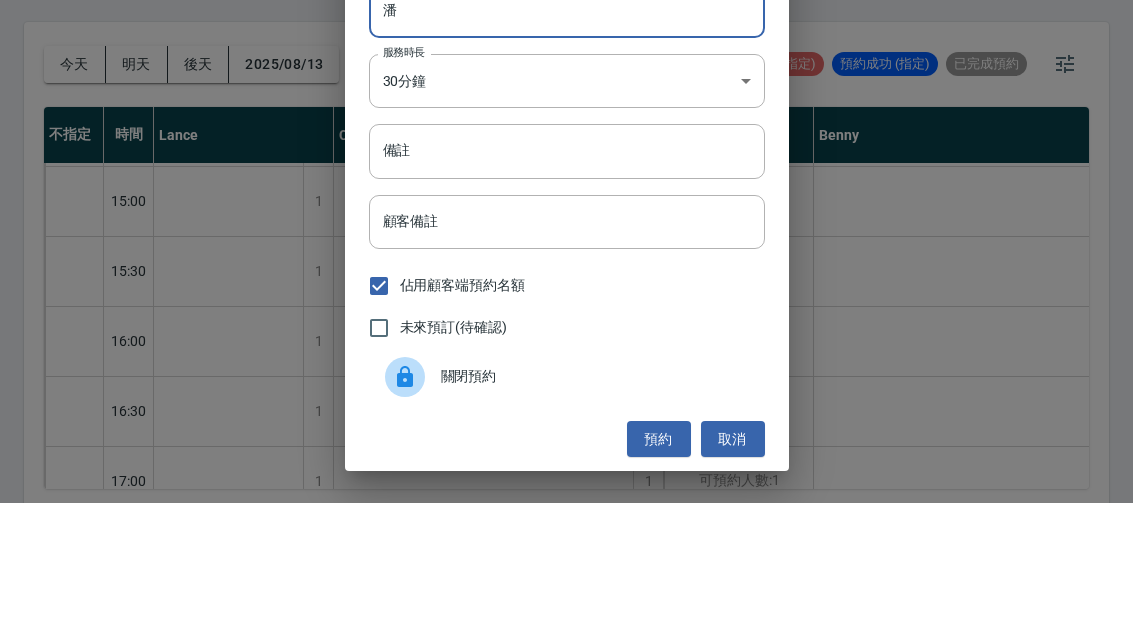 type on "潘" 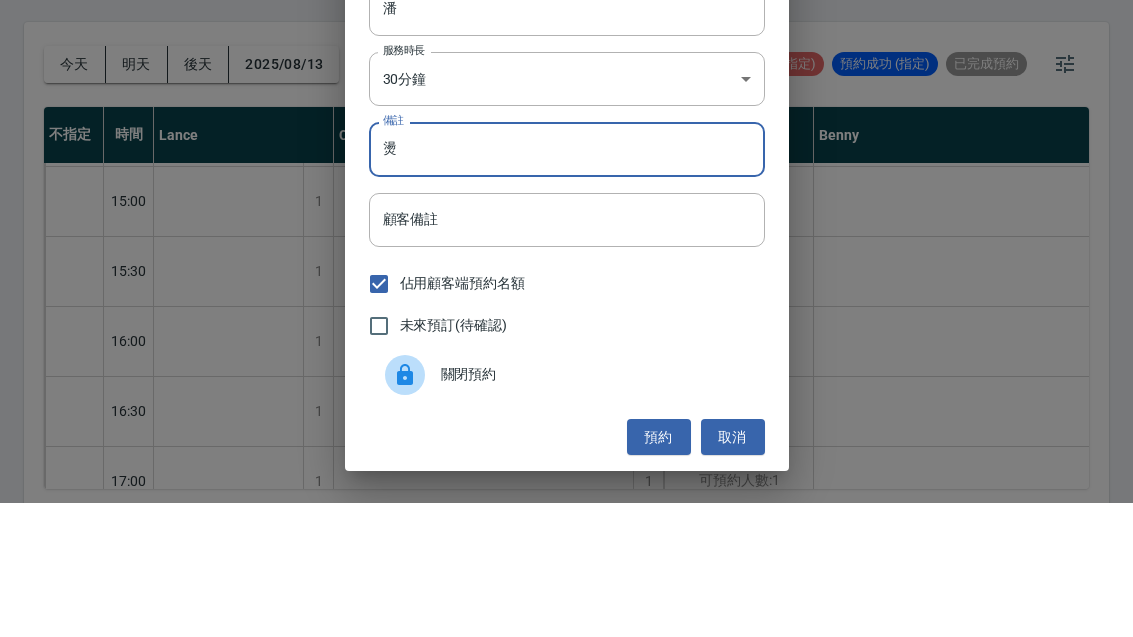 scroll, scrollTop: 2, scrollLeft: 0, axis: vertical 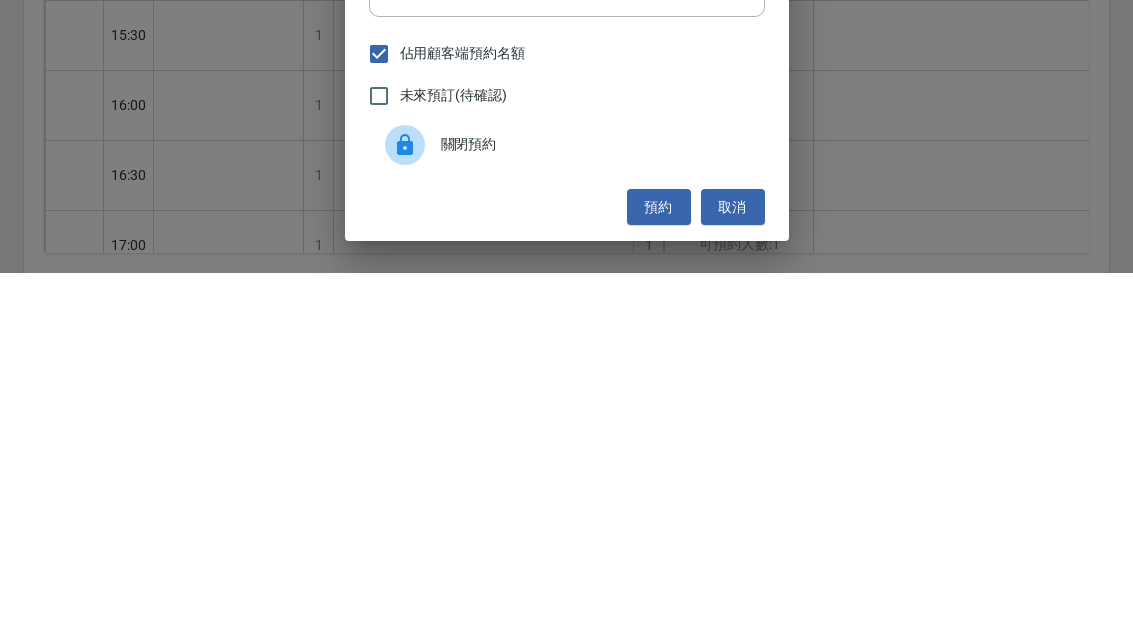 type on "燙" 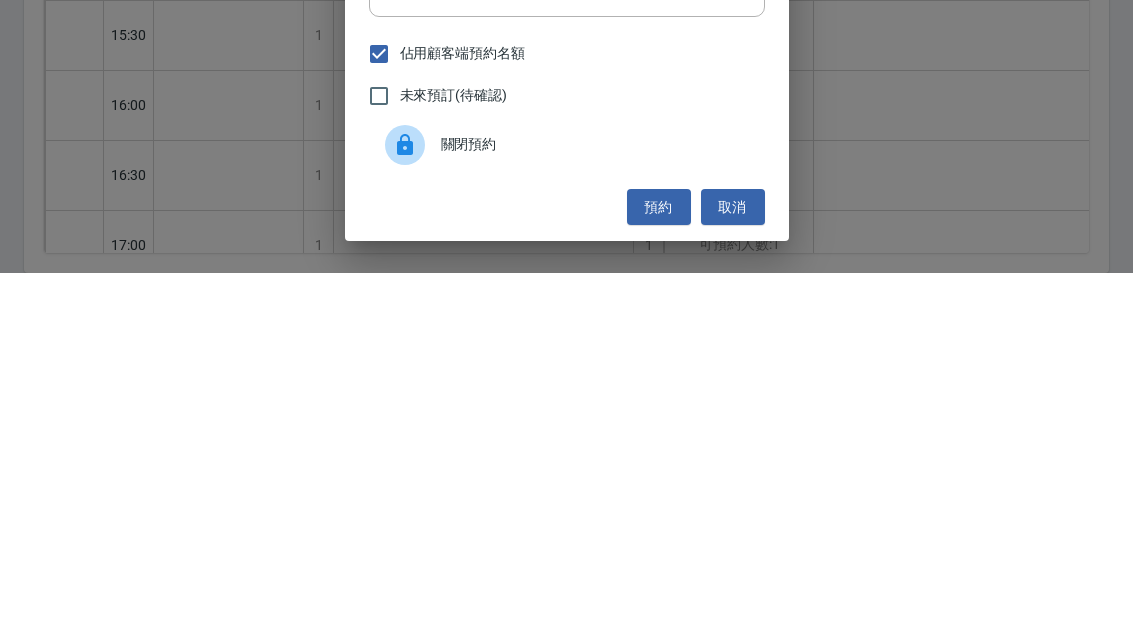 scroll, scrollTop: 5, scrollLeft: 0, axis: vertical 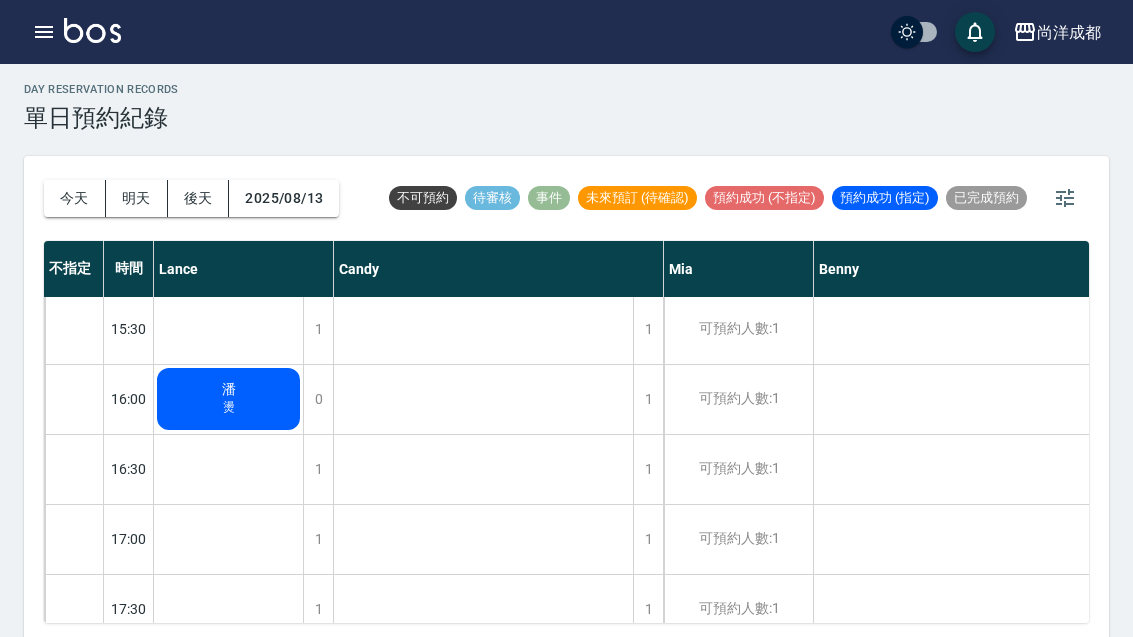click on "[NAME] [SERVICE] [NAME] [SERVICE]" at bounding box center (484, 259) 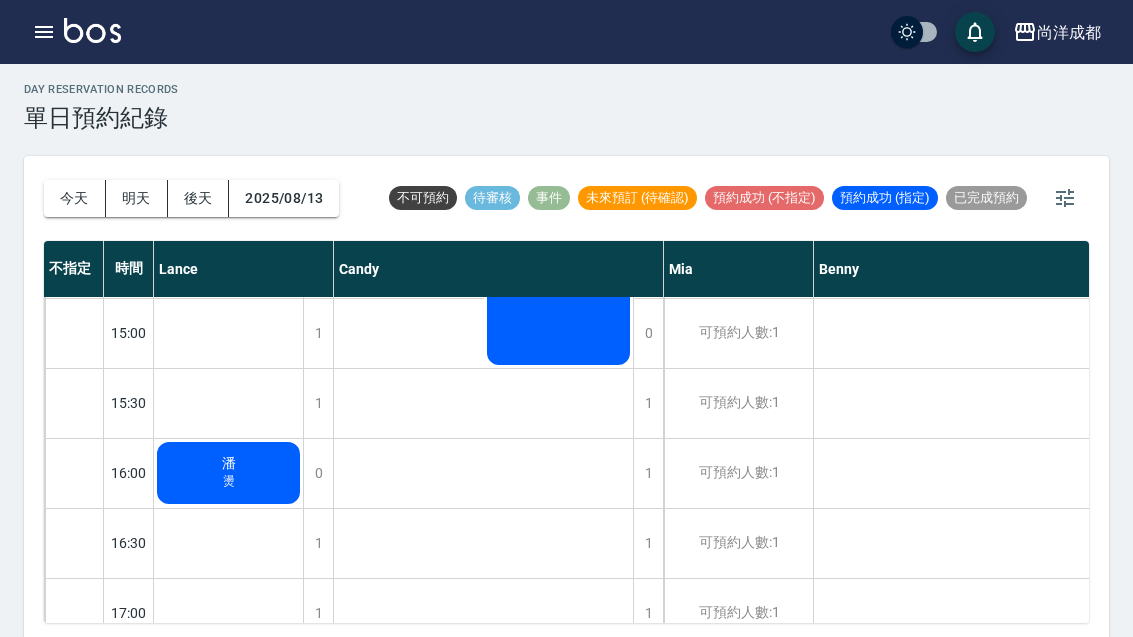 scroll, scrollTop: 696, scrollLeft: -1, axis: both 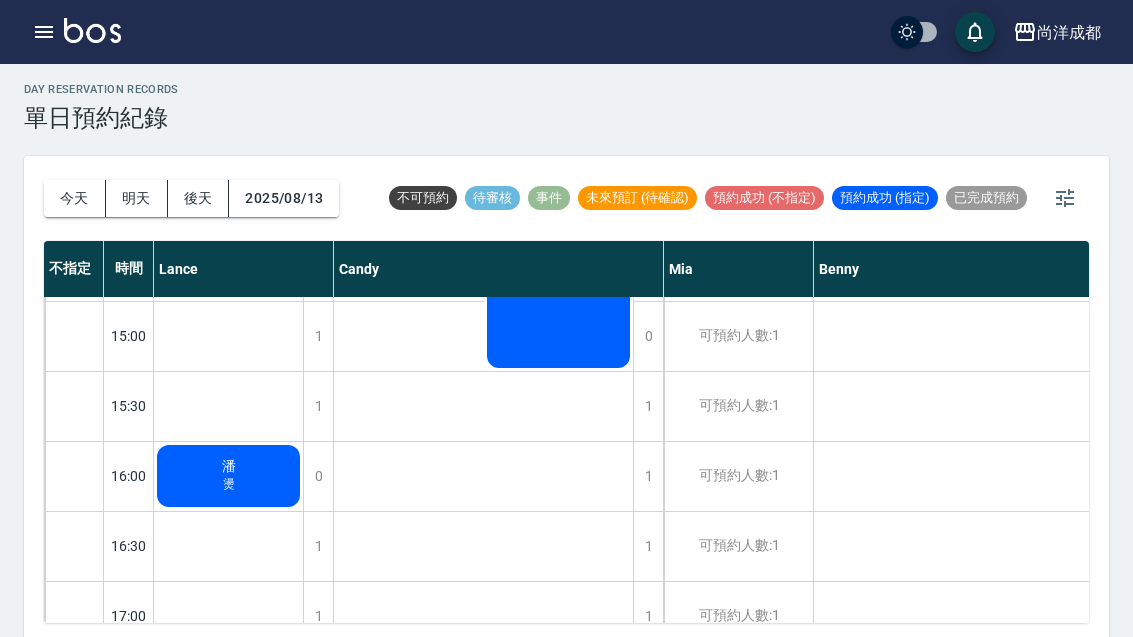 click on "今天" at bounding box center [75, 198] 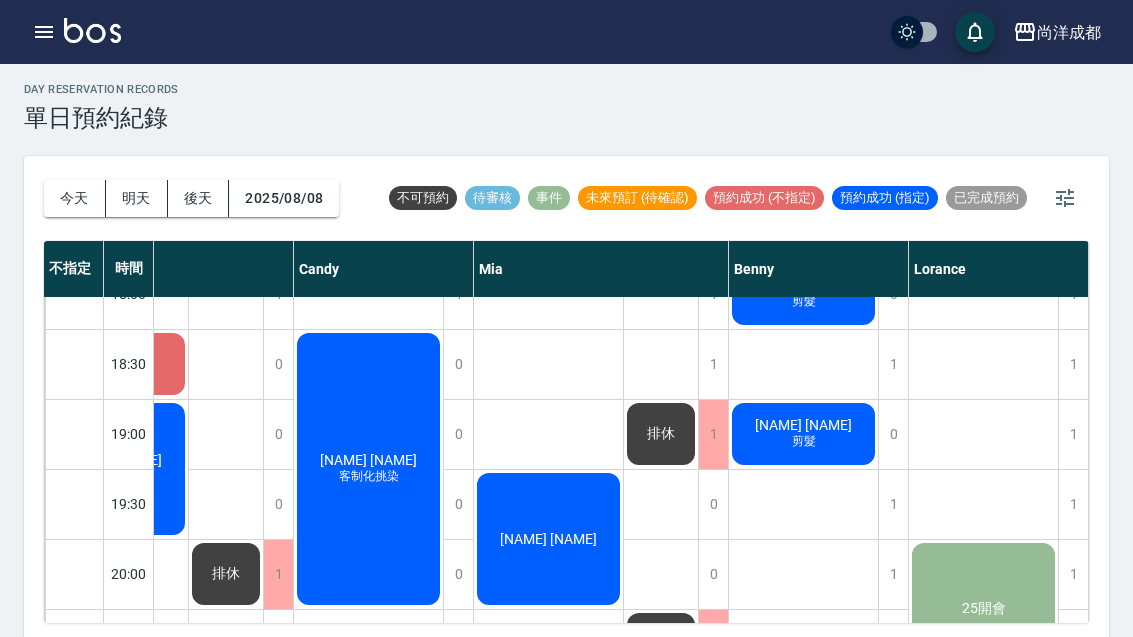 scroll, scrollTop: 1156, scrollLeft: 115, axis: both 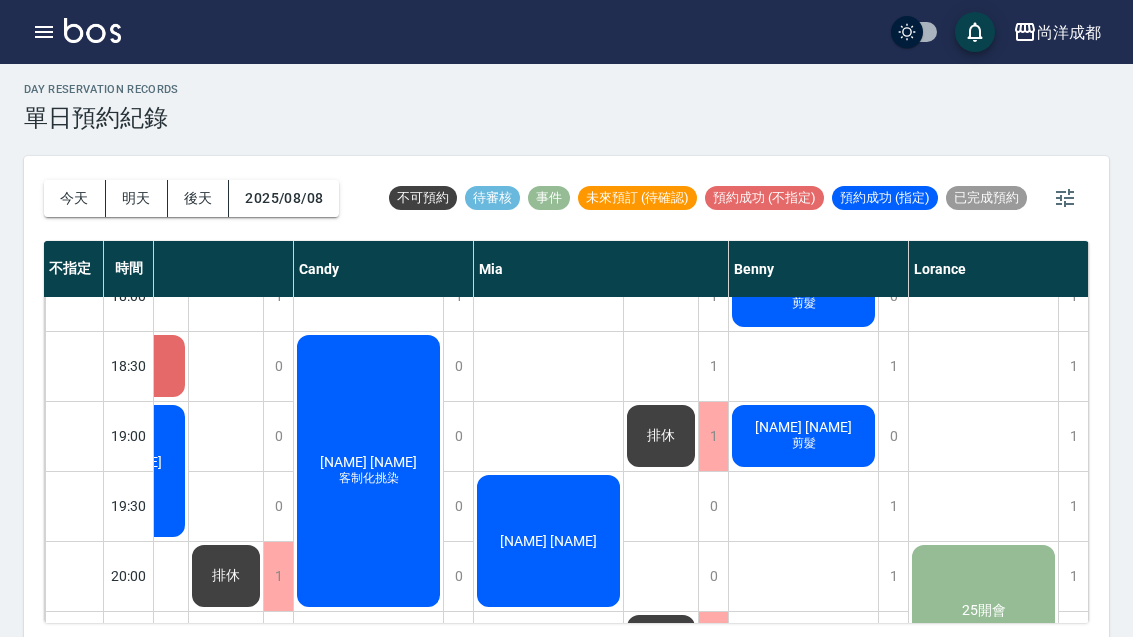 click on "[NAME] [NAME]" at bounding box center (113, -509) 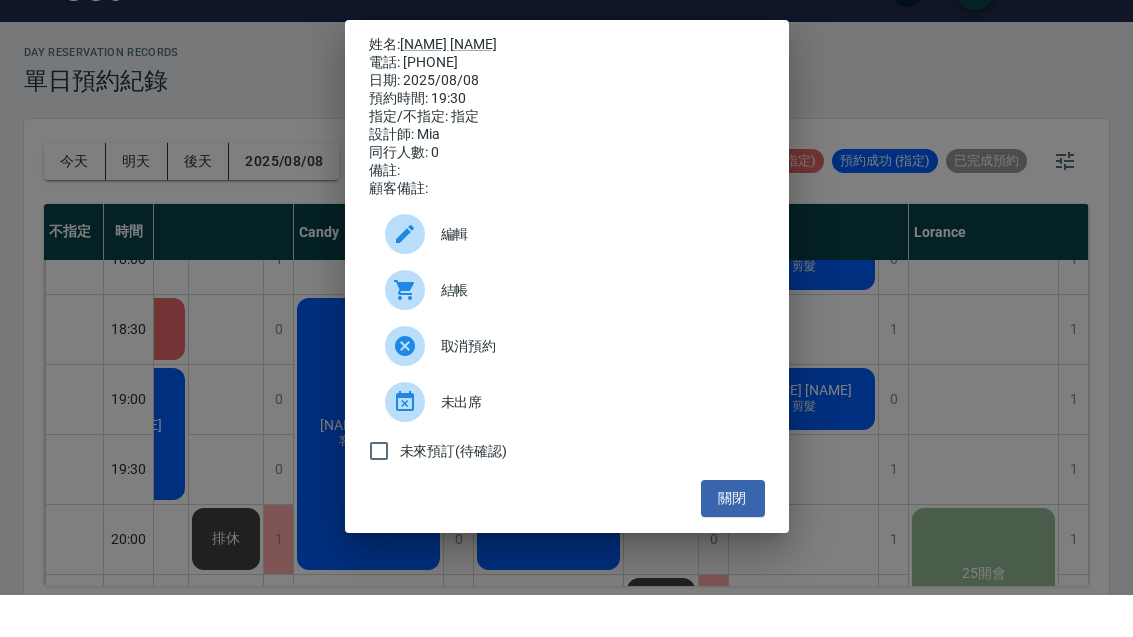 scroll, scrollTop: 43, scrollLeft: 0, axis: vertical 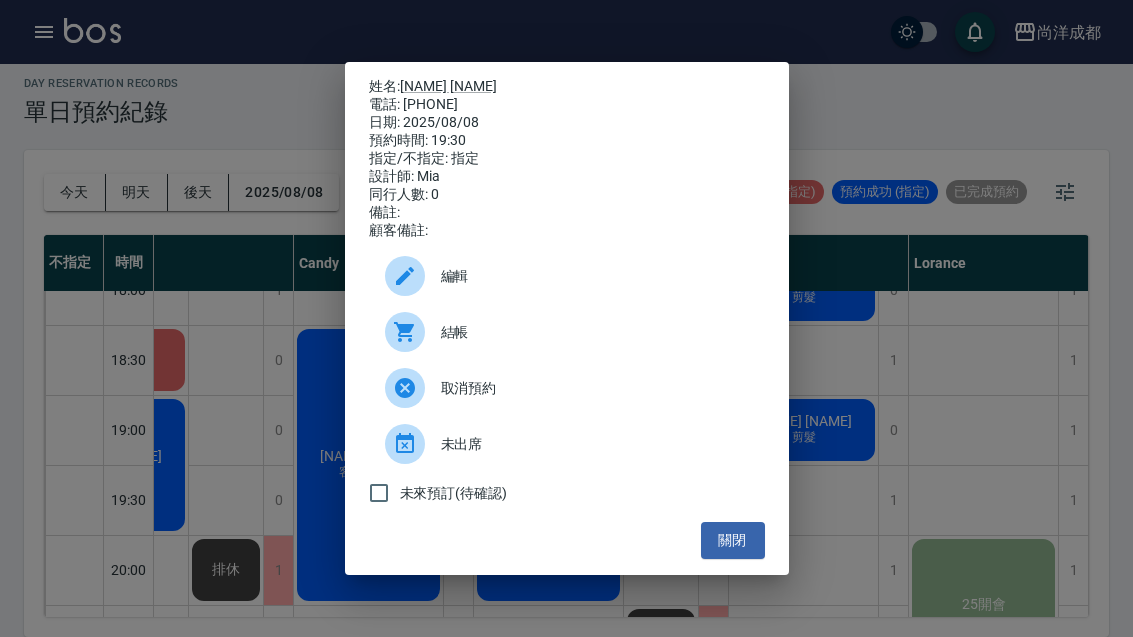 click on "姓名: [NAME] 電話: [PHONE] 日期: 2025/08/08 預約時間: 19:30 指定/不指定: 指定 設計師: Mia 同行人數: 0 備註: 顧客備註: 編輯 結帳 取消預約 未出席 未來預訂(待確認) 關閉" at bounding box center [566, 318] 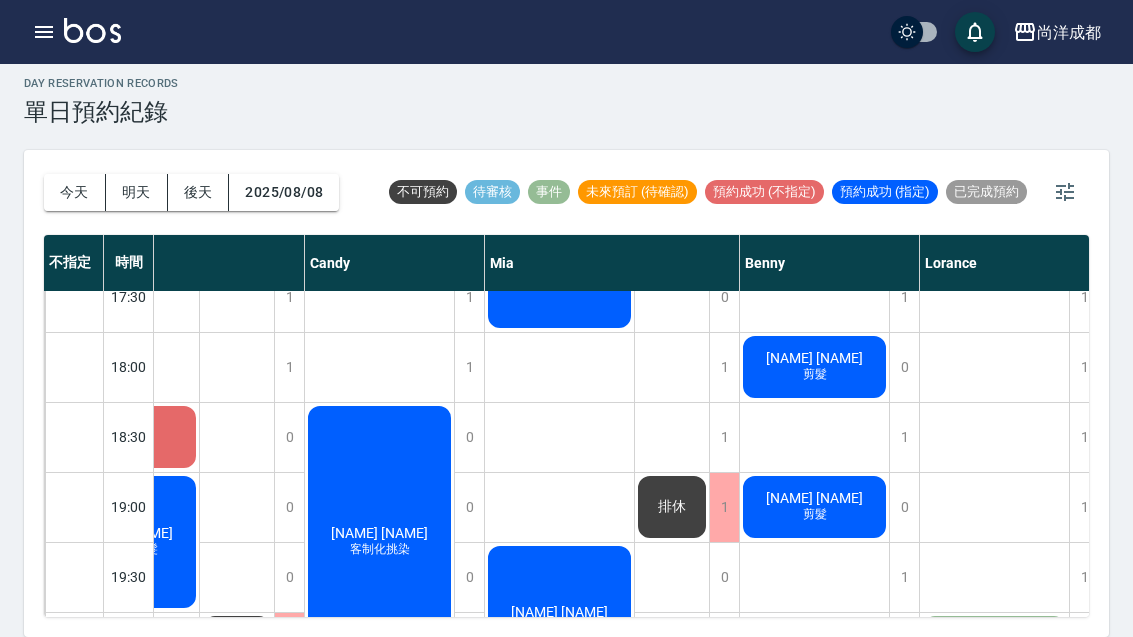 scroll, scrollTop: 1082, scrollLeft: 97, axis: both 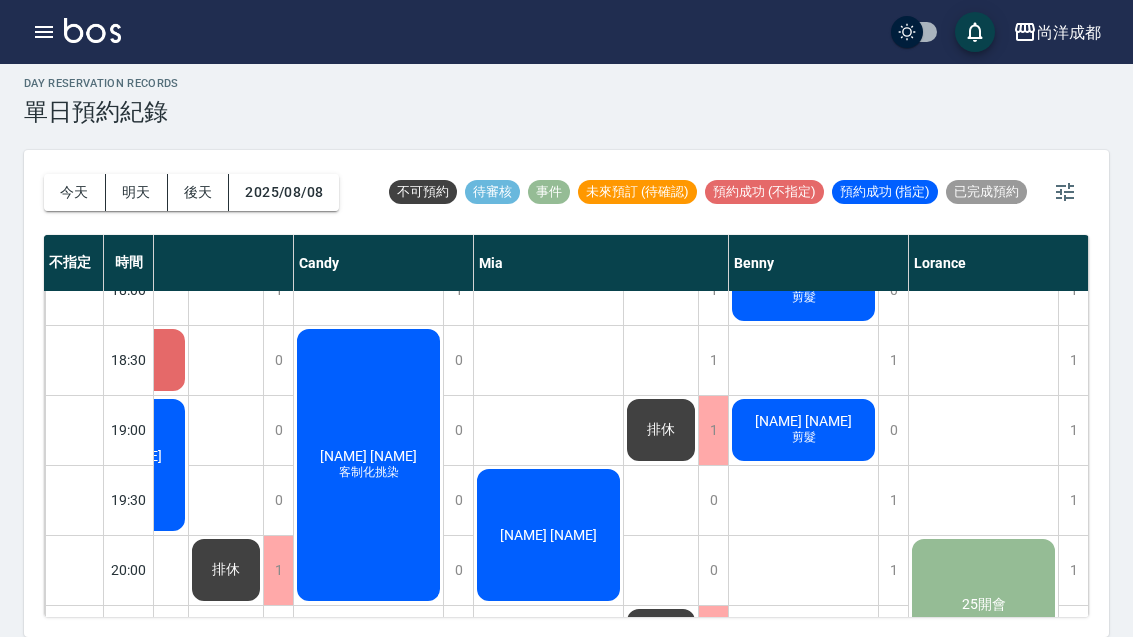 click on "明天" at bounding box center [137, 192] 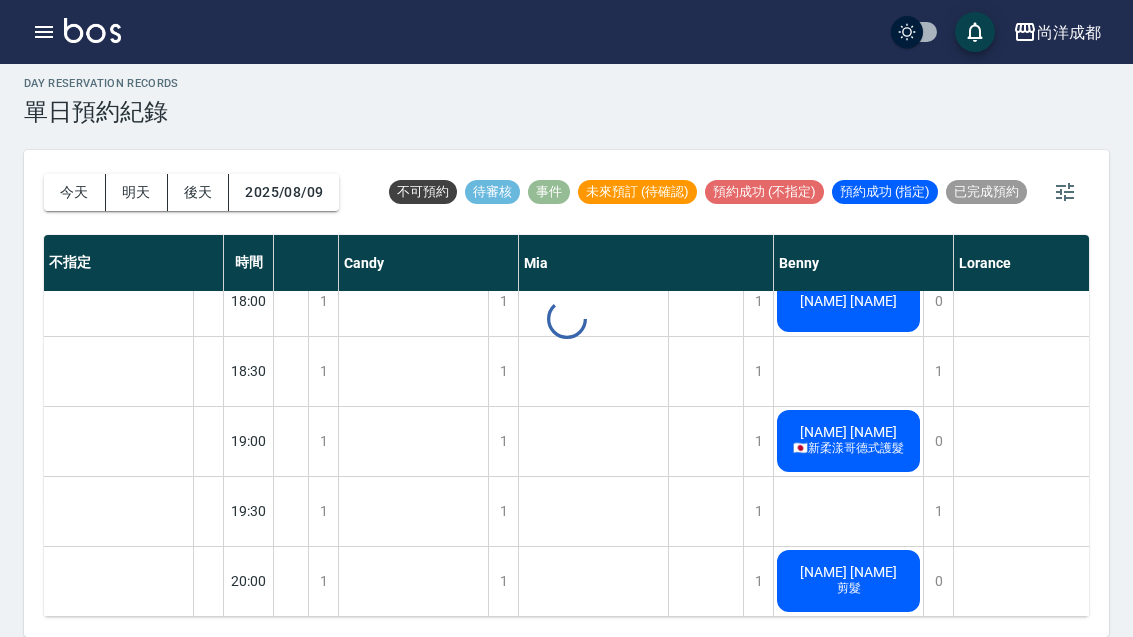 scroll, scrollTop: 1086, scrollLeft: 115, axis: both 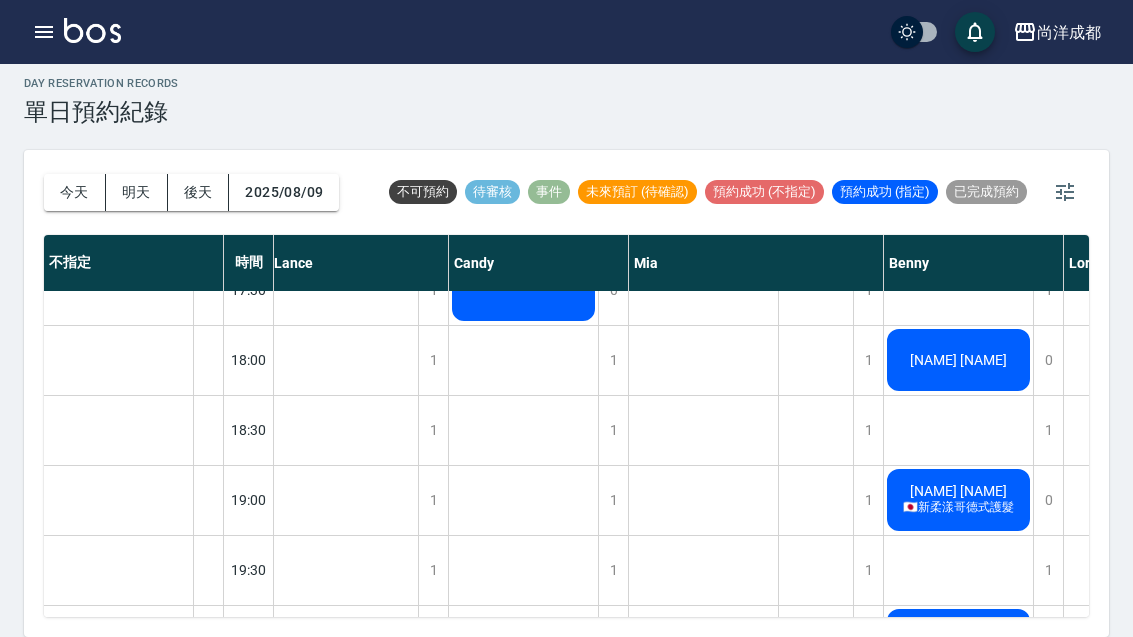 click on "明天" at bounding box center [137, 192] 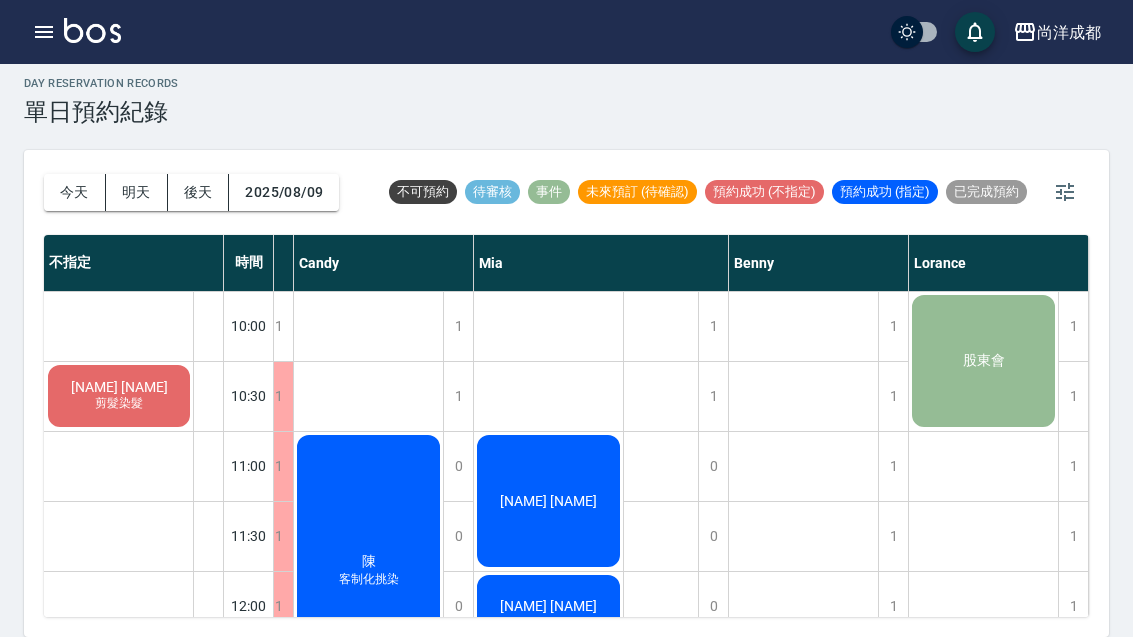 scroll, scrollTop: 0, scrollLeft: 160, axis: horizontal 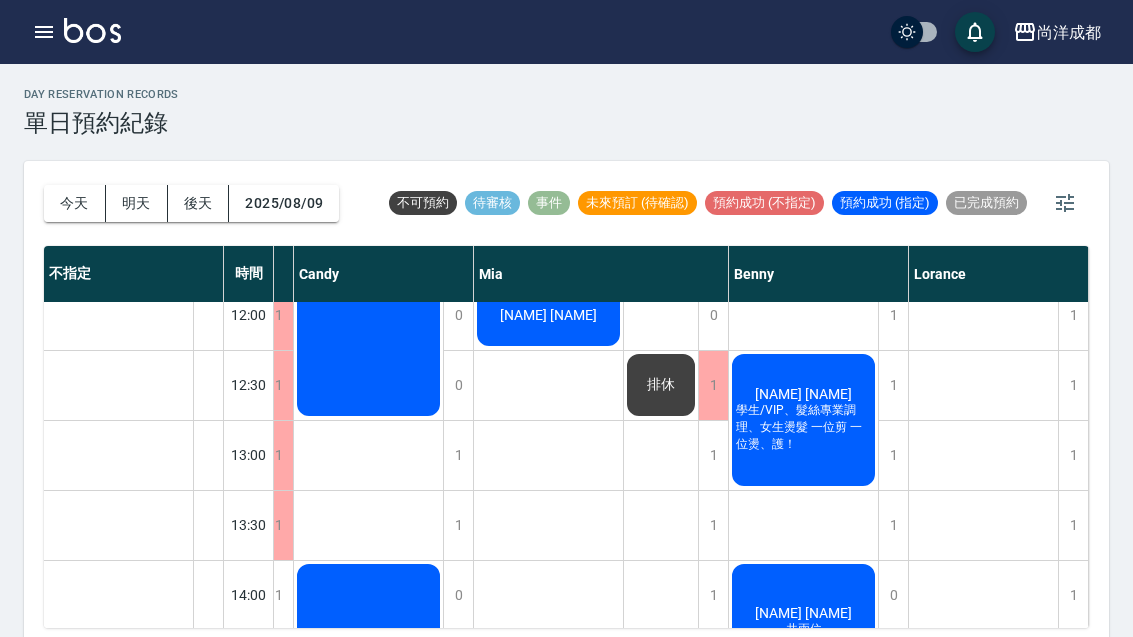 click on "尚洋成都 登出 櫃檯作業 打帳單 帳單列表 營業儀表板 高階收支登錄 材料自購登錄 每日結帳 排班表 預約管理 預約管理 單日預約紀錄 單週預約紀錄 報表及分析 報表目錄 店家區間累計表 店家日報表 互助日報表 互助月報表 營業統計分析表 設計師業績表 設計師日報表 設計師業績分析表 設計師業績月報表 設計師排行榜 商品消耗明細 單一服務項目查詢 每日非現金明細 客戶管理 客戶列表 客資篩選匯出 卡券管理 入金管理 員工及薪資 員工列表 考勤排班總表 商品管理 商品列表 紅利點數設定 紅利點數紀錄 資料設定 服務項目設定 公司櫃檯 櫃檯 day Reservation records 單日預約紀錄 今天 明天 後天 2025/08/09 不可預約 待審核 事件 未來預訂 (待確認) 預約成功 (不指定) 預約成功 (指定) 已完成預約 不指定 時間 Lance Candy Mia Benny Lorance [NAME] [SERVICE] [TIME] [TIME] [TIME] [TIME] [TIME] [TIME]" at bounding box center (566, 324) 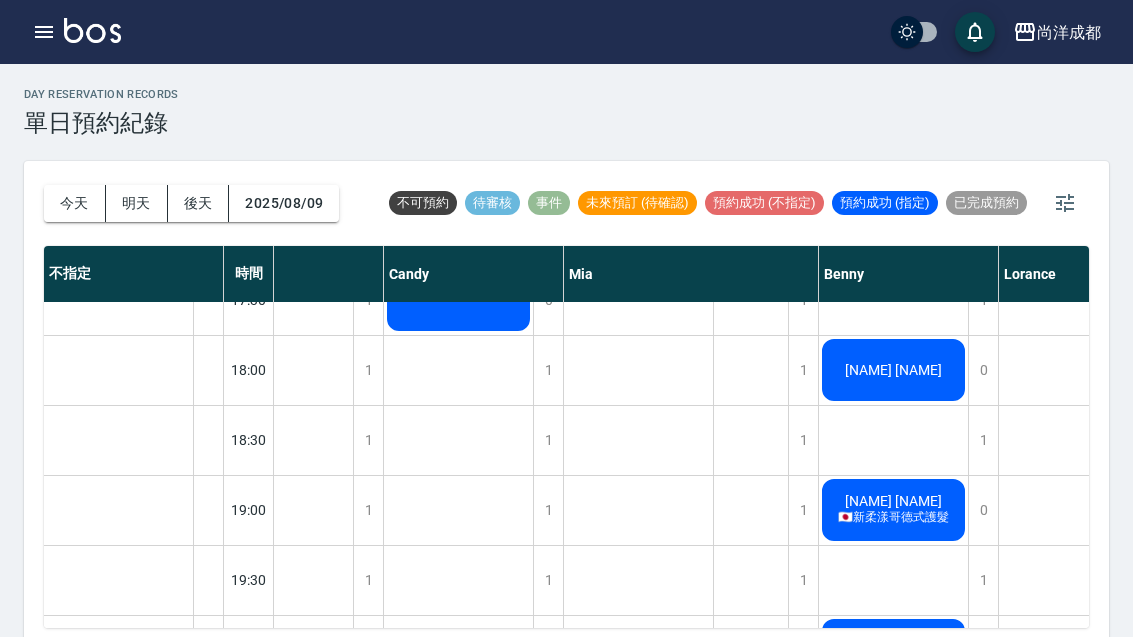 scroll, scrollTop: 1086, scrollLeft: 70, axis: both 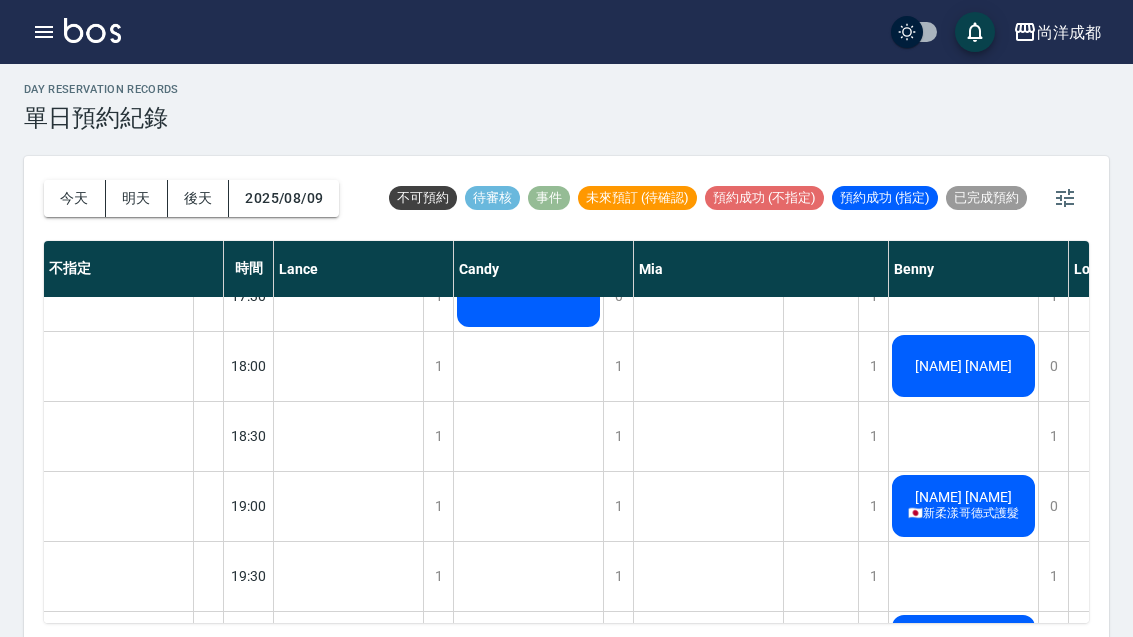 click on "2025/08/09" at bounding box center [284, 198] 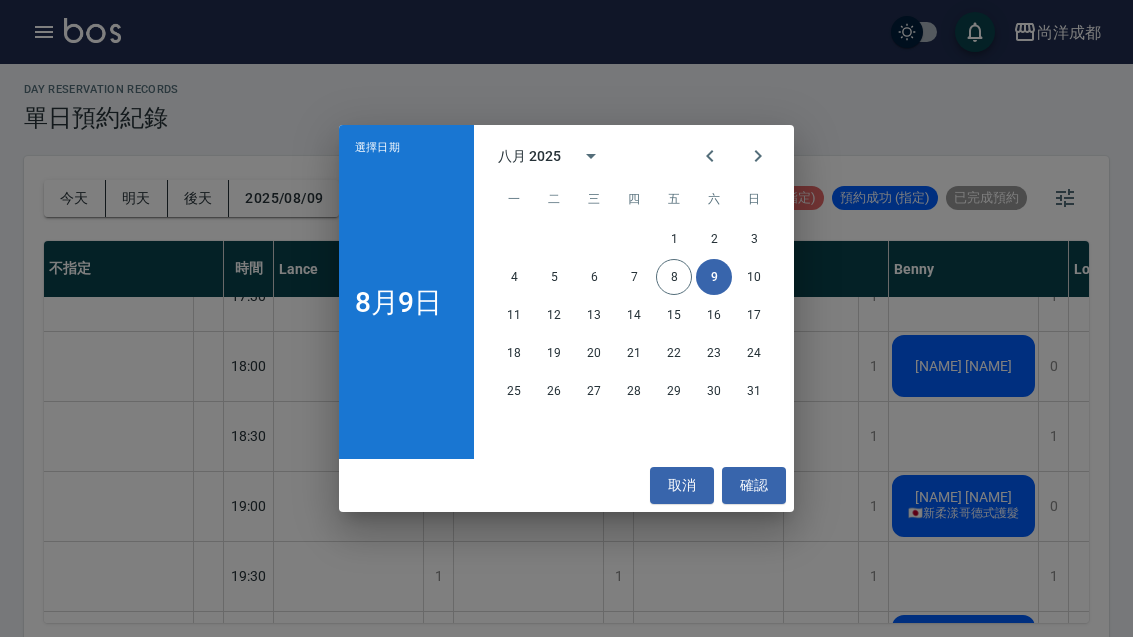 click on "12" at bounding box center [554, 315] 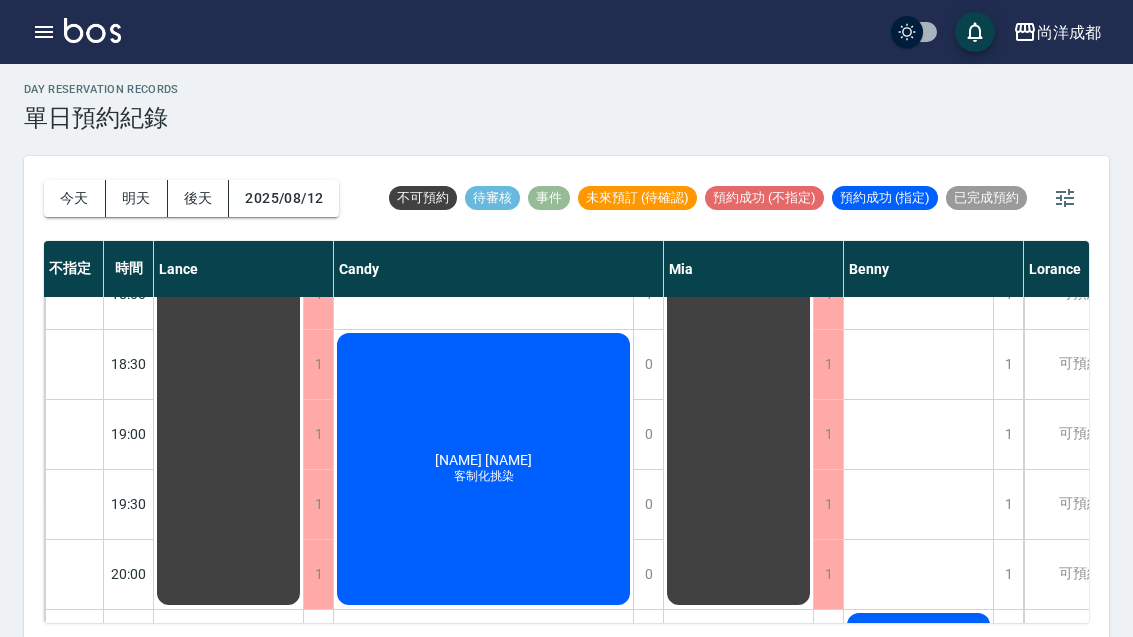 scroll, scrollTop: 1156, scrollLeft: 0, axis: vertical 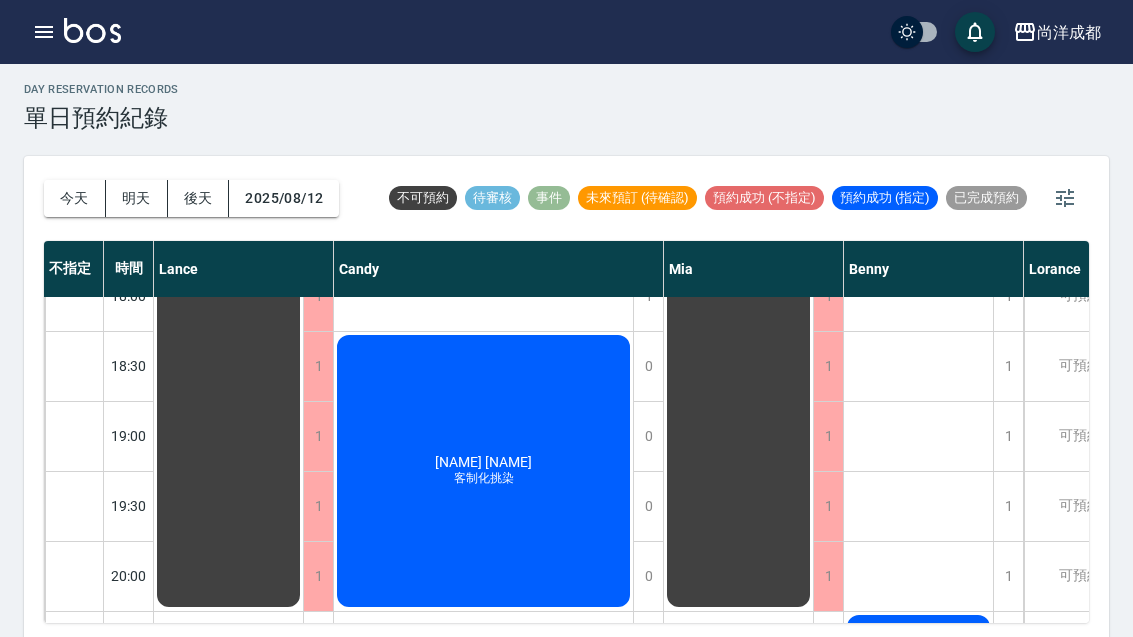 click on "1" at bounding box center (1008, 436) 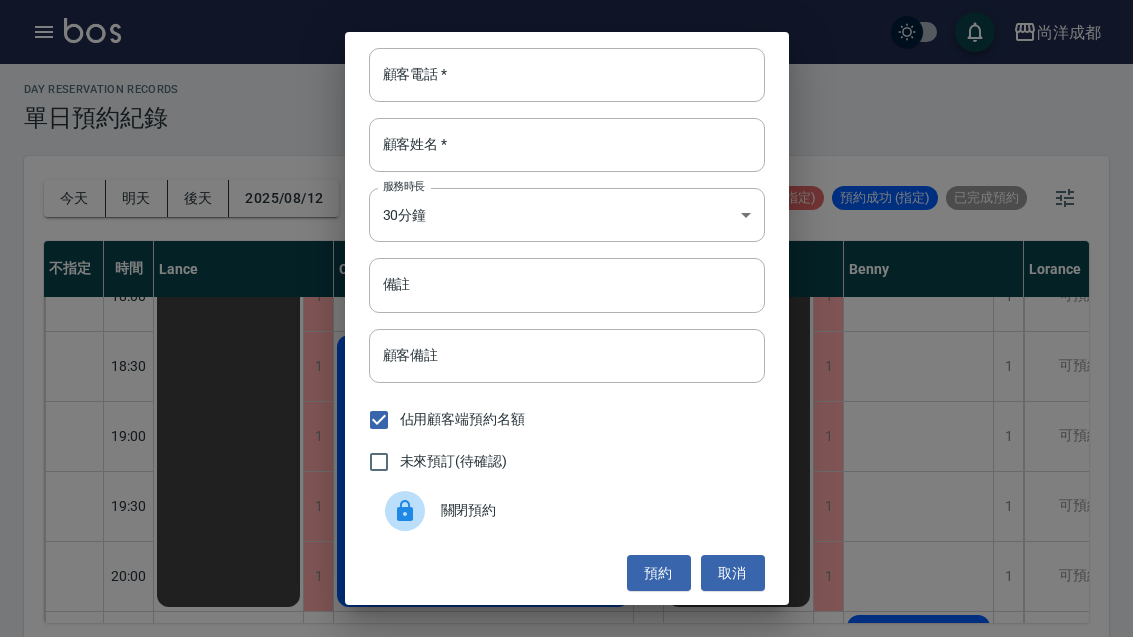 click on "顧客電話   *" at bounding box center [567, 75] 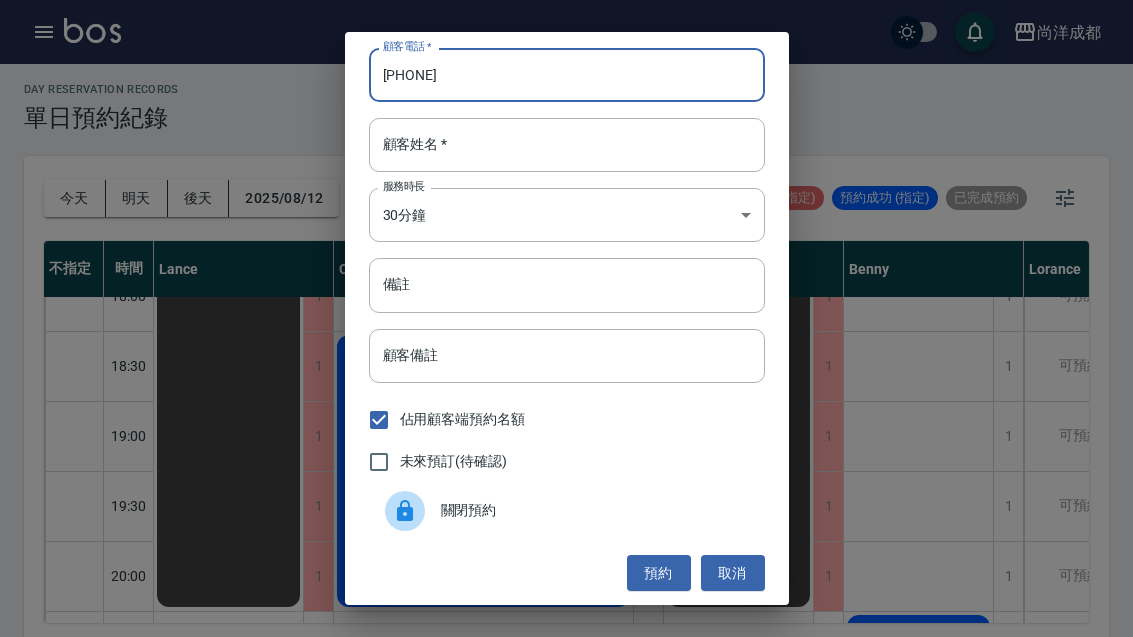 type on "[PHONE]" 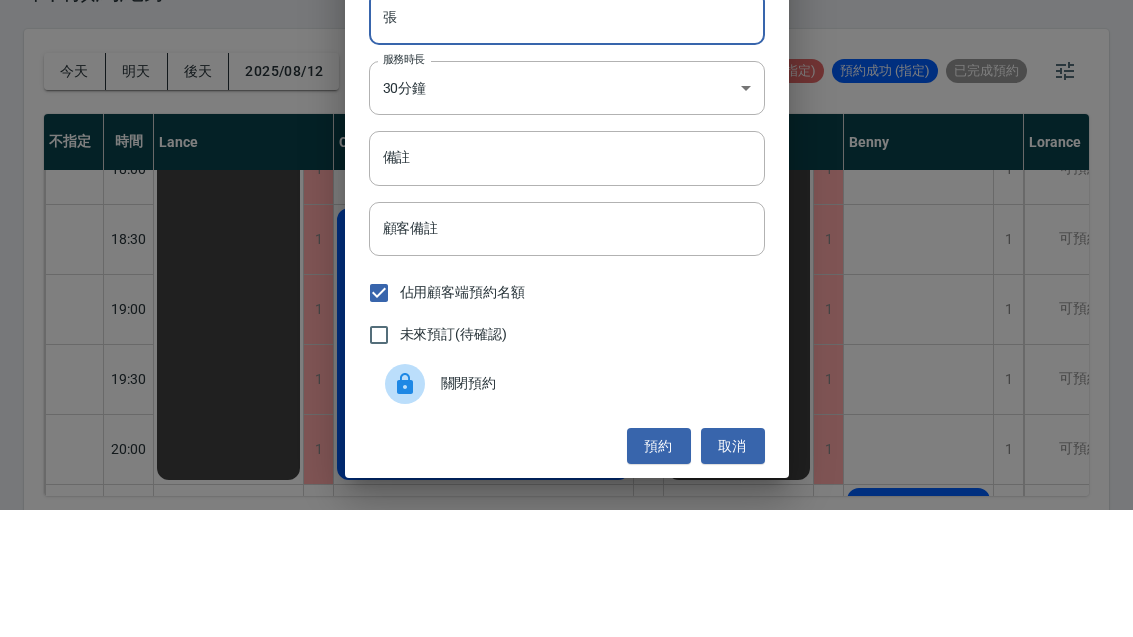 type on "張" 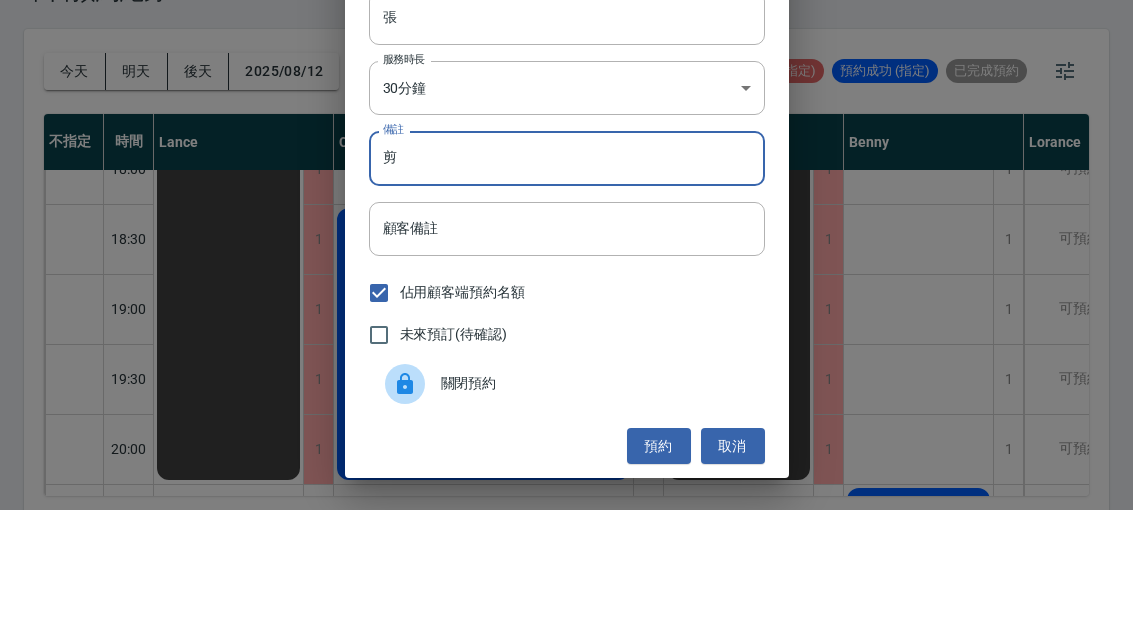 type on "剪" 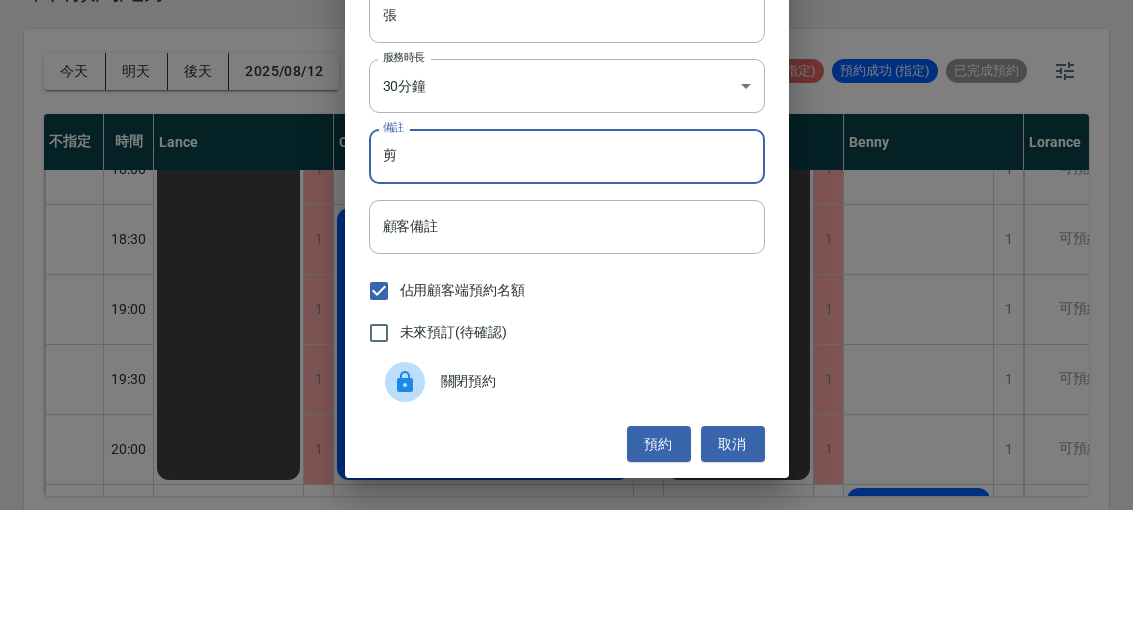 scroll, scrollTop: 2, scrollLeft: 0, axis: vertical 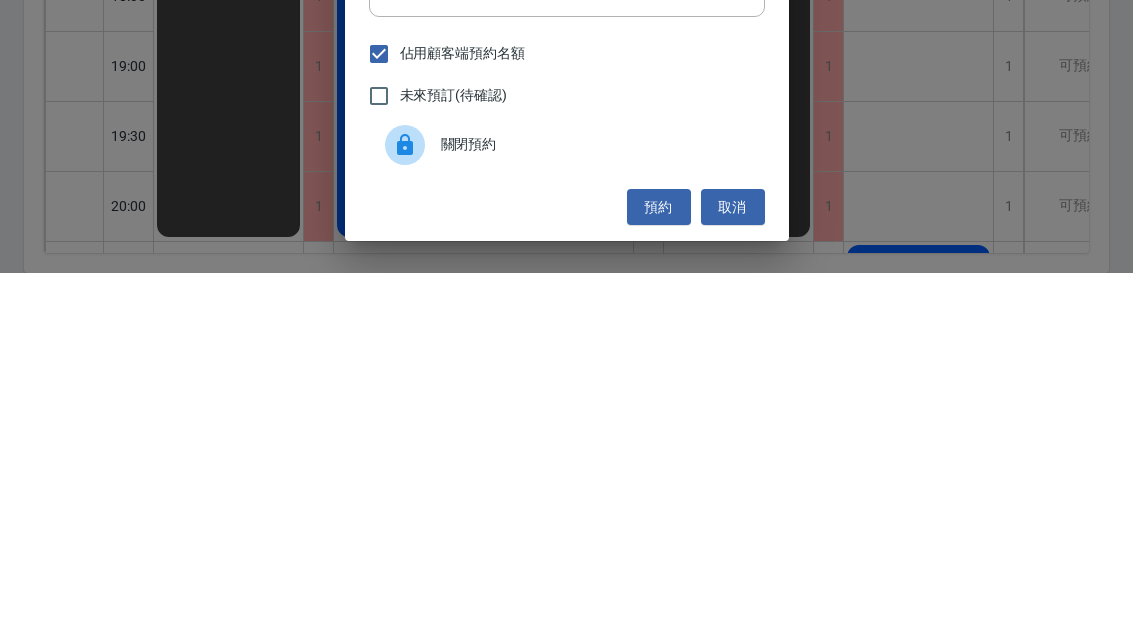 click on "預約" at bounding box center [659, 571] 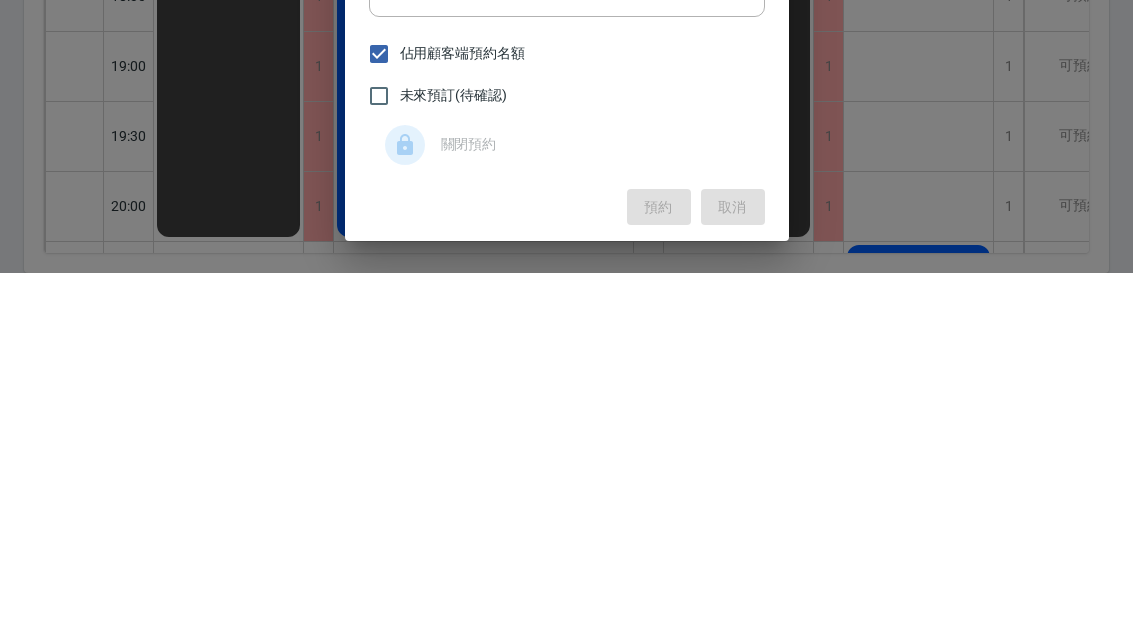 scroll, scrollTop: 5, scrollLeft: 0, axis: vertical 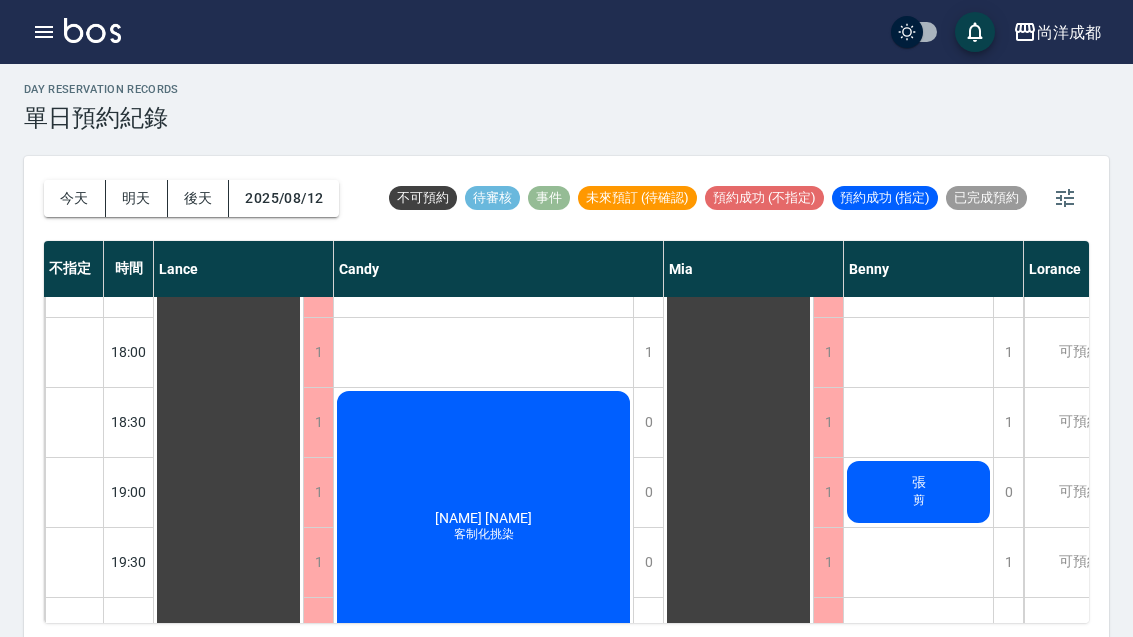 click on "今天" at bounding box center [75, 198] 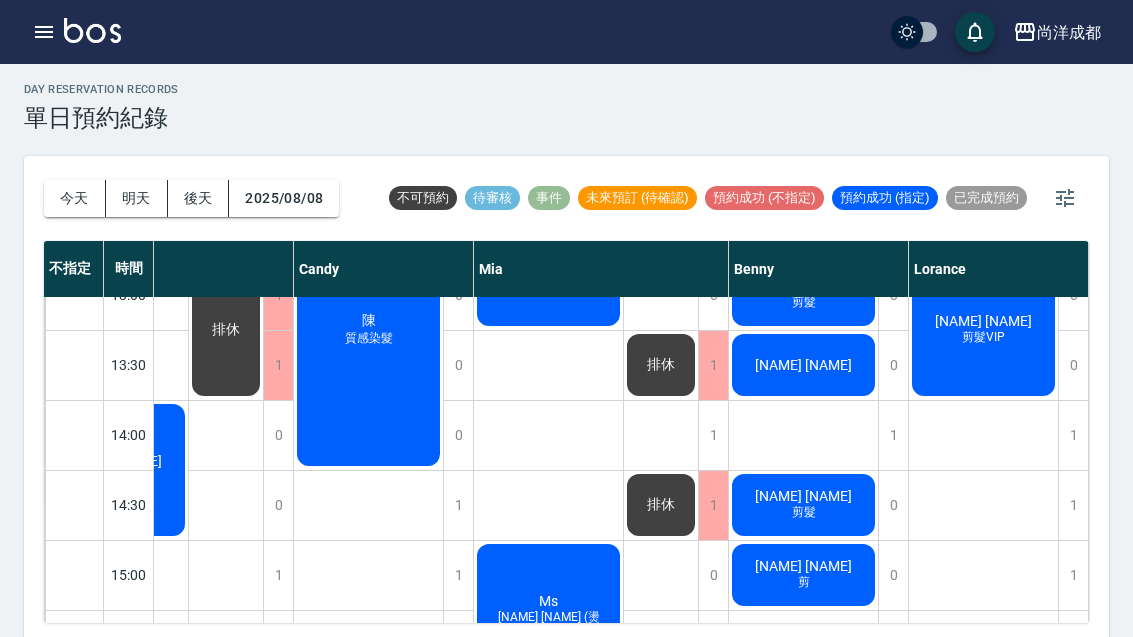 scroll, scrollTop: 456, scrollLeft: 115, axis: both 